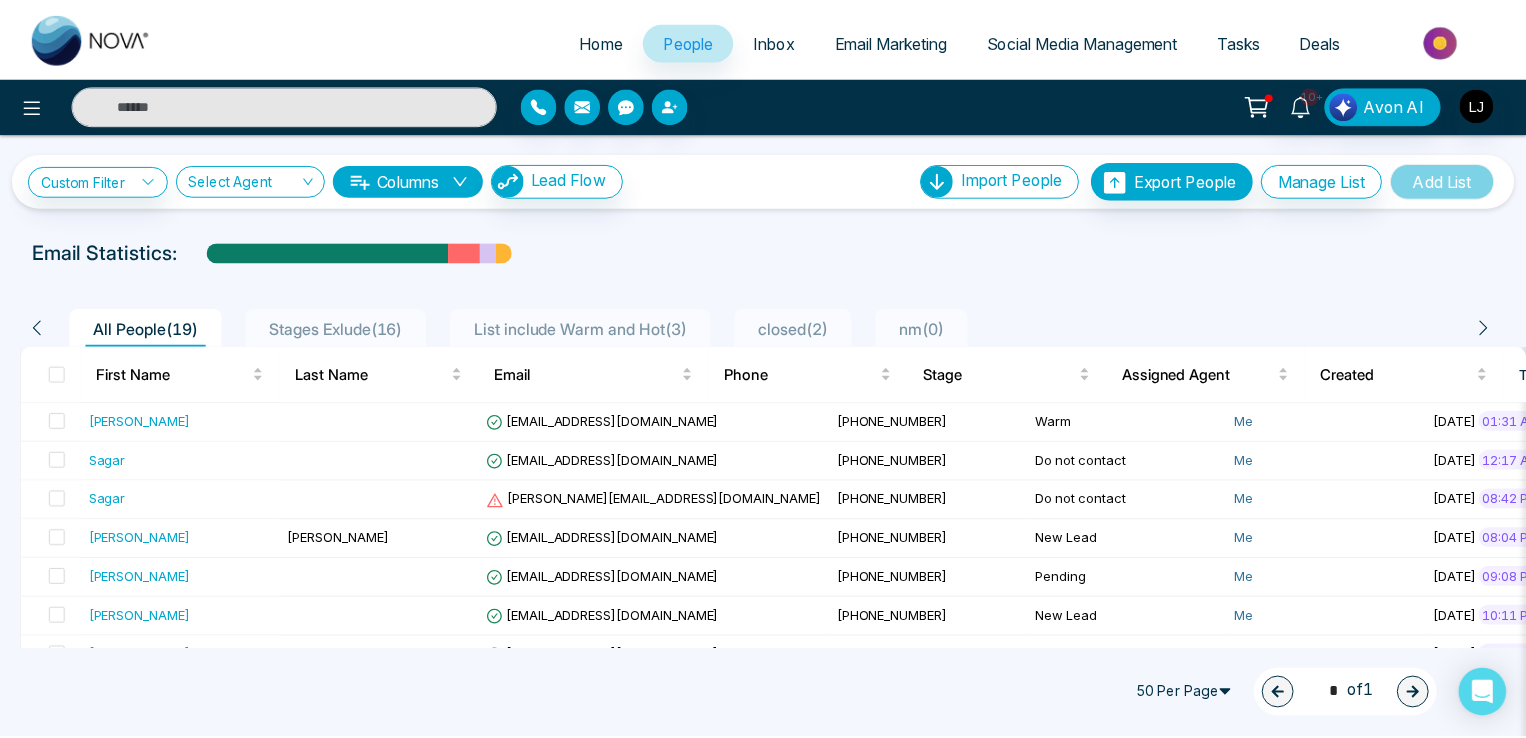 scroll, scrollTop: 0, scrollLeft: 0, axis: both 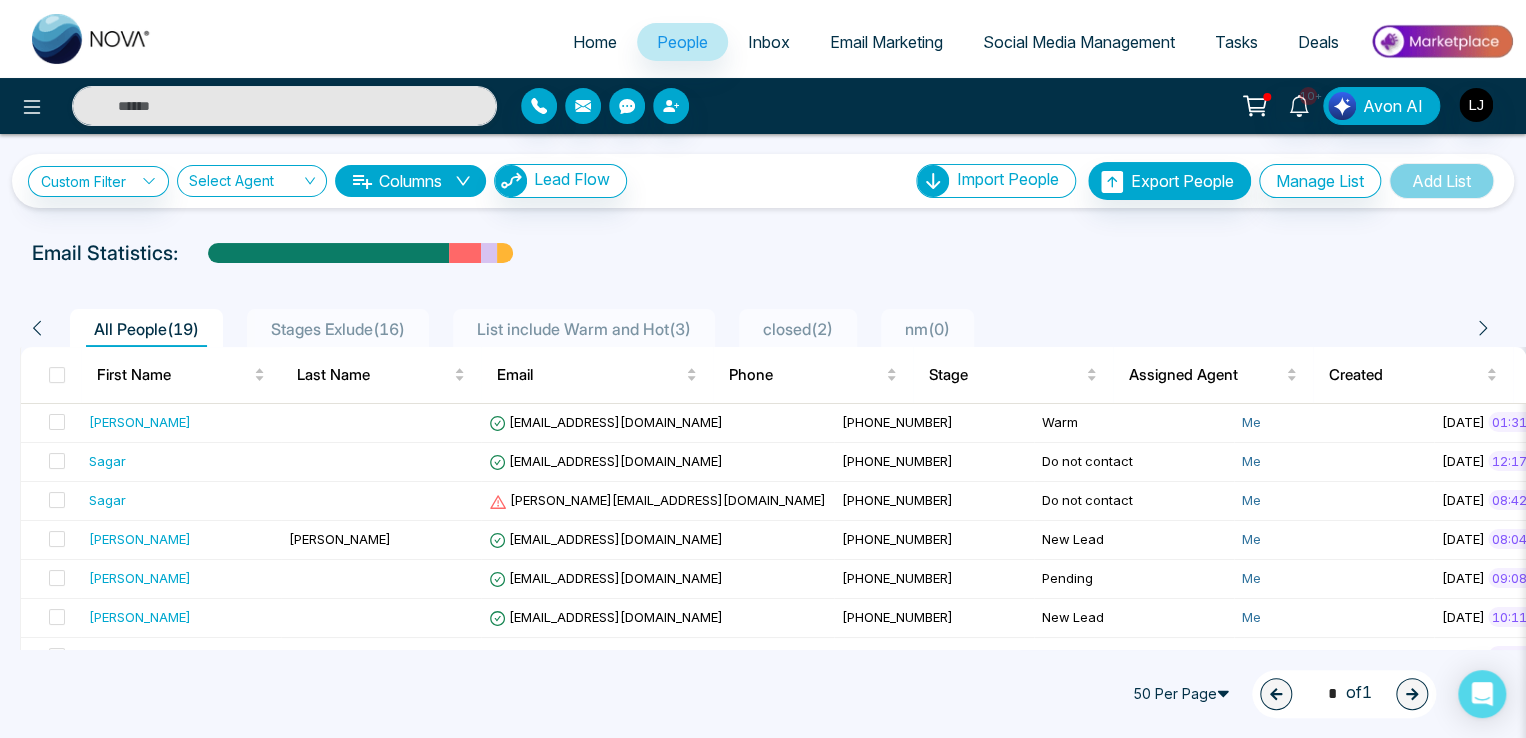 click on "Home" at bounding box center [595, 42] 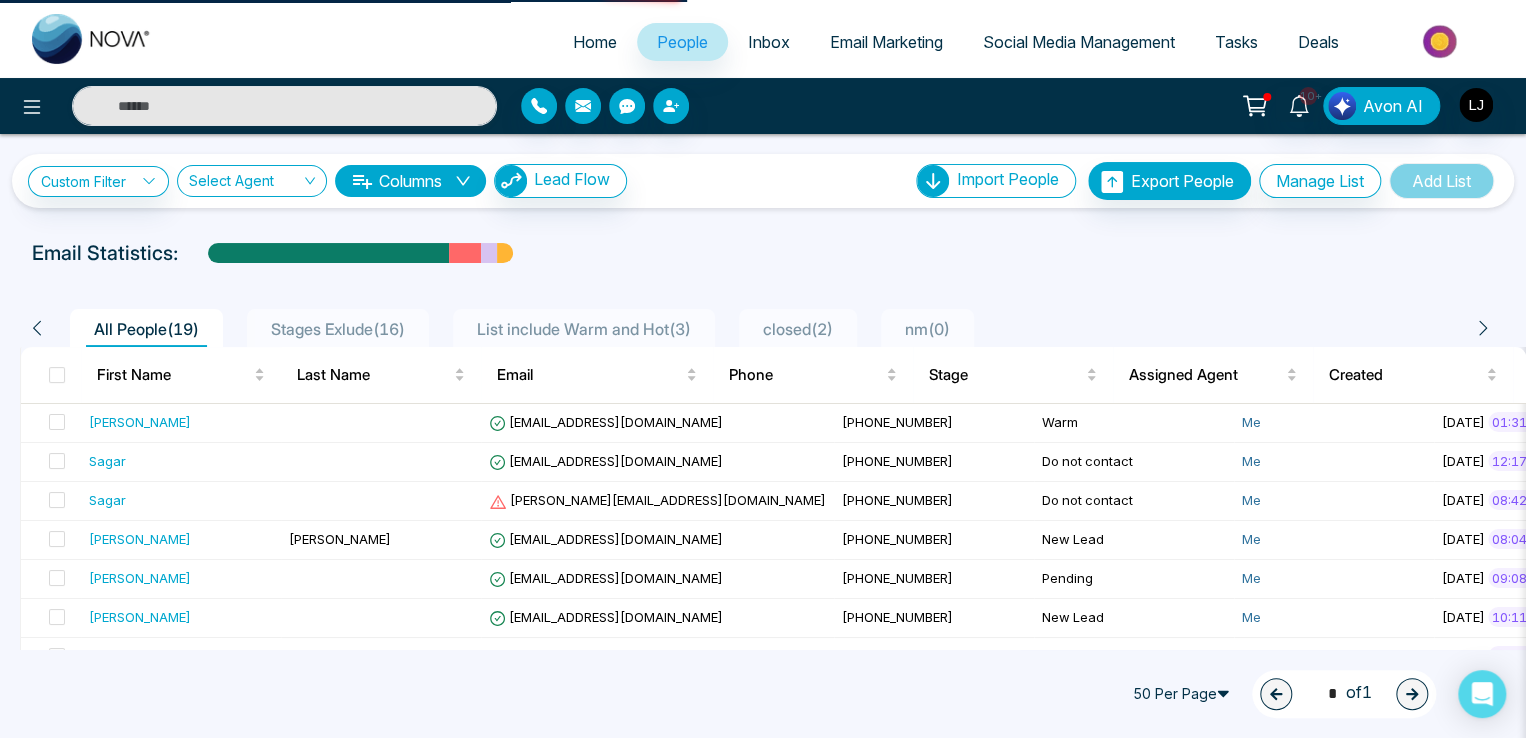 select on "*" 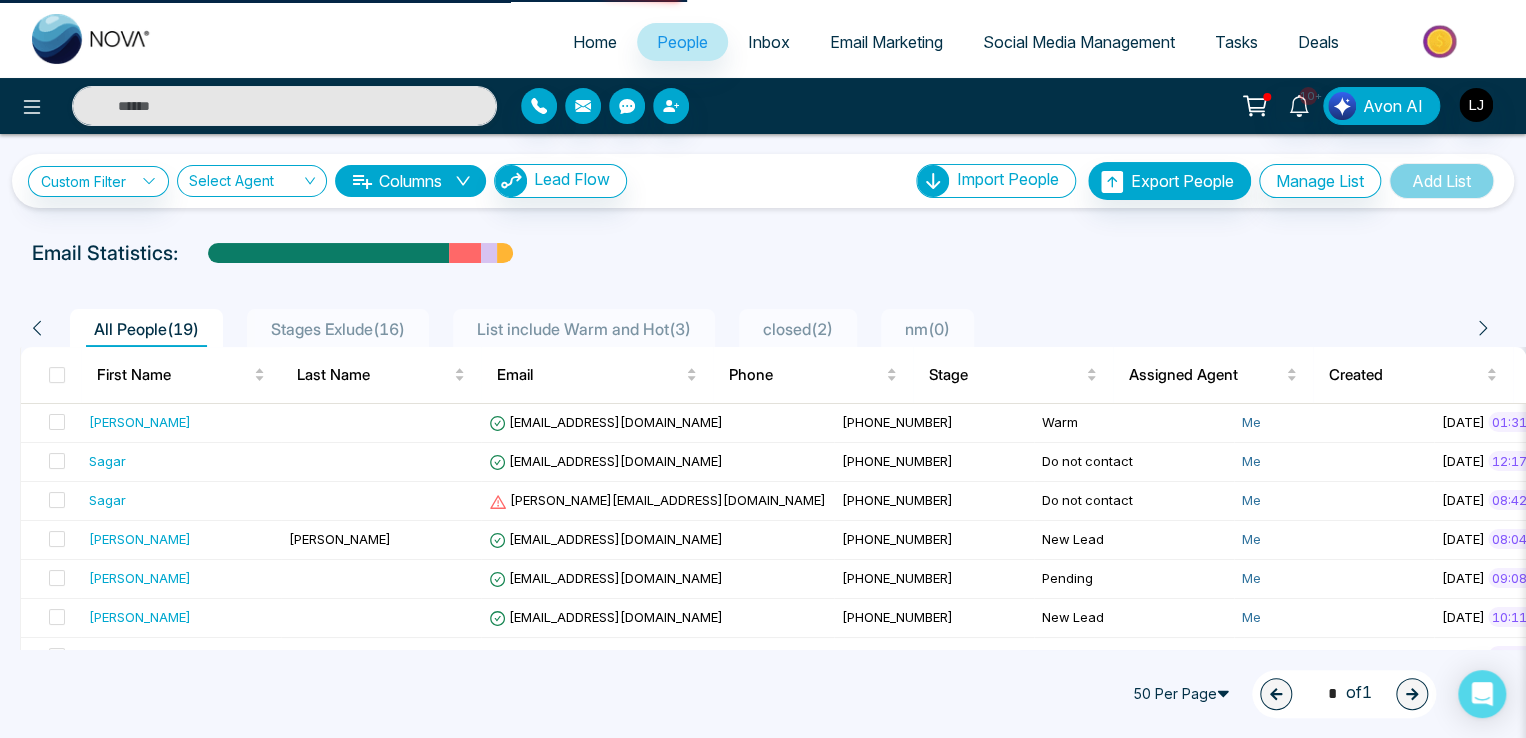 select on "*" 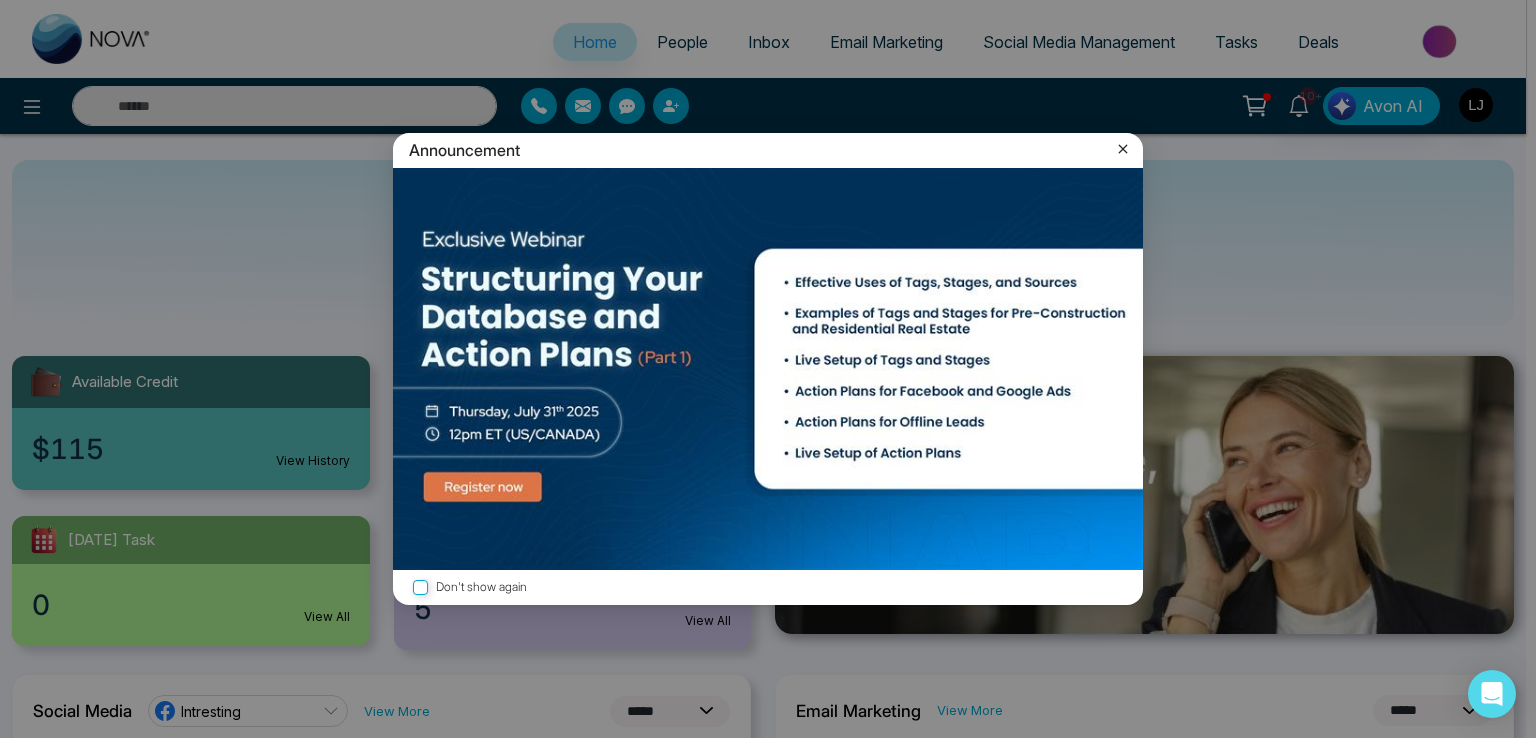 click 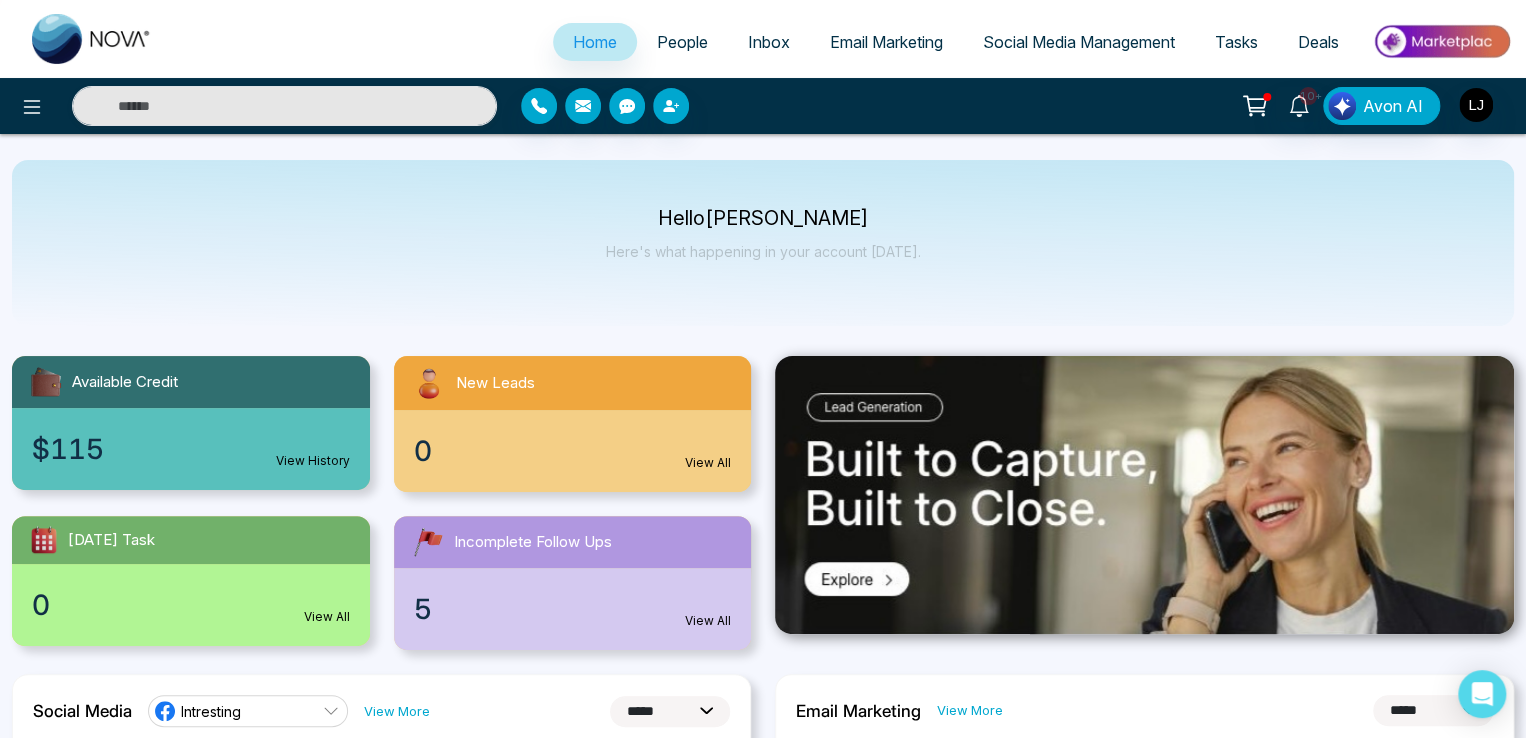 click on "People" at bounding box center [682, 42] 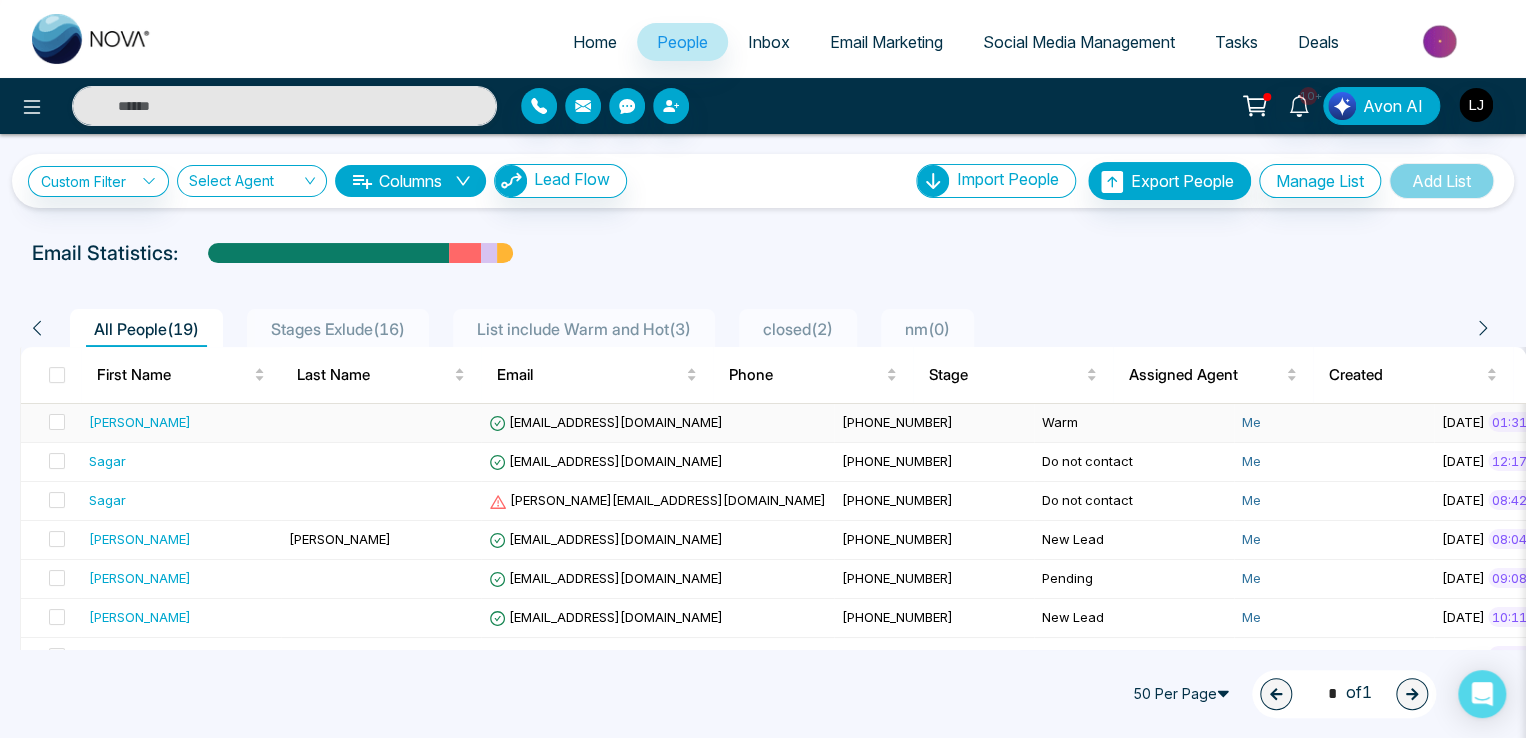 click on "[PERSON_NAME]" at bounding box center [140, 422] 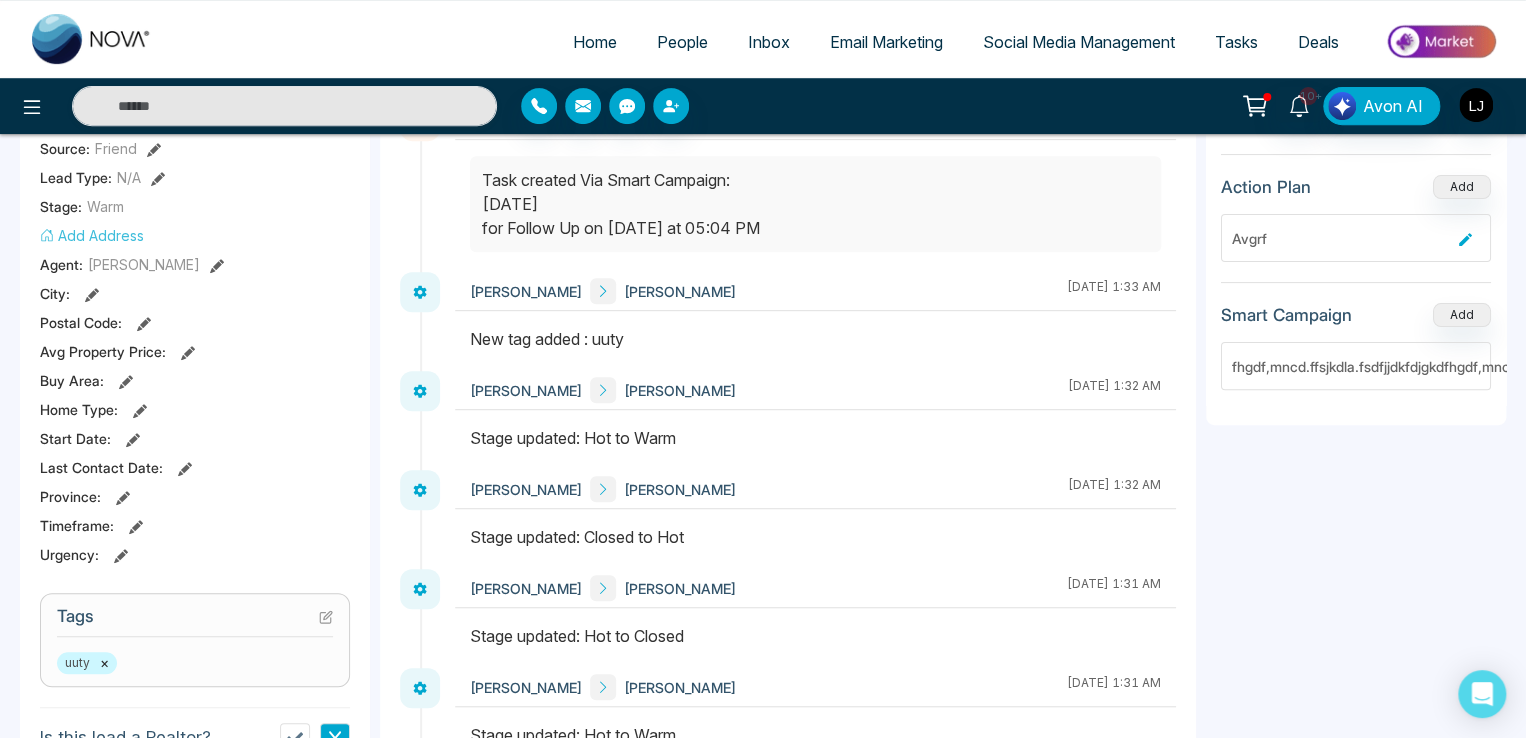 scroll, scrollTop: 916, scrollLeft: 0, axis: vertical 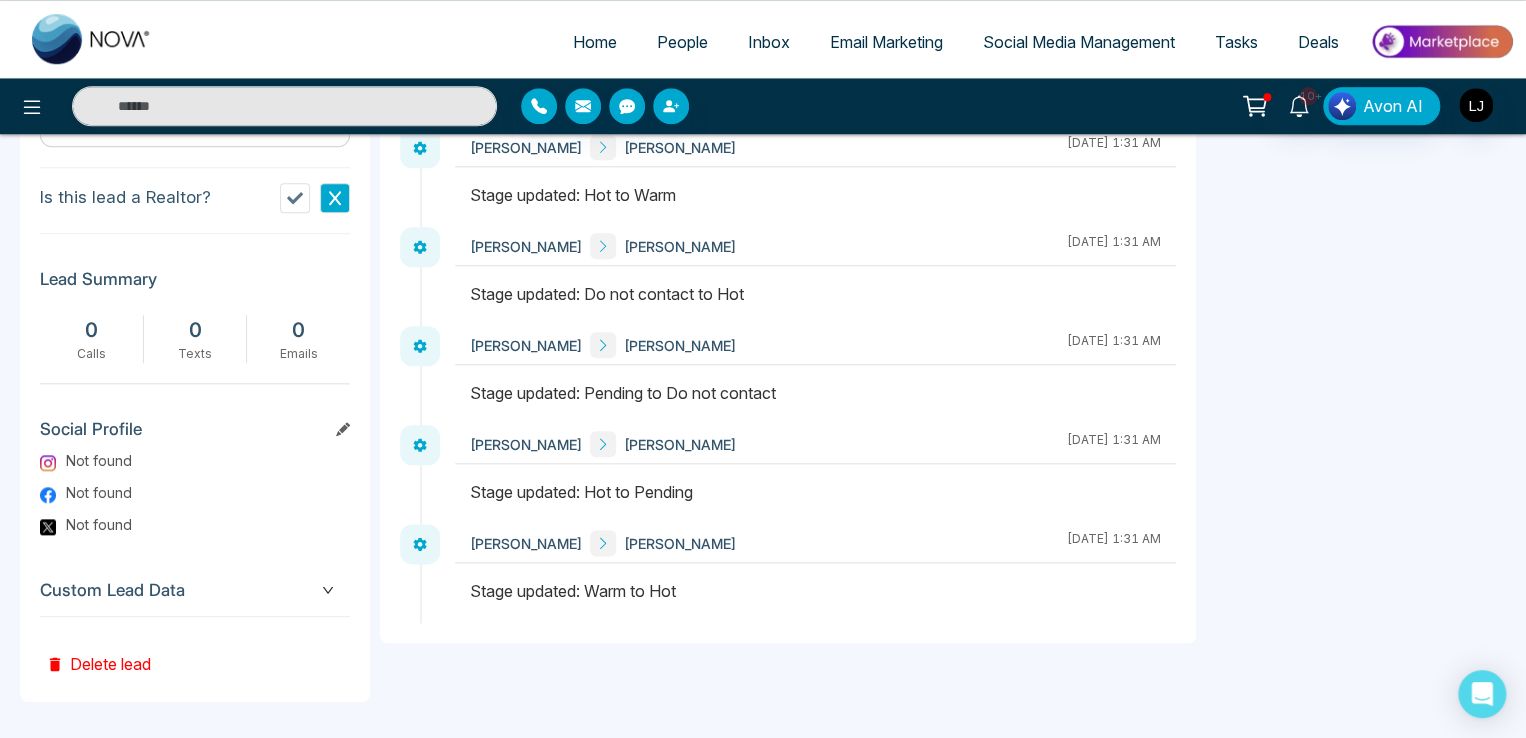 click on "Custom Lead Data" at bounding box center [195, 590] 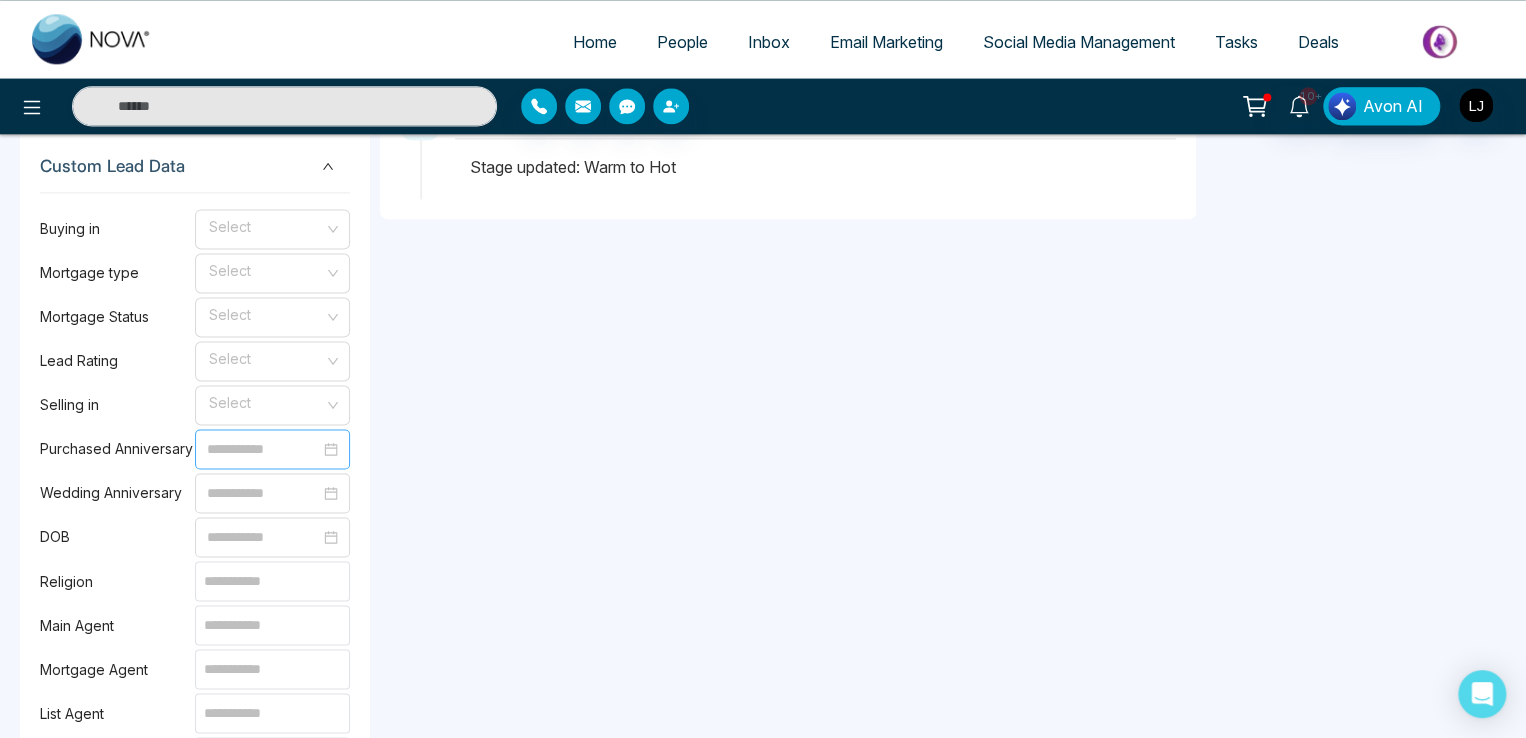 scroll, scrollTop: 1216, scrollLeft: 0, axis: vertical 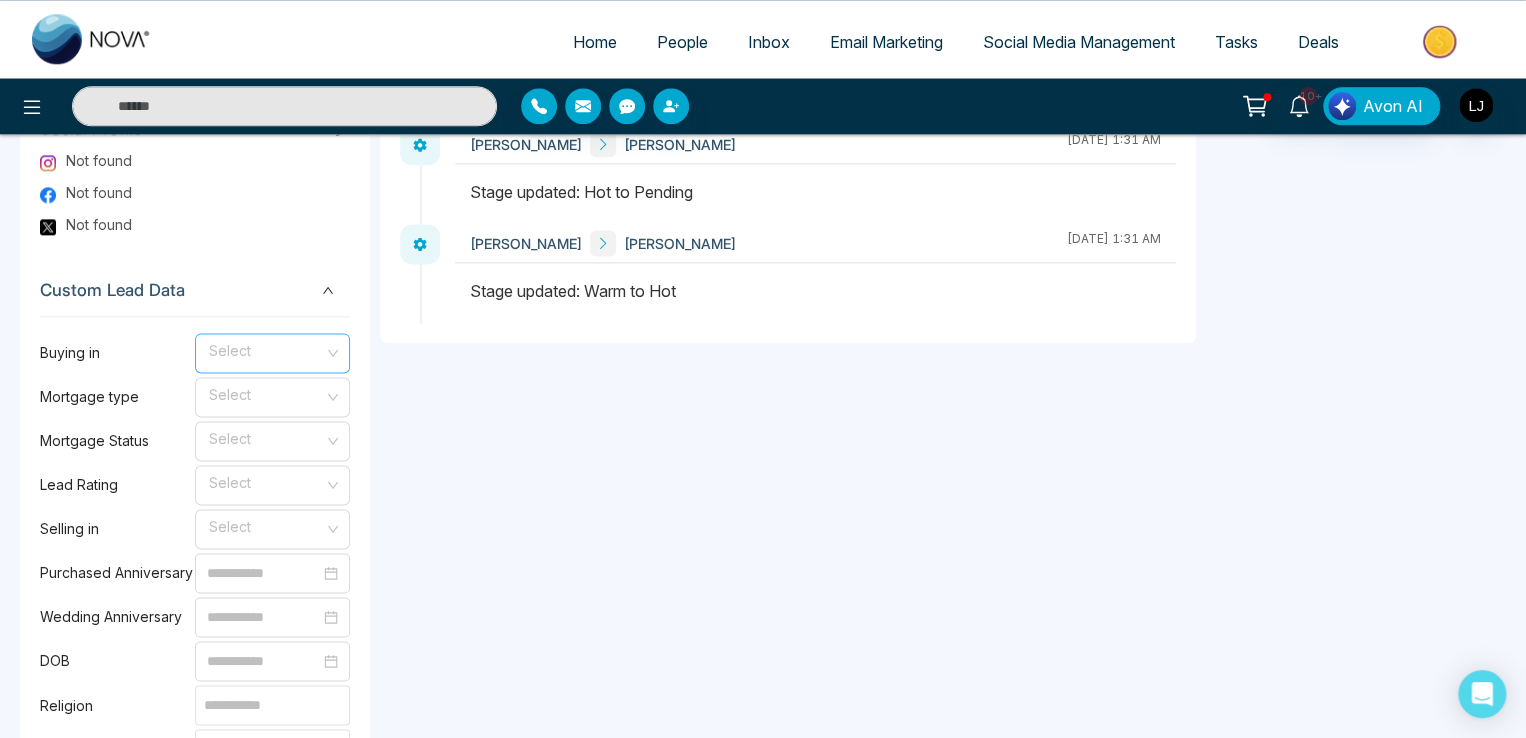 click at bounding box center [265, 349] 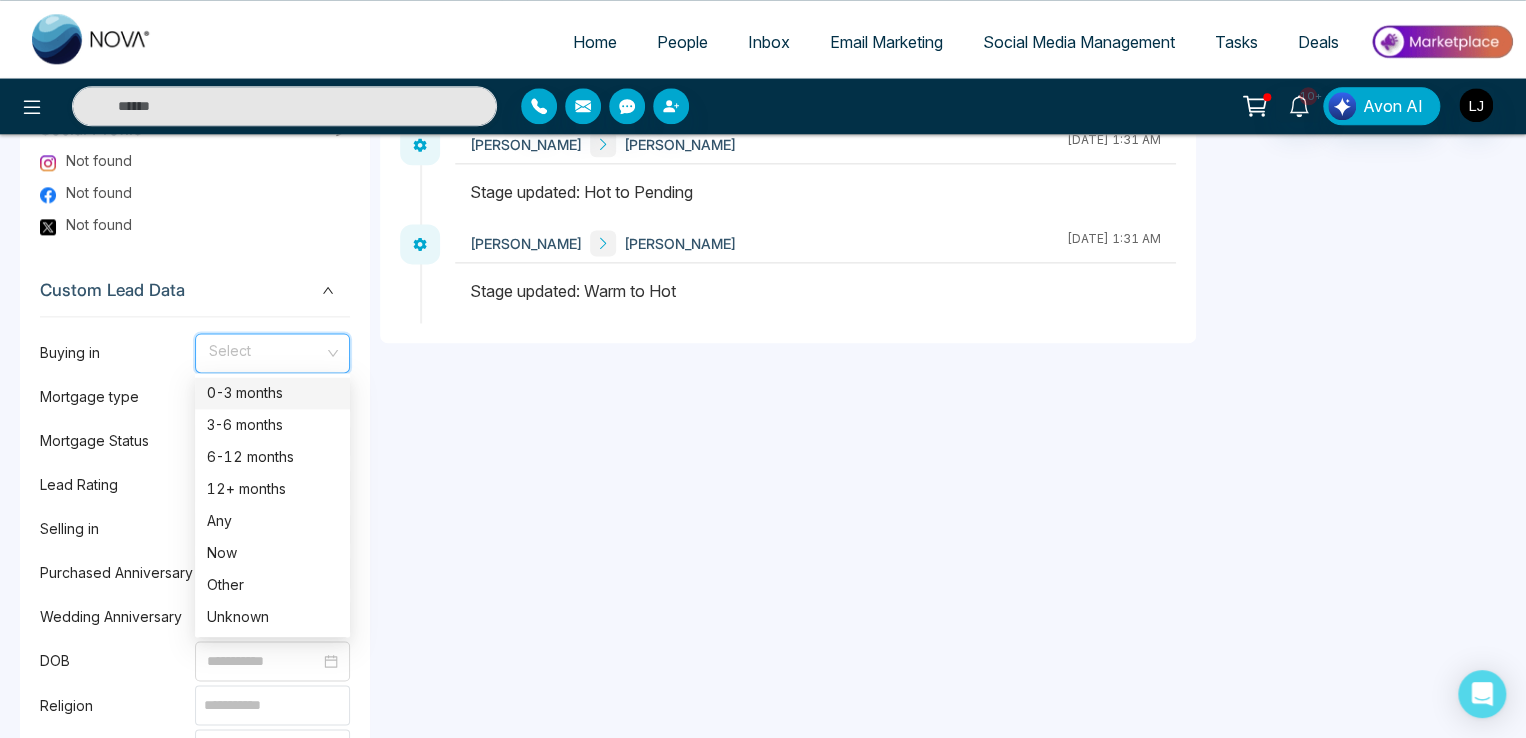click on "0-3 months" at bounding box center (272, 393) 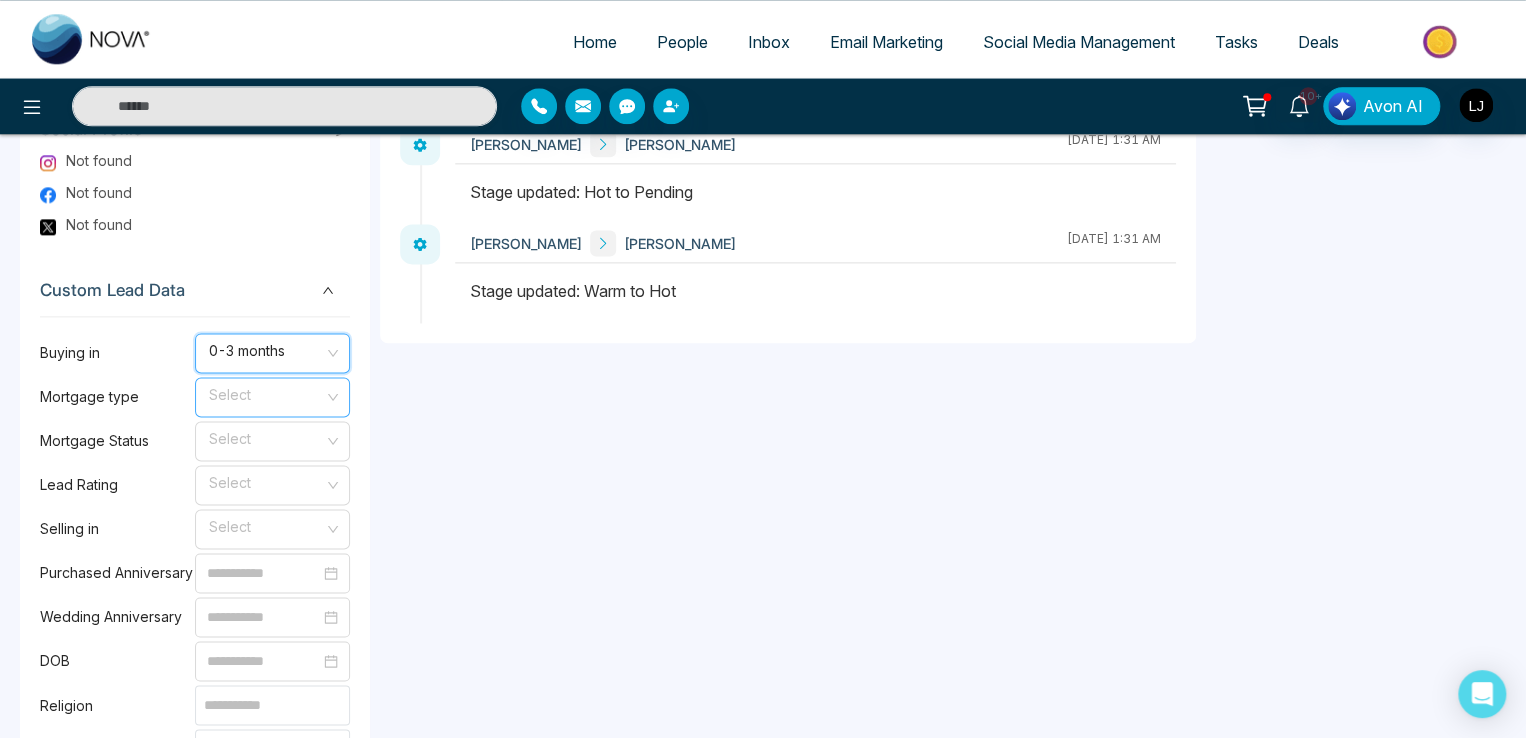 click at bounding box center (265, 393) 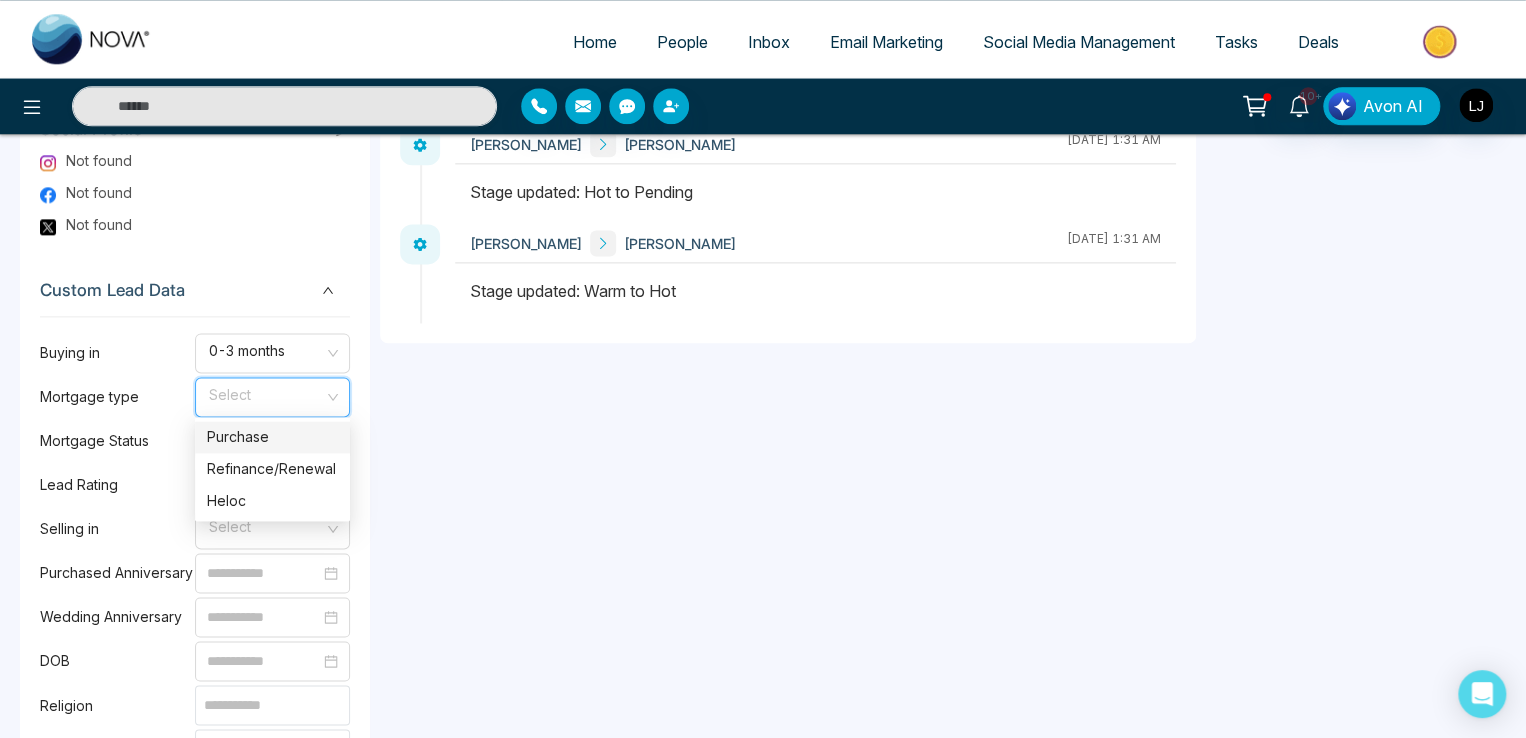 click on "Purchase" at bounding box center (272, 437) 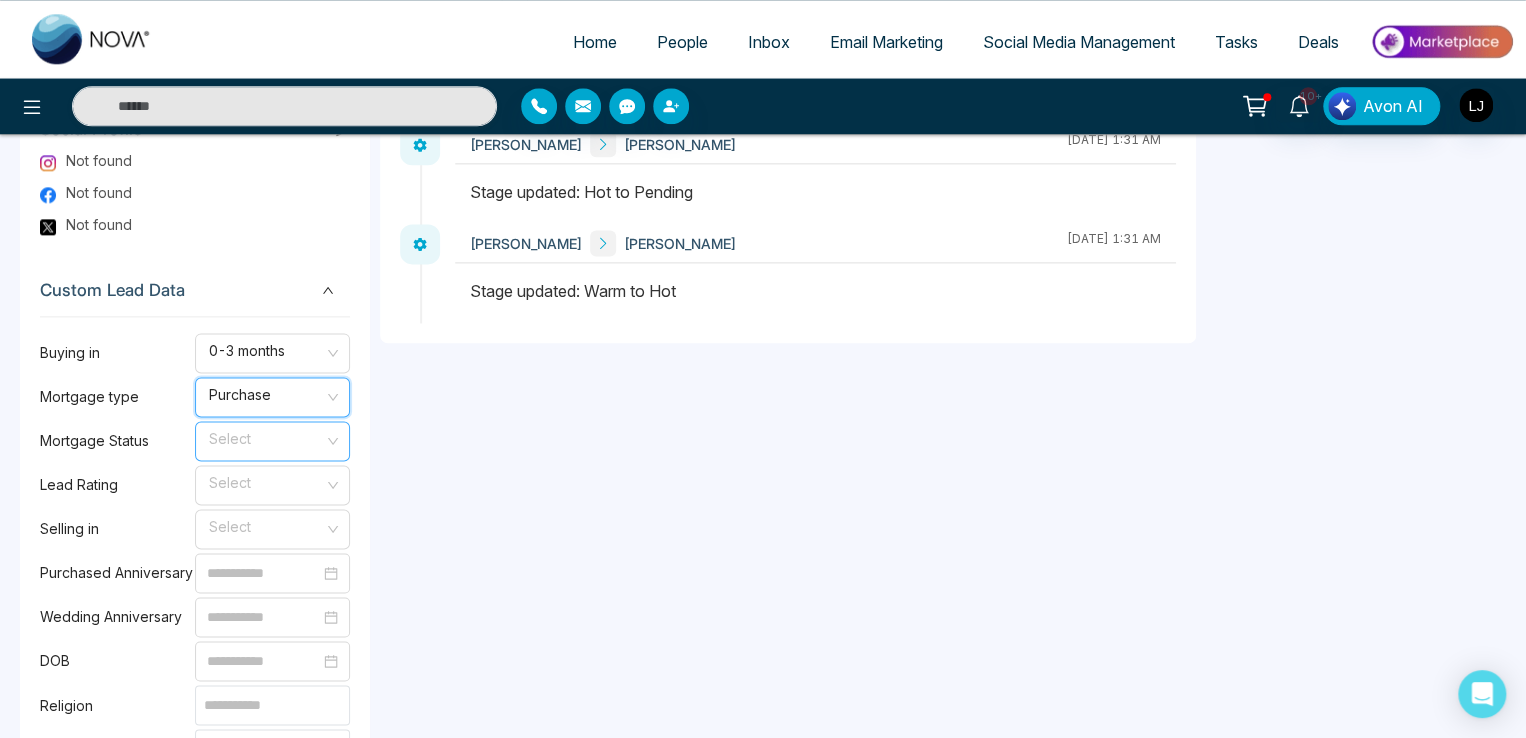 click at bounding box center (265, 437) 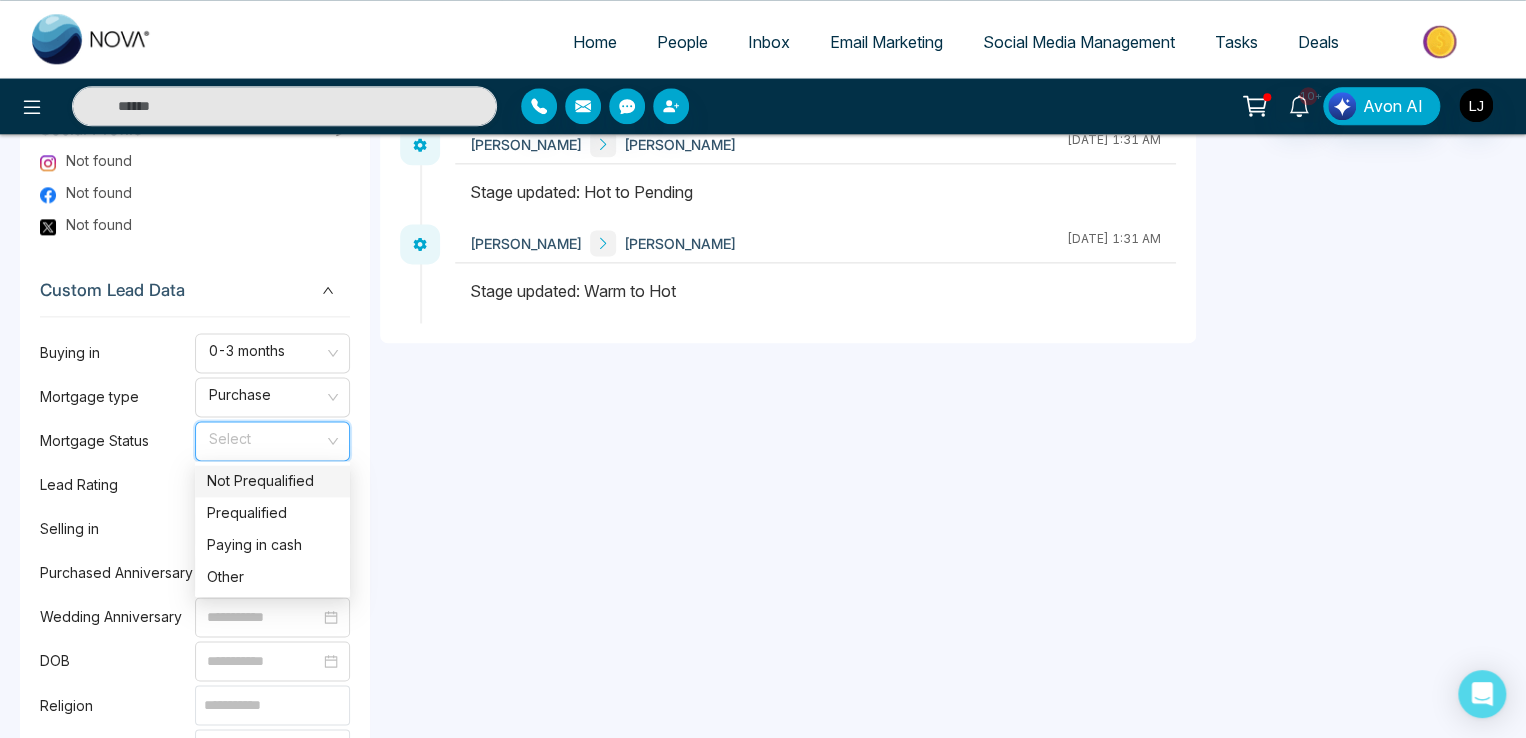 click on "Not Prequalified" at bounding box center [272, 481] 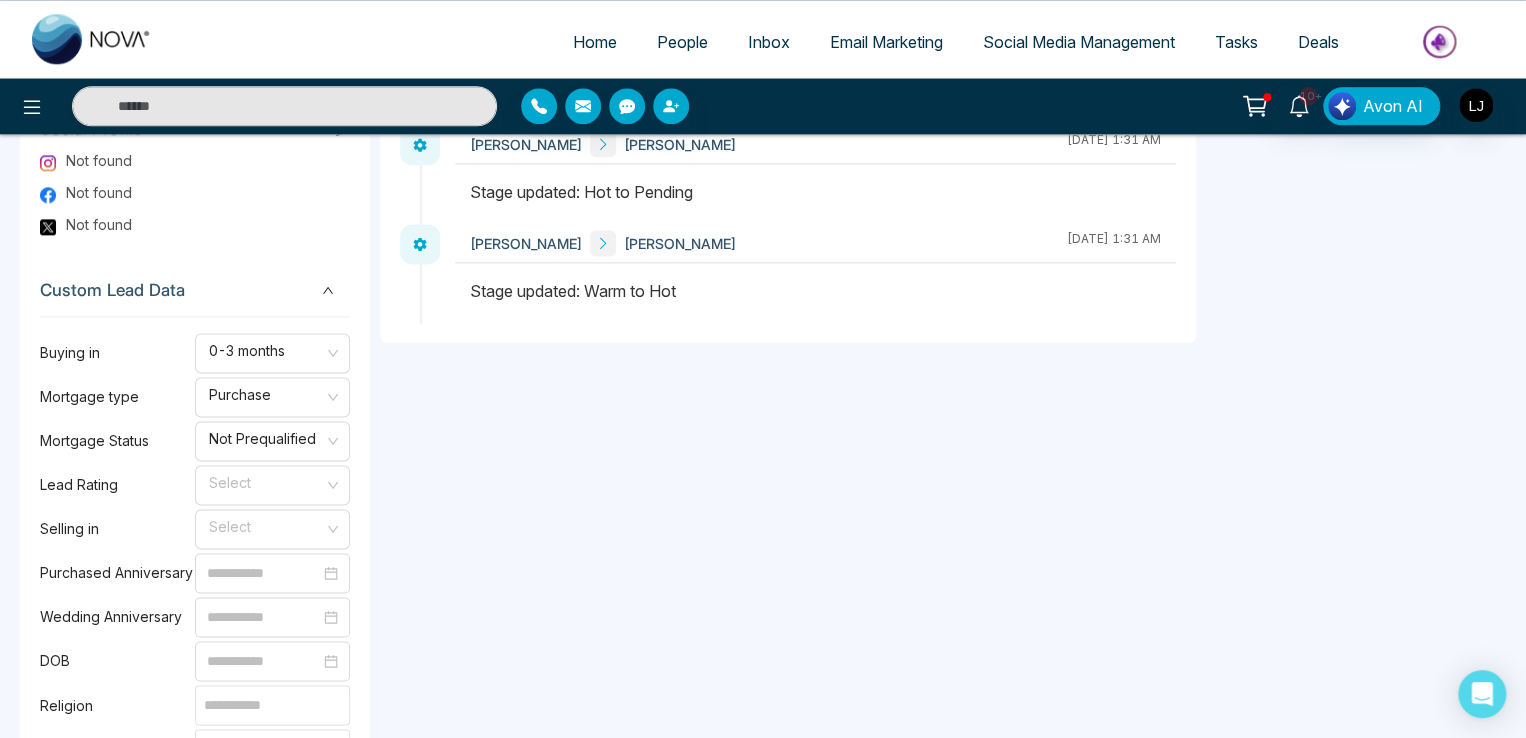 click at bounding box center (265, 481) 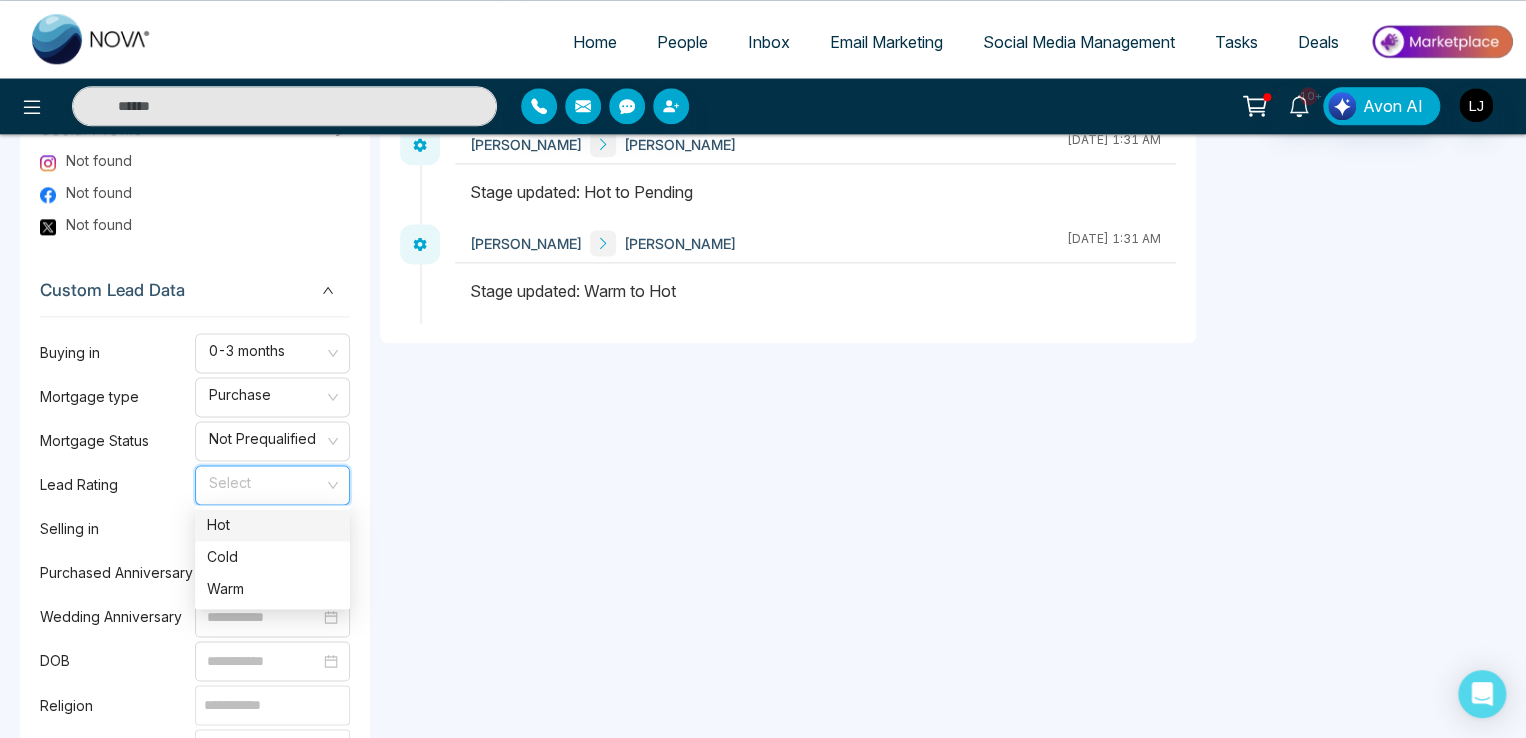 click on "Hot" at bounding box center [272, 525] 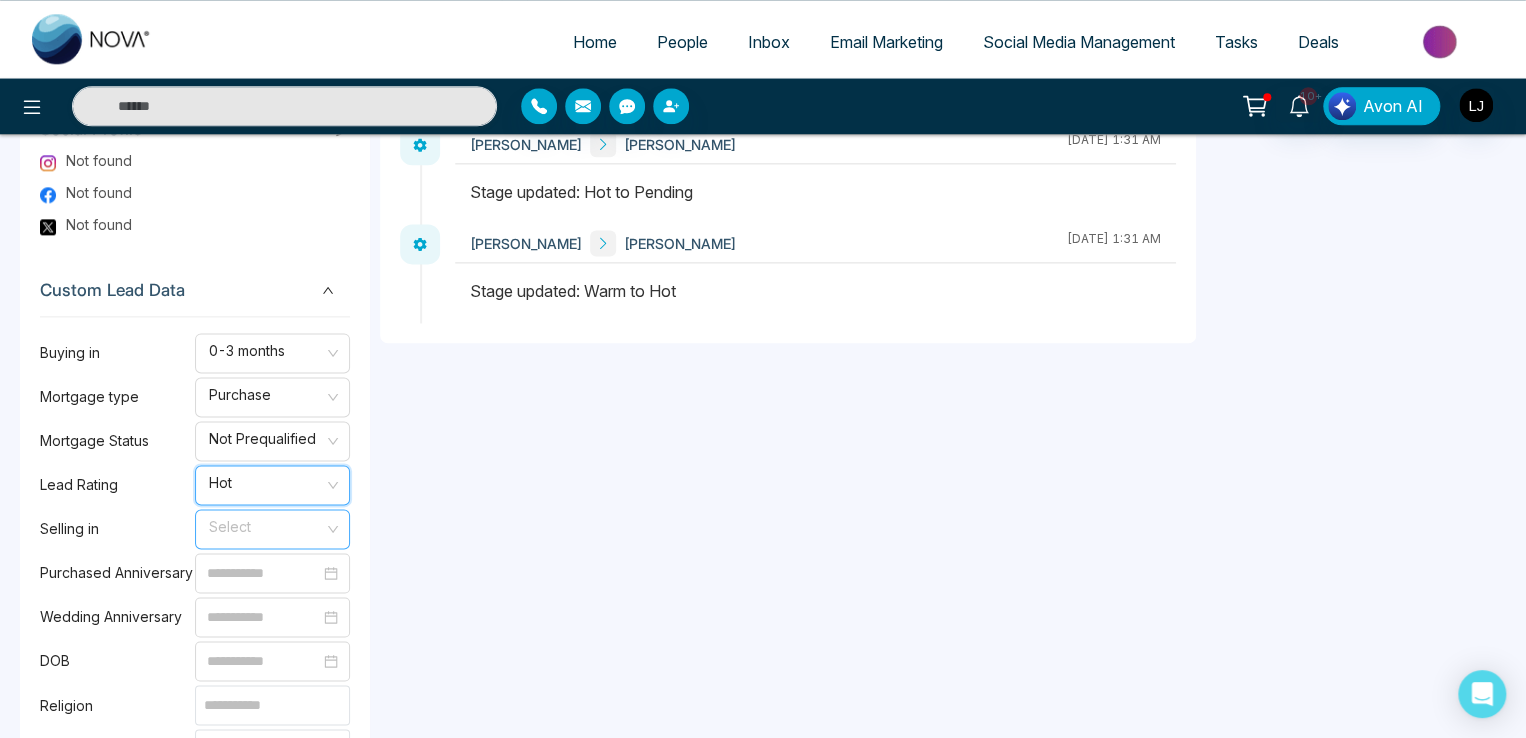 click at bounding box center (265, 525) 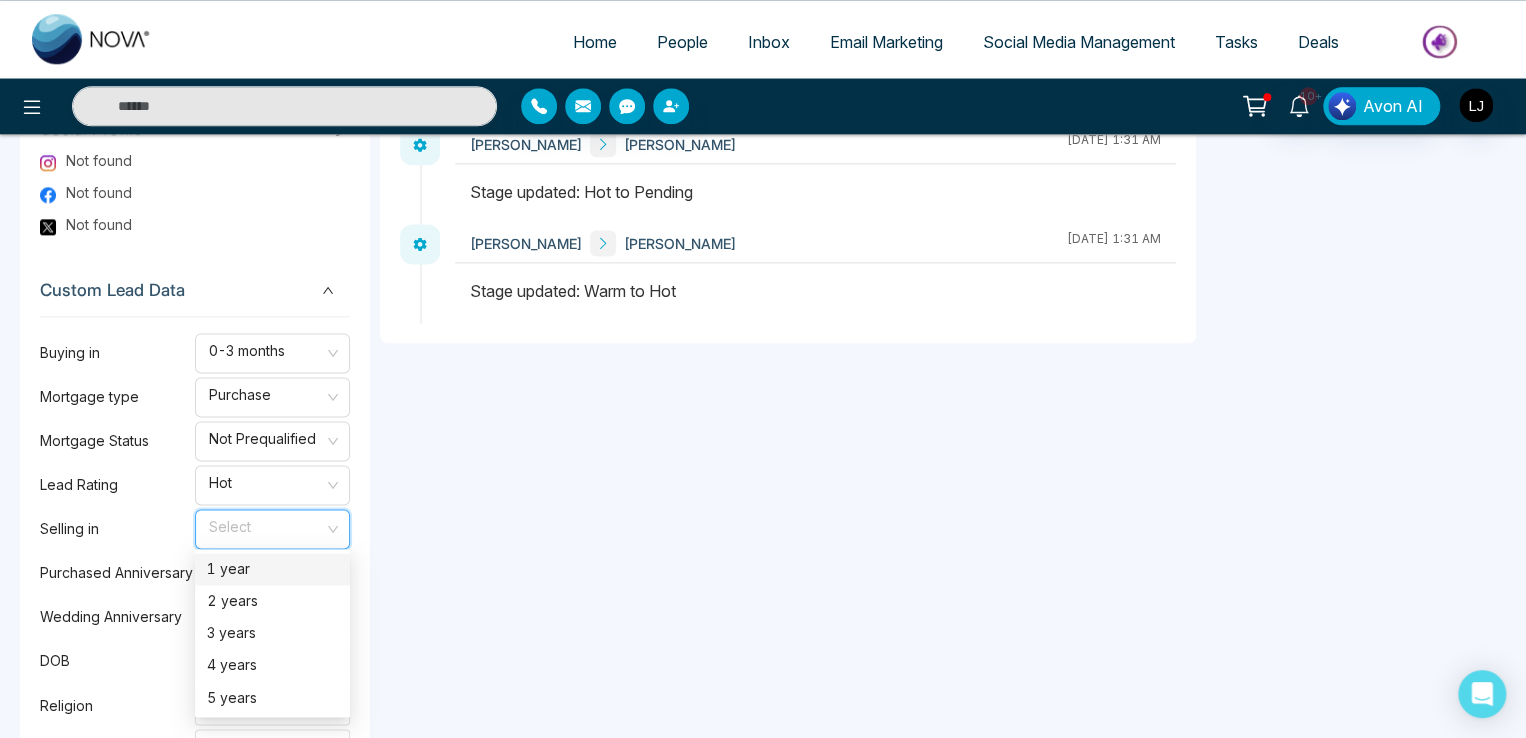 click on "1 year" at bounding box center [272, 569] 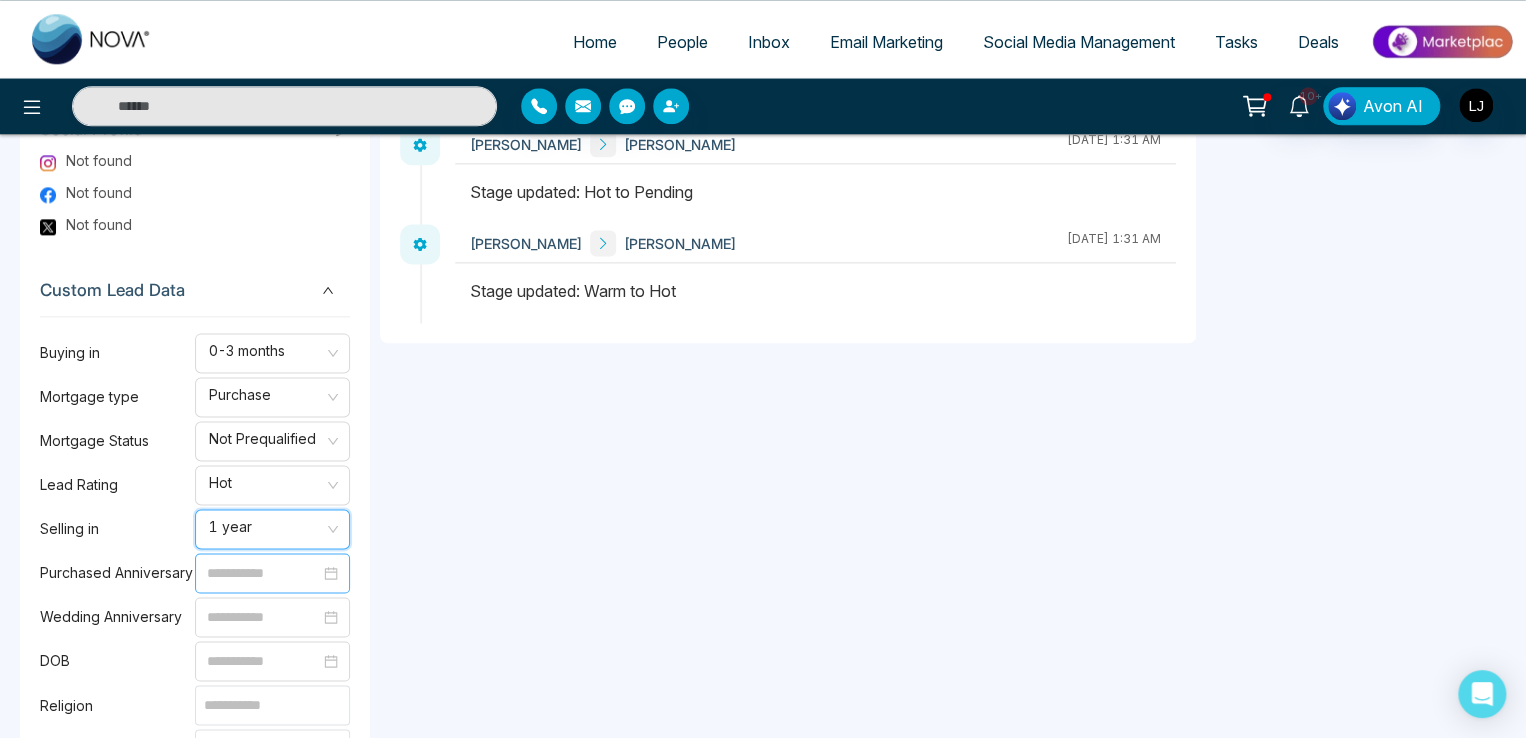 click at bounding box center [263, 573] 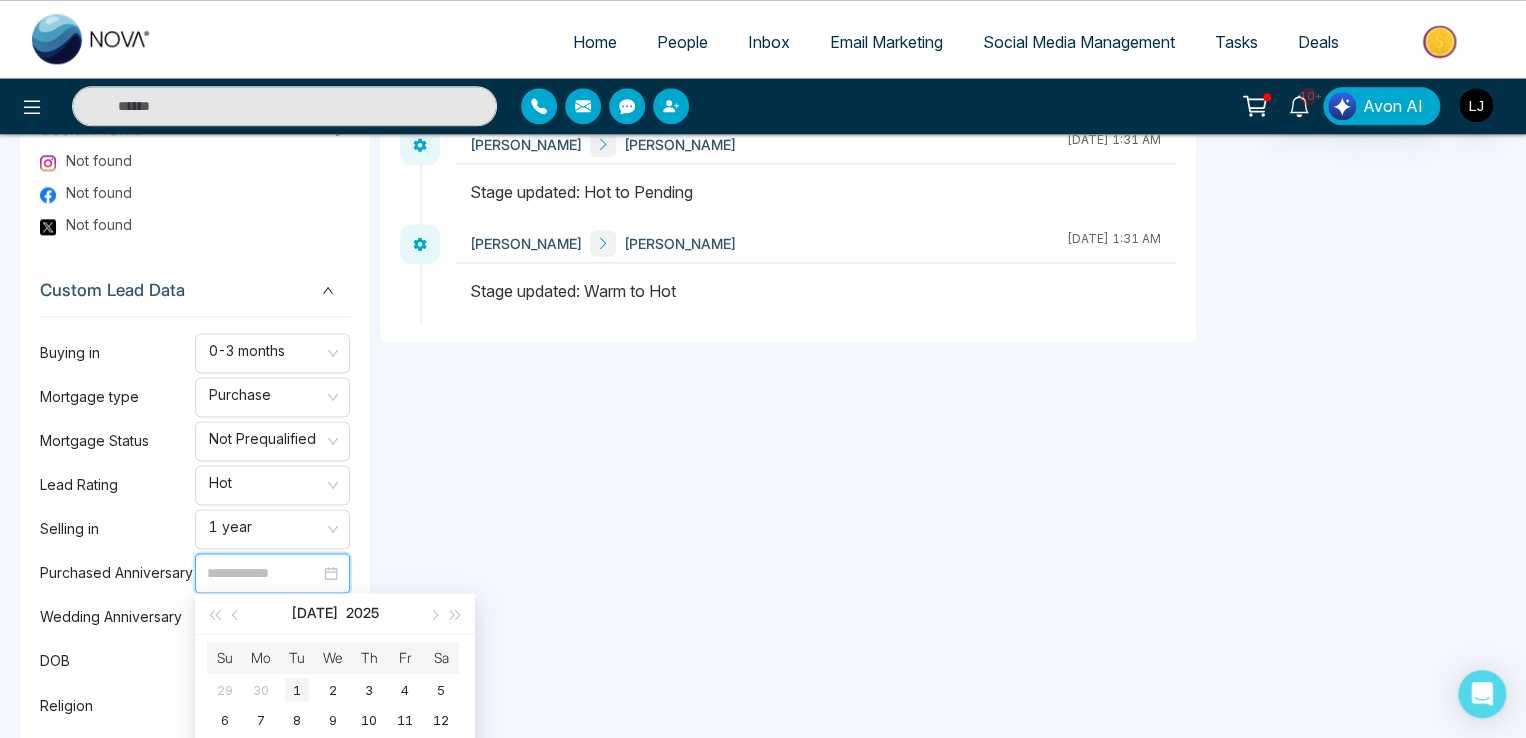 type on "**********" 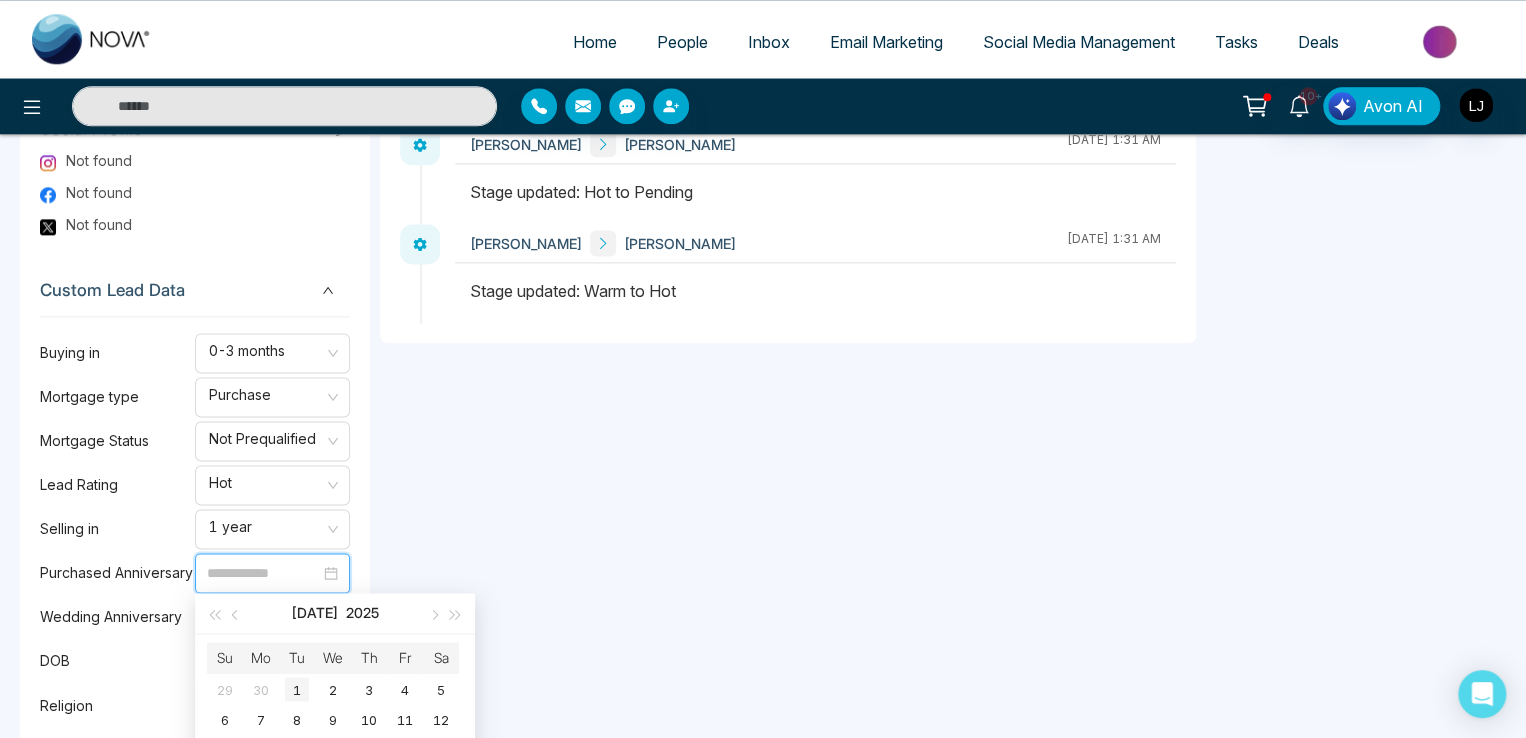 click on "1" at bounding box center [297, 689] 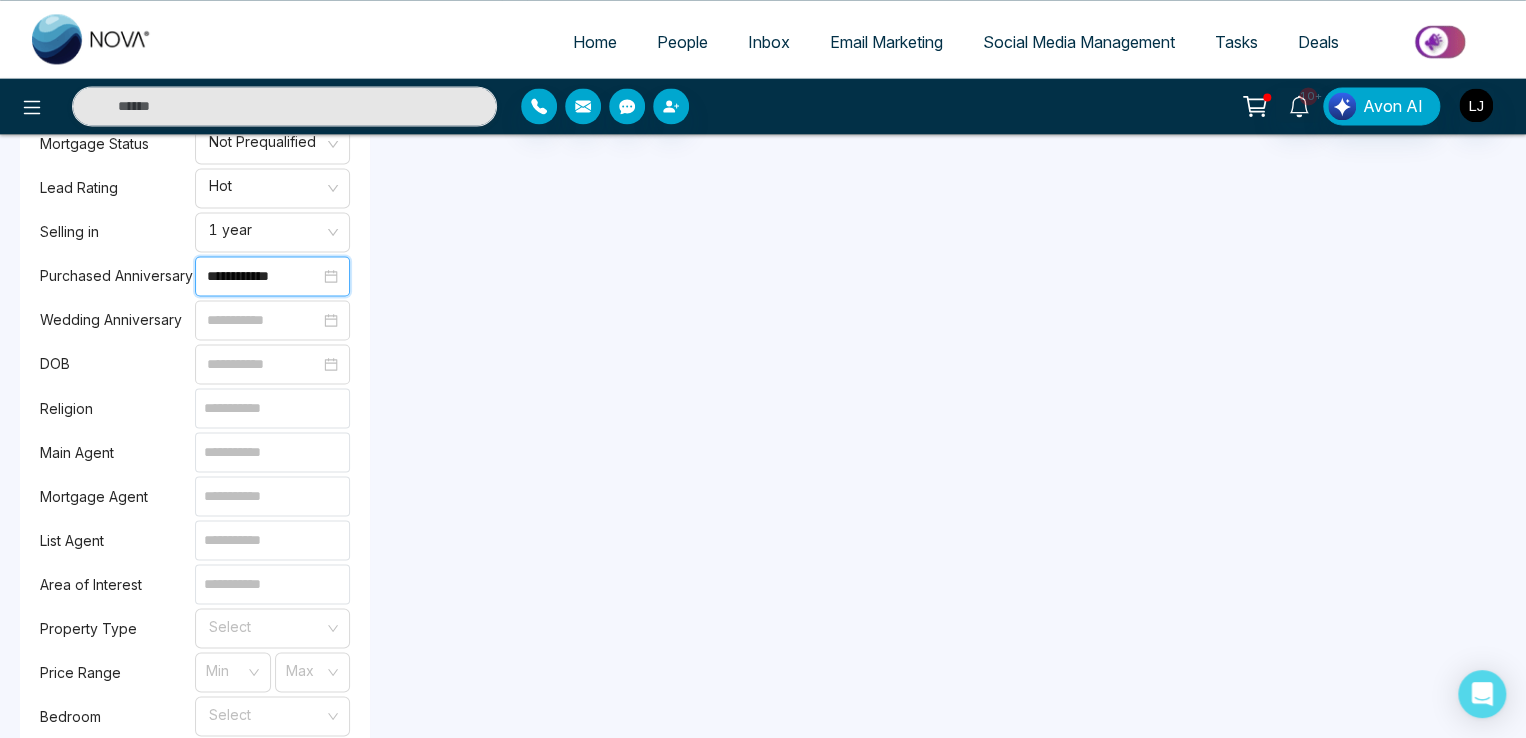 scroll, scrollTop: 1516, scrollLeft: 0, axis: vertical 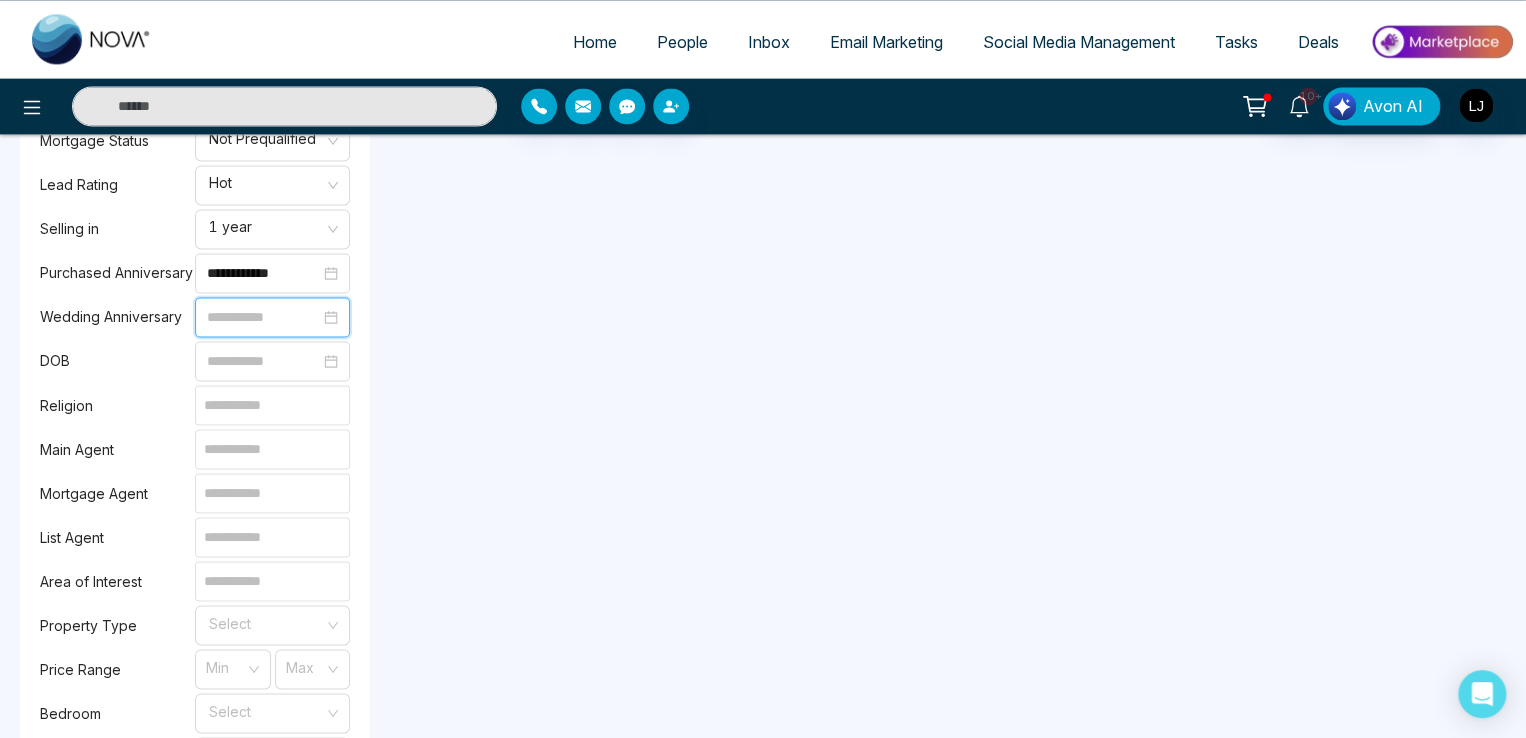 click at bounding box center (263, 317) 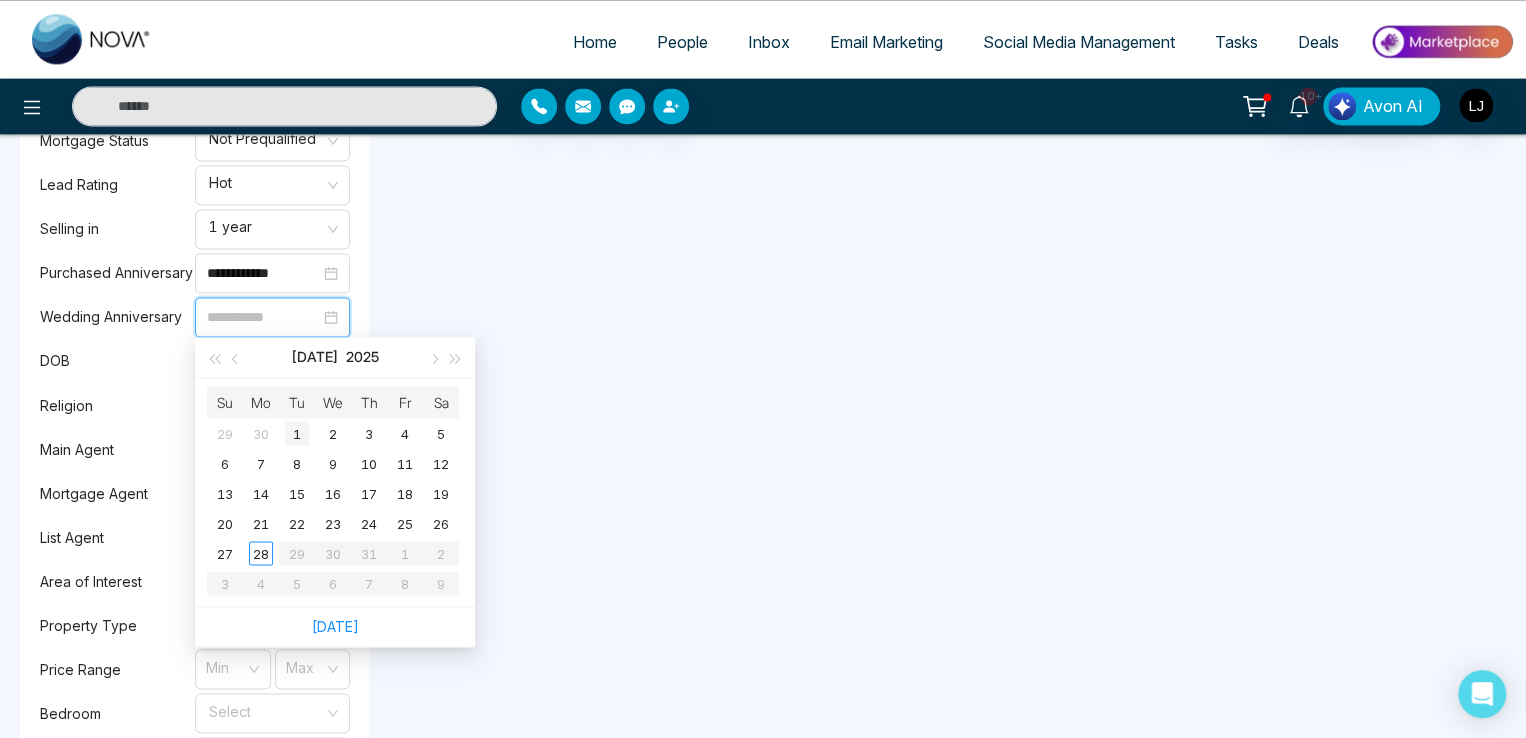 type on "**********" 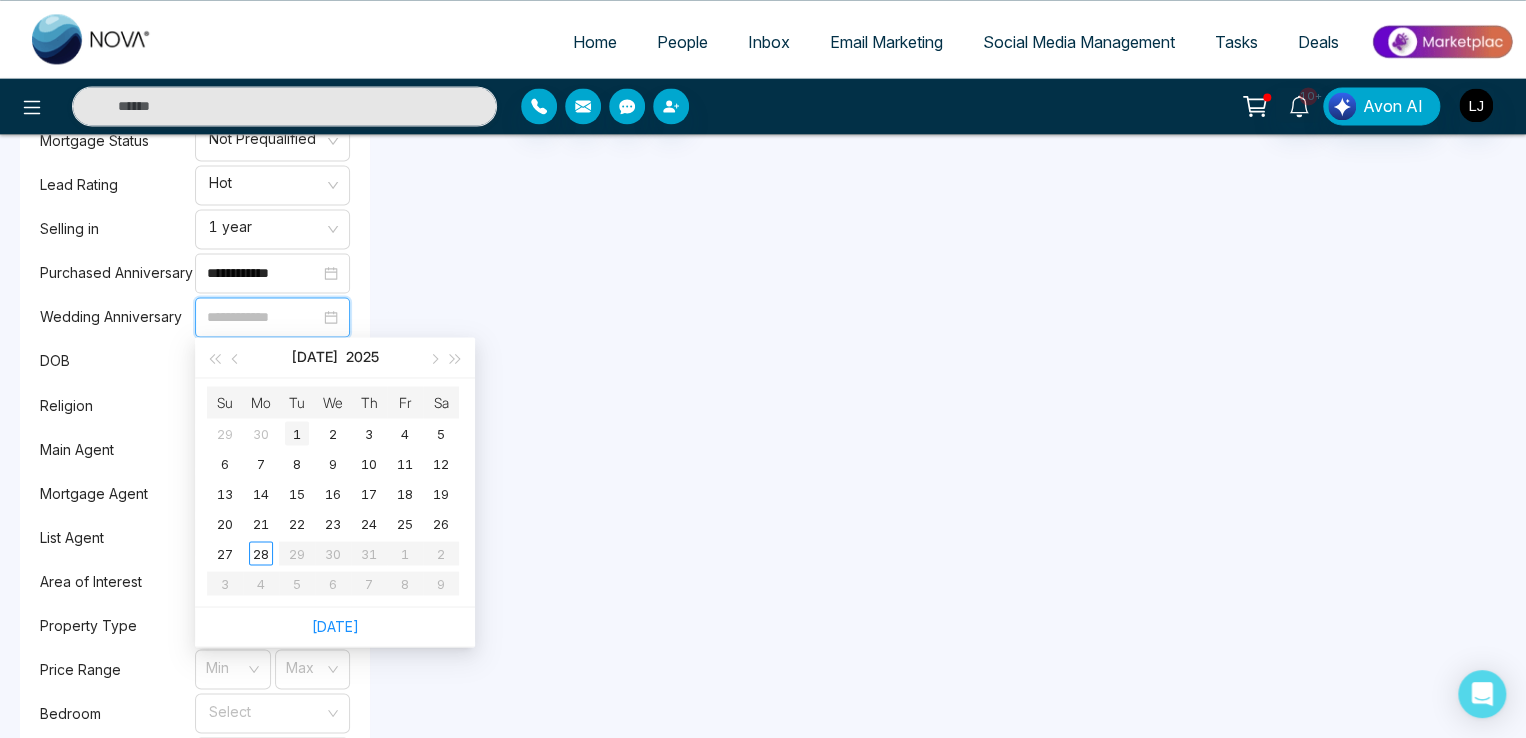 click on "1" at bounding box center [297, 433] 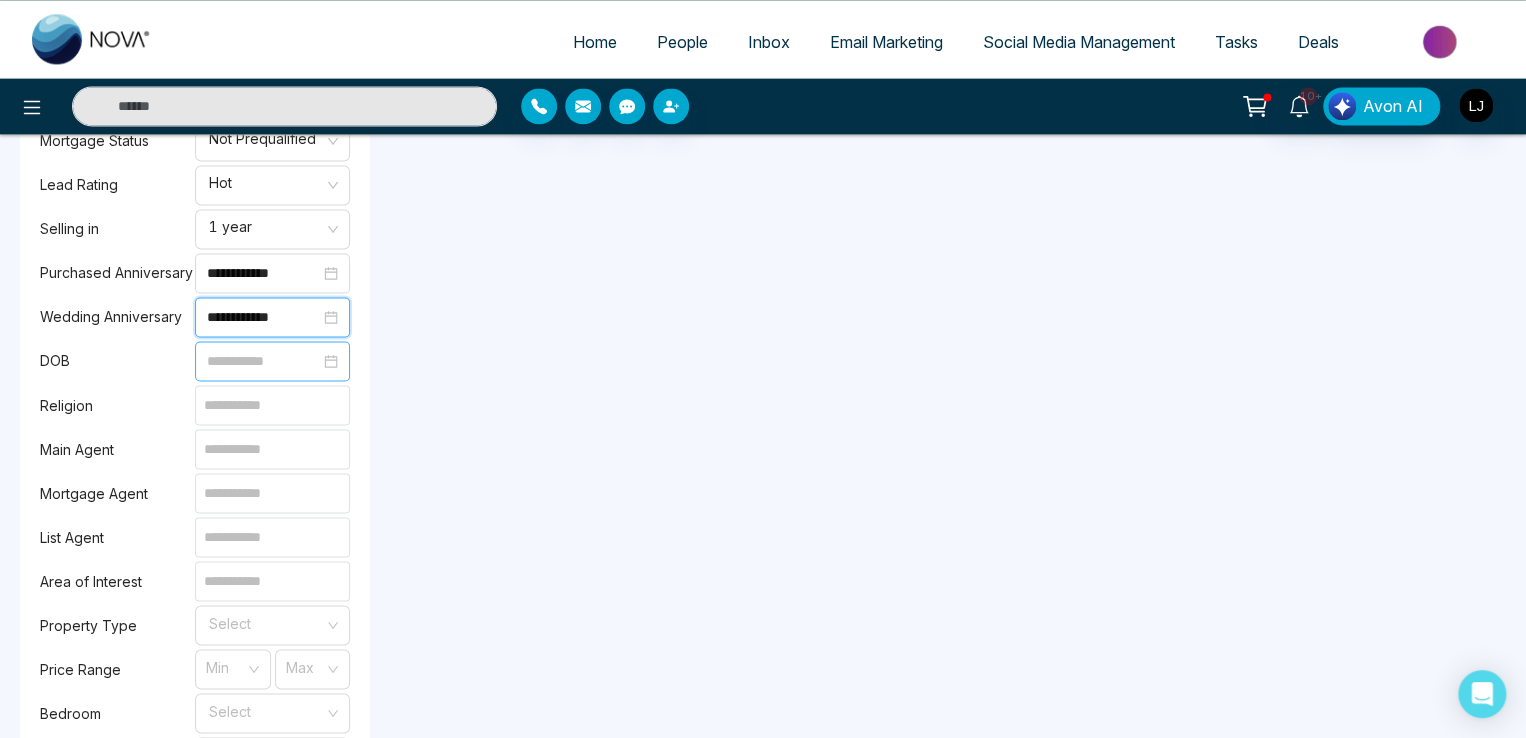 click at bounding box center (263, 361) 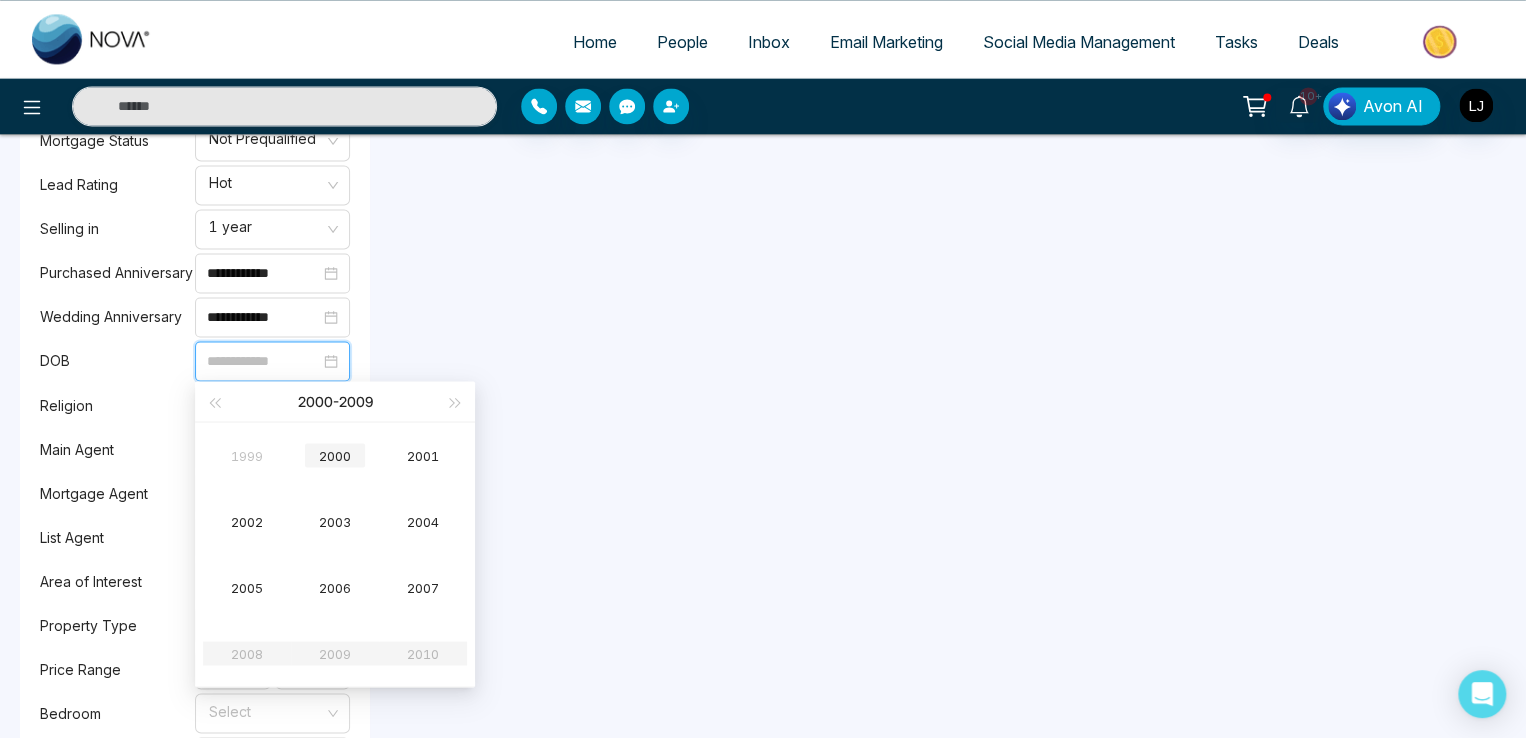 click on "2000" at bounding box center (335, 455) 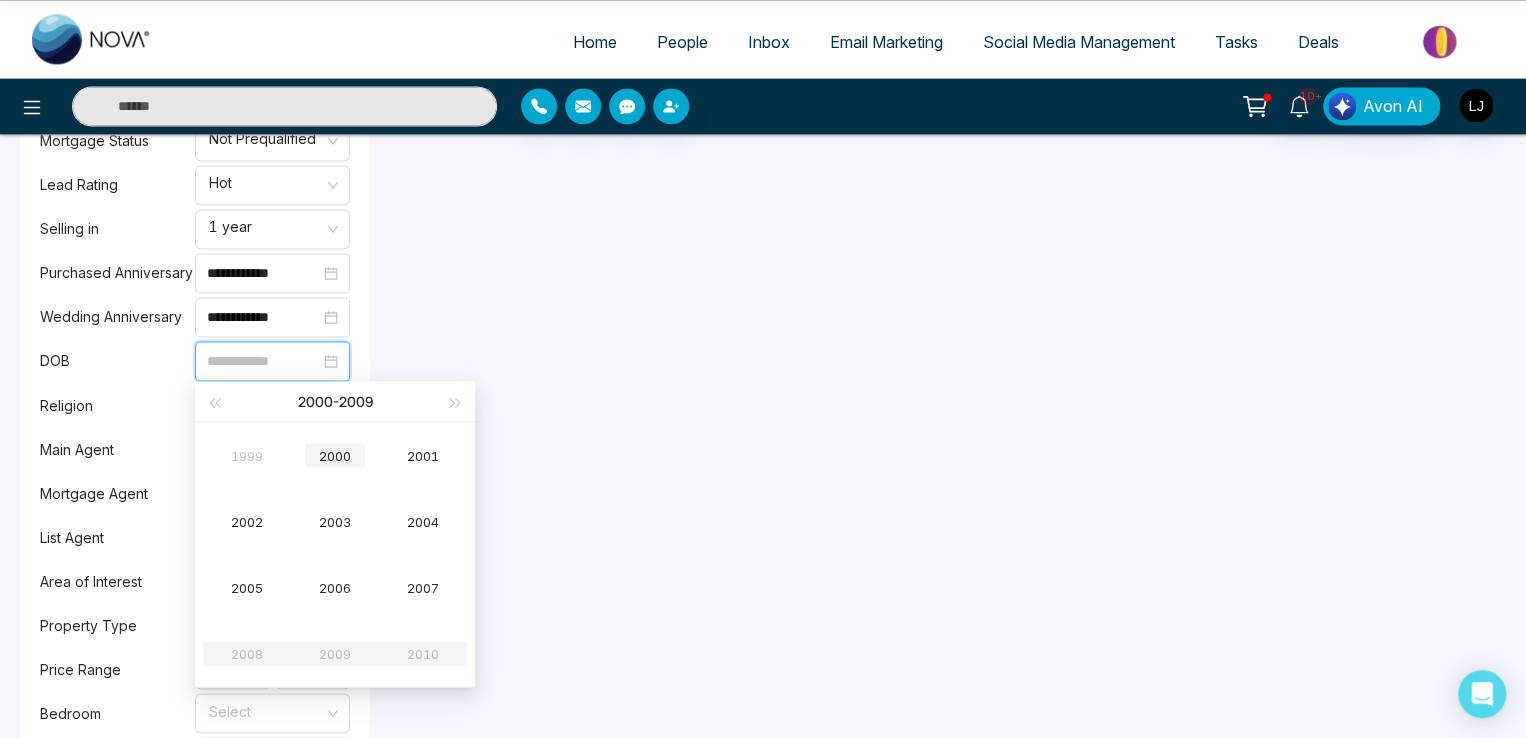 type on "**********" 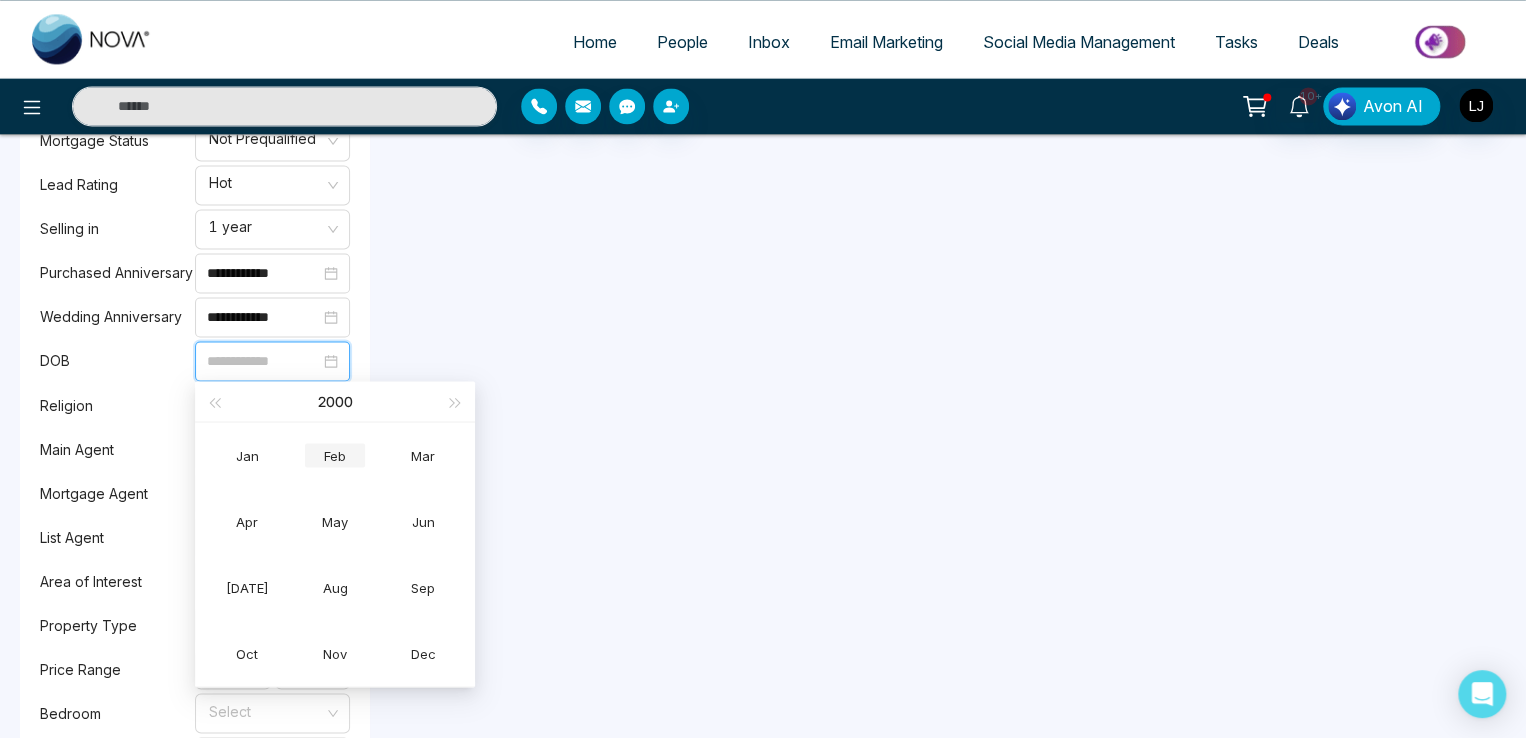 click on "Feb" at bounding box center (335, 455) 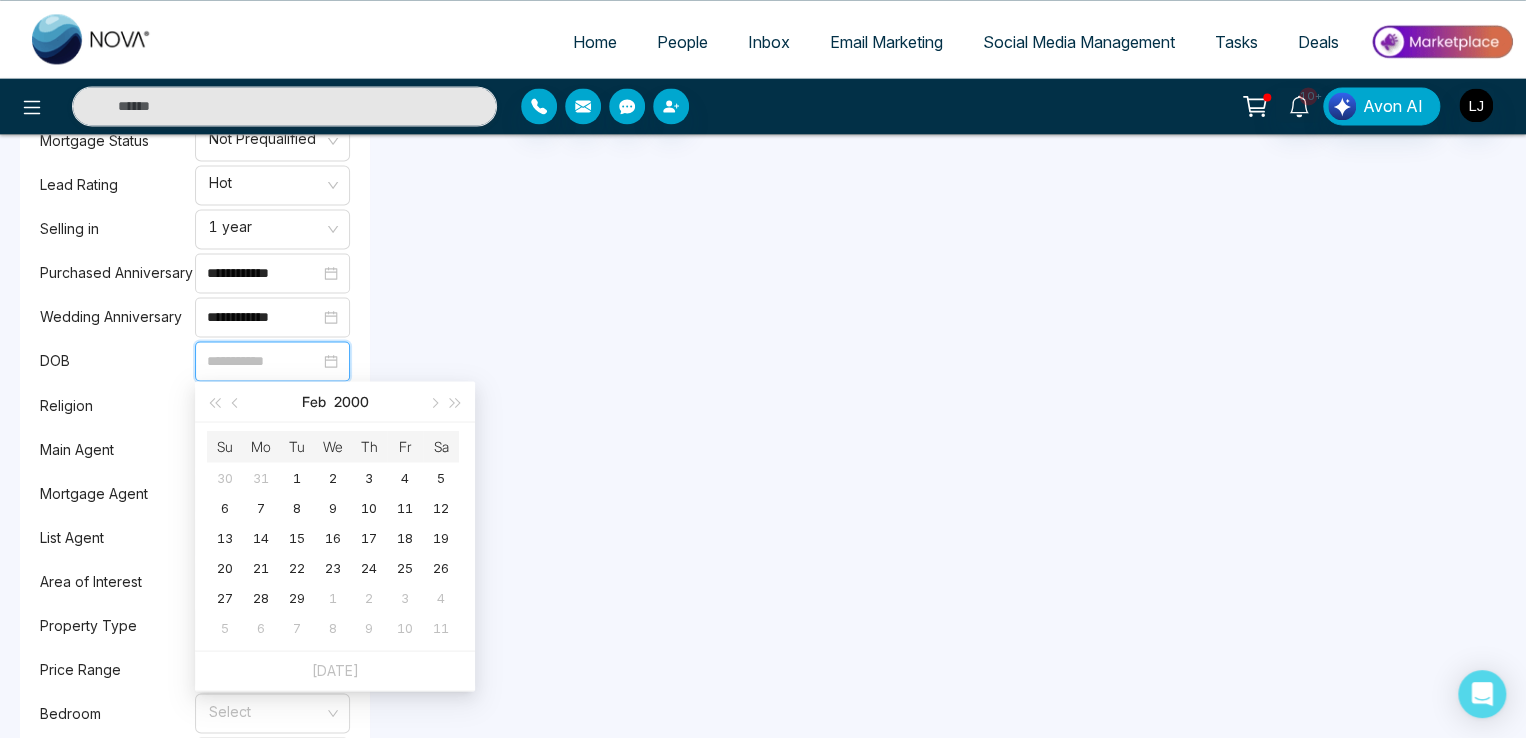 click on "We" at bounding box center [333, 446] 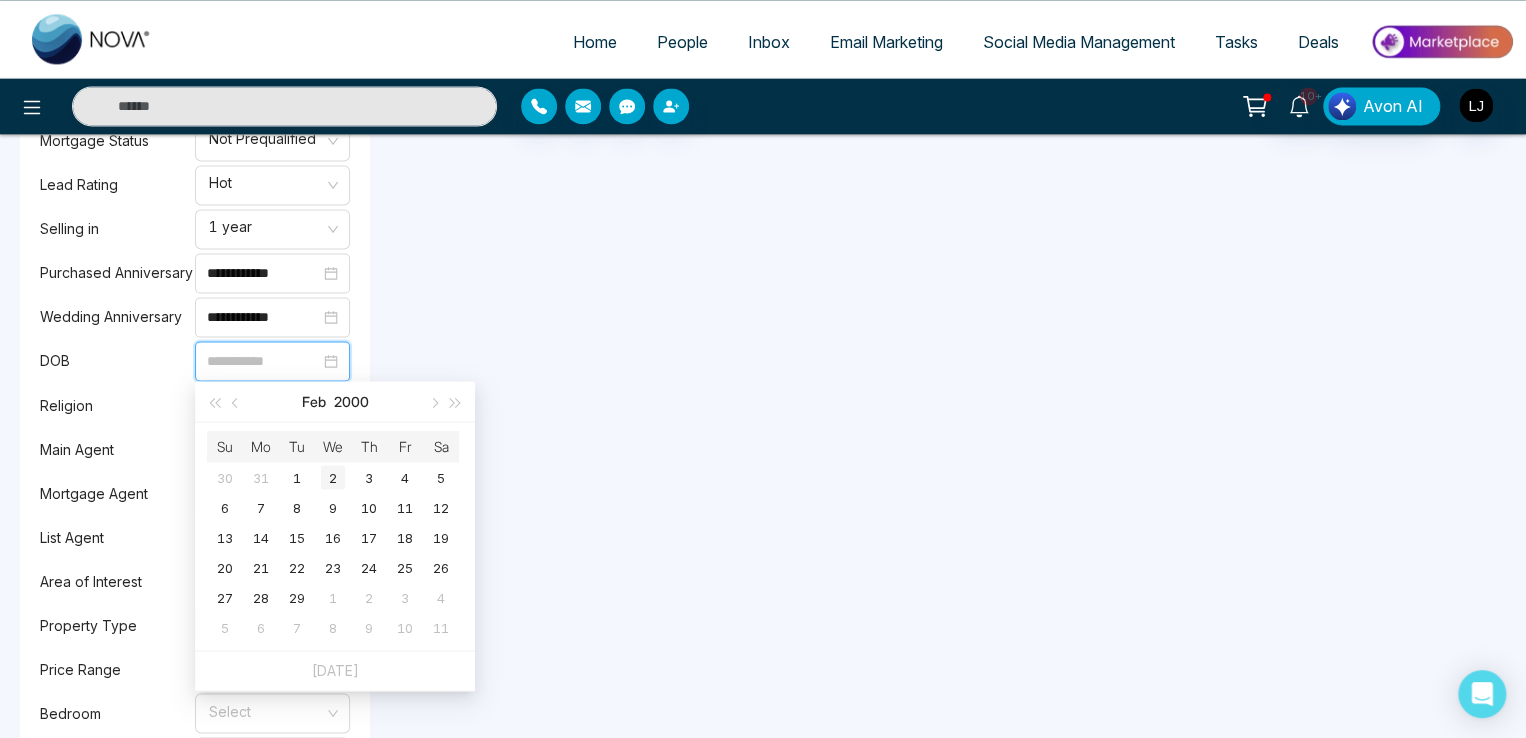 type on "**********" 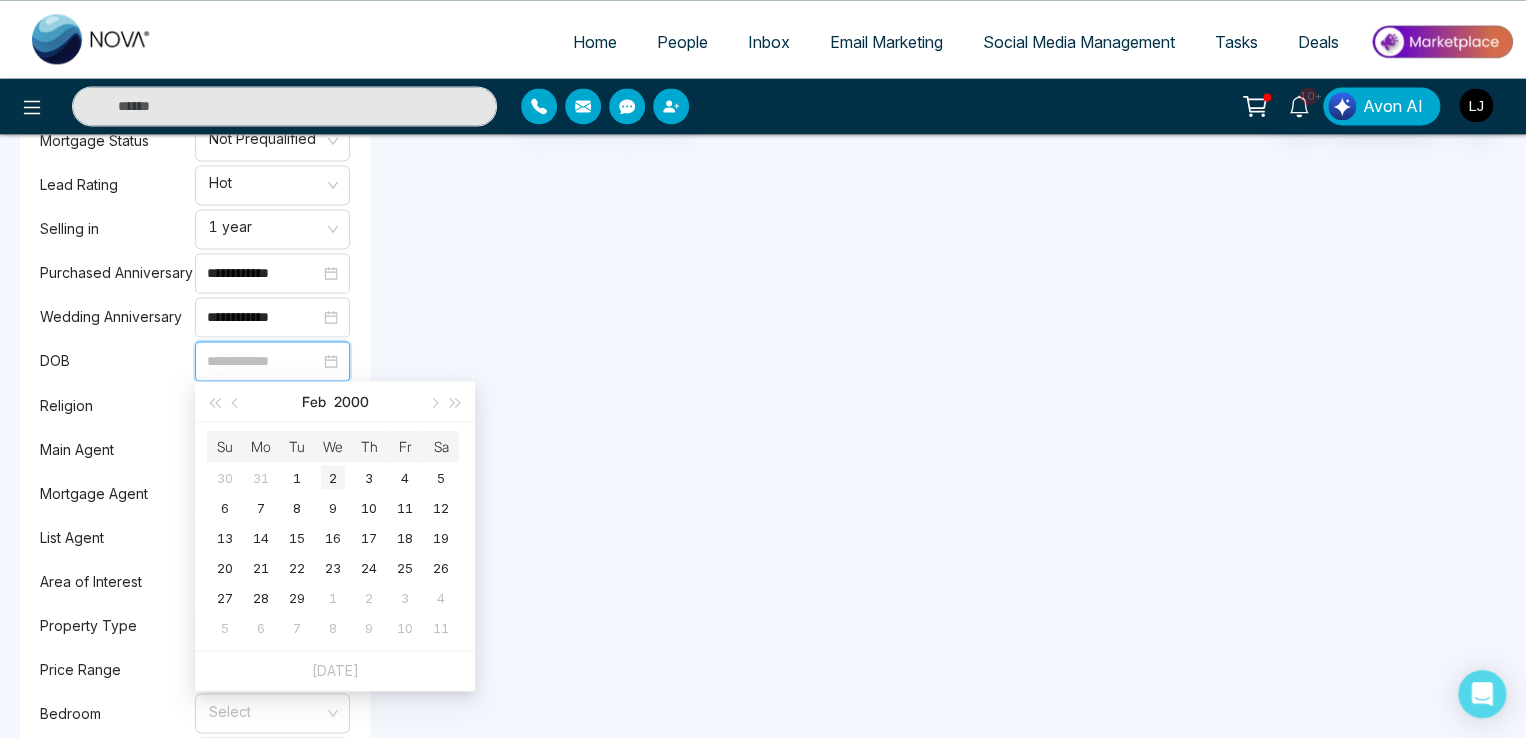click on "2" at bounding box center (333, 477) 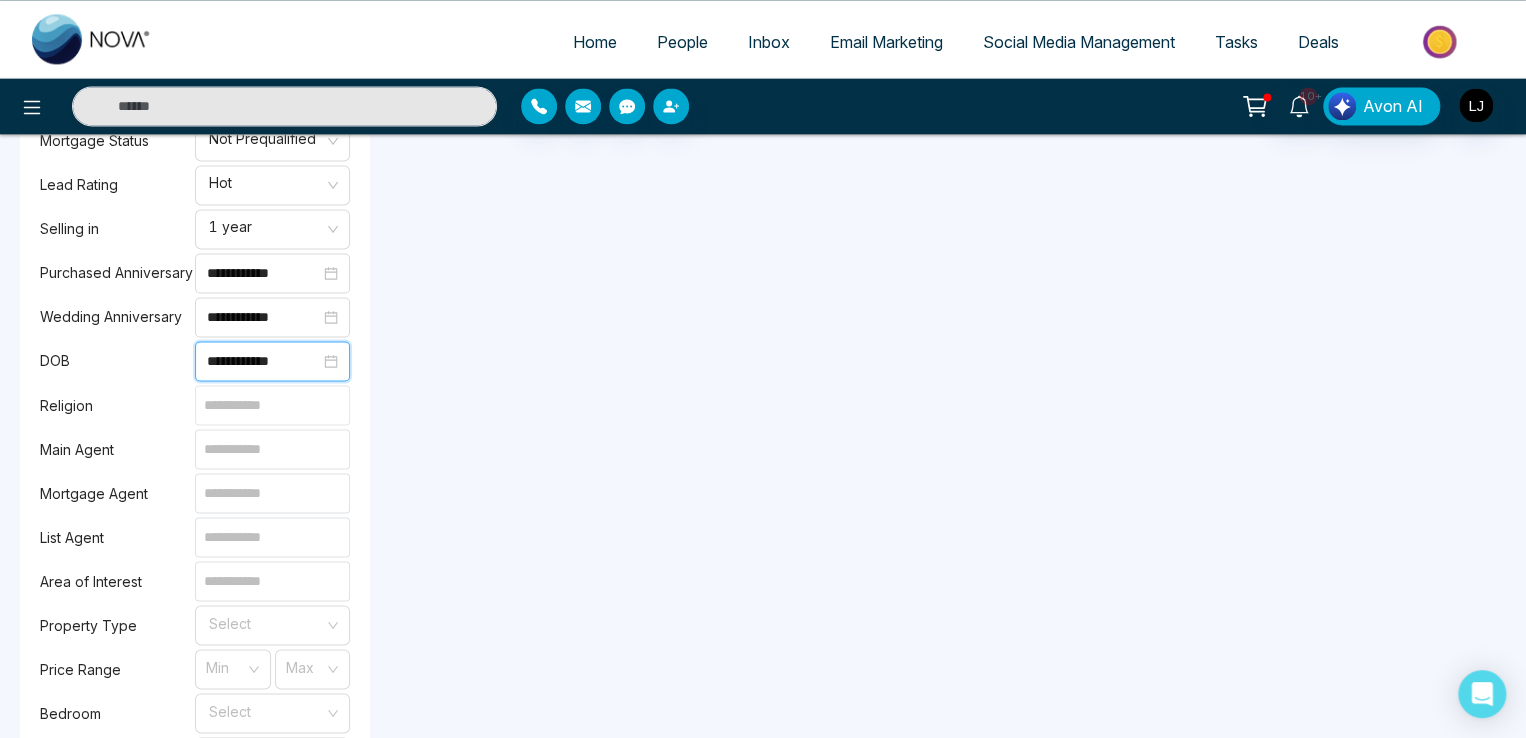 click at bounding box center (272, 405) 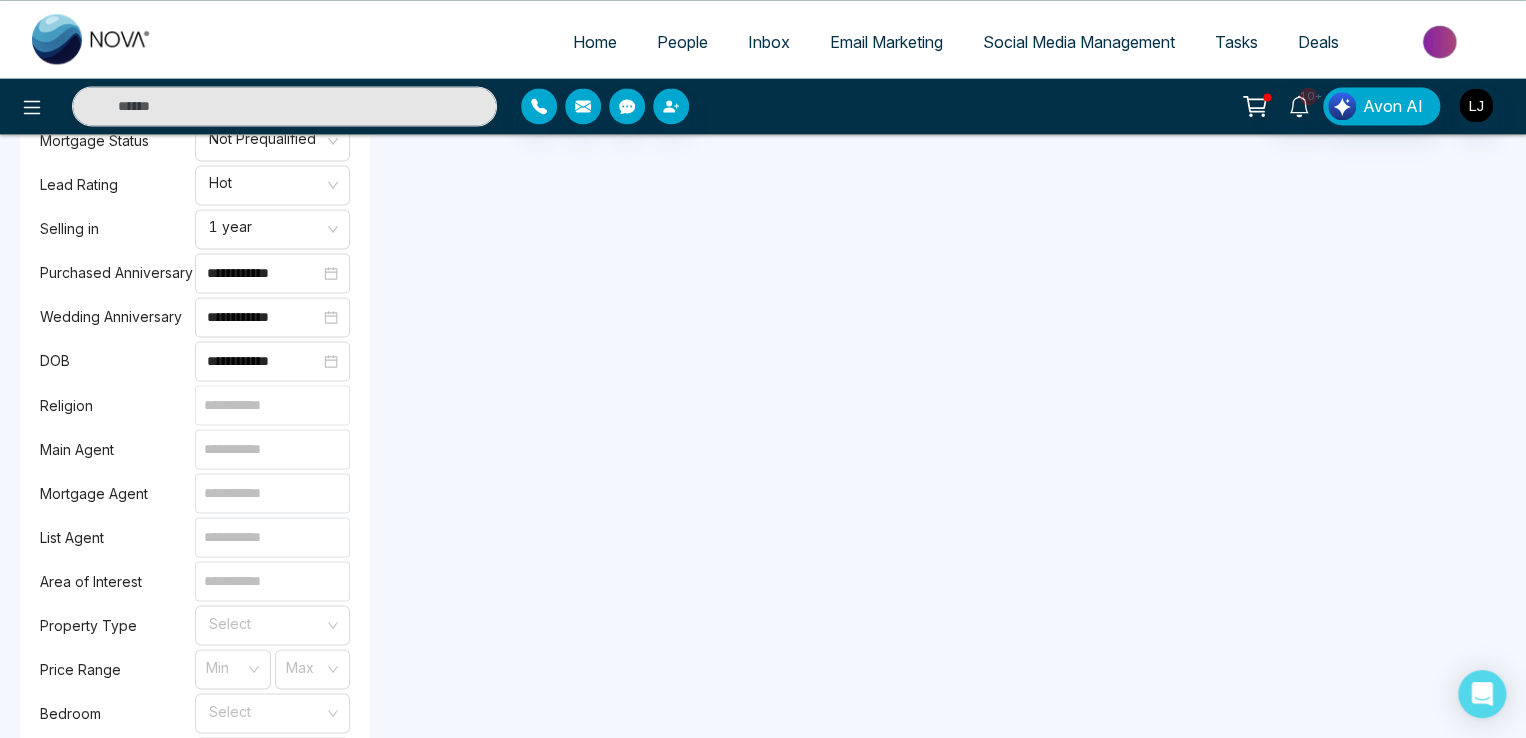 type on "****" 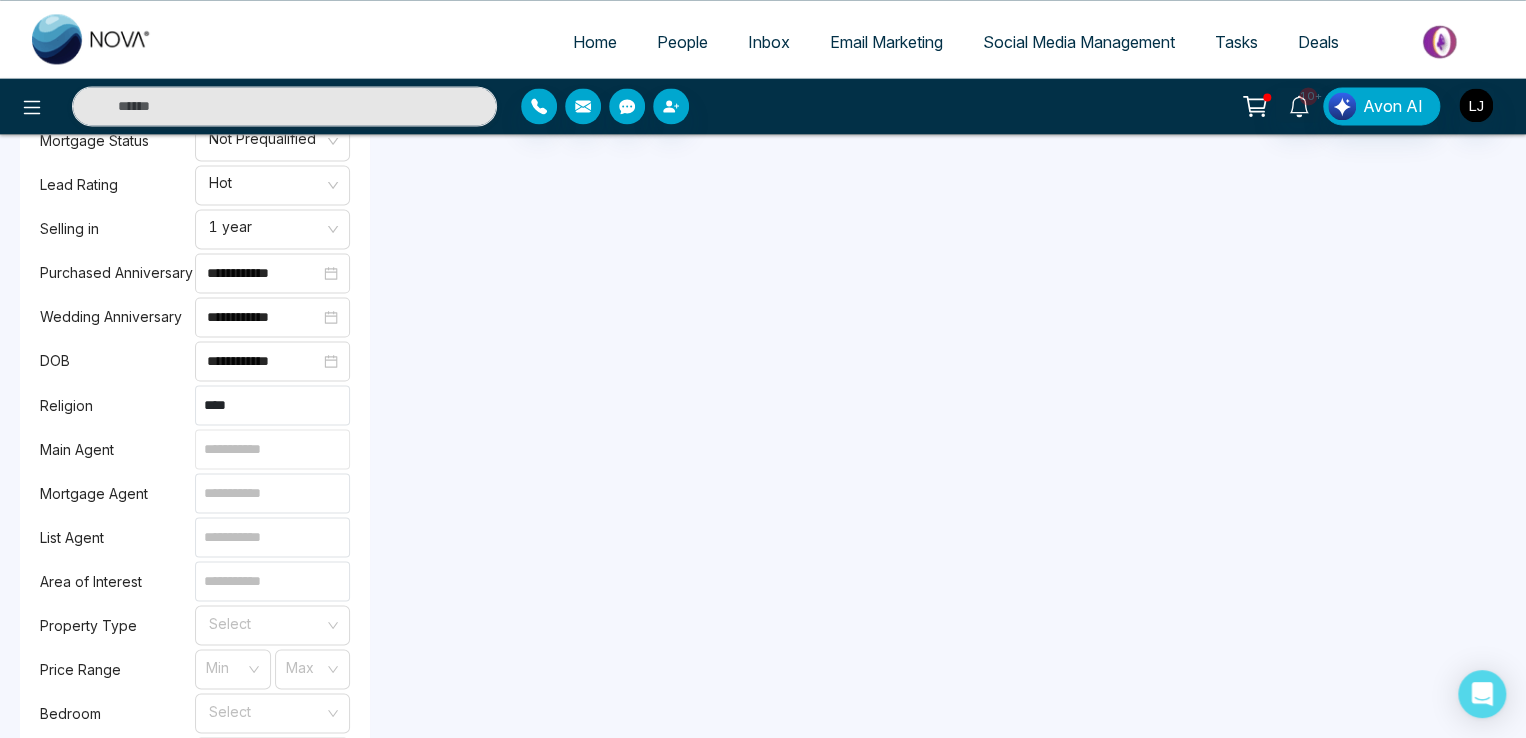 click at bounding box center (272, 449) 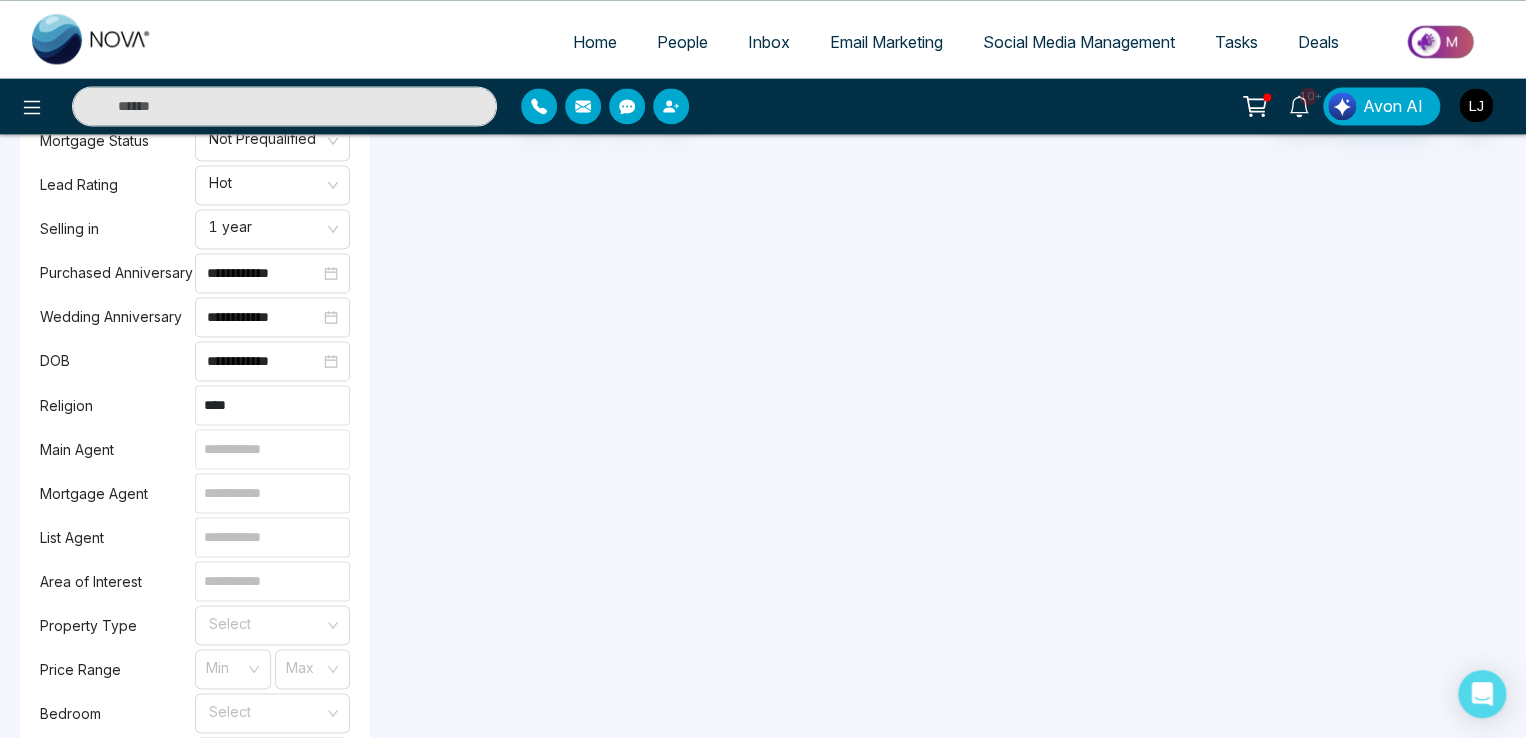 type on "****" 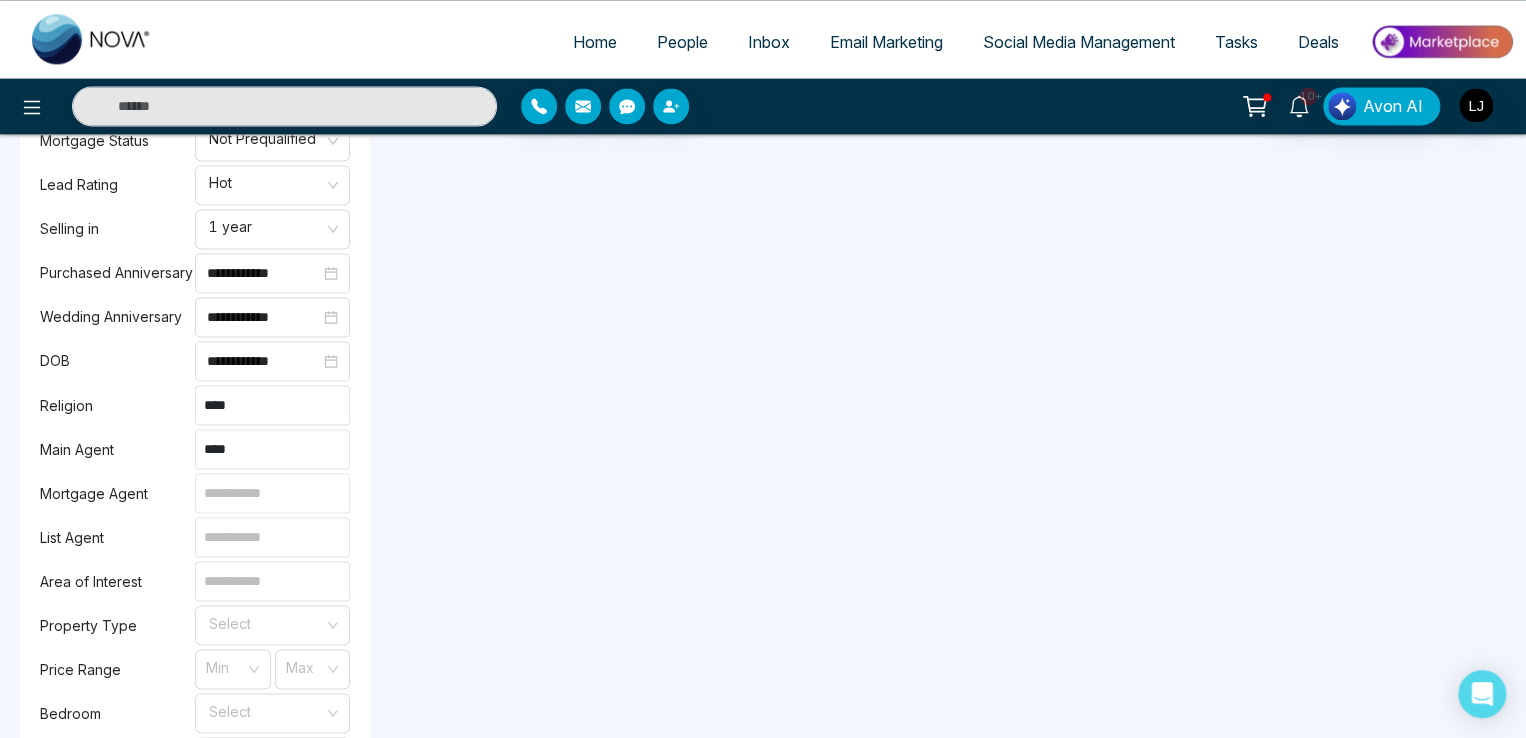 click at bounding box center [272, 493] 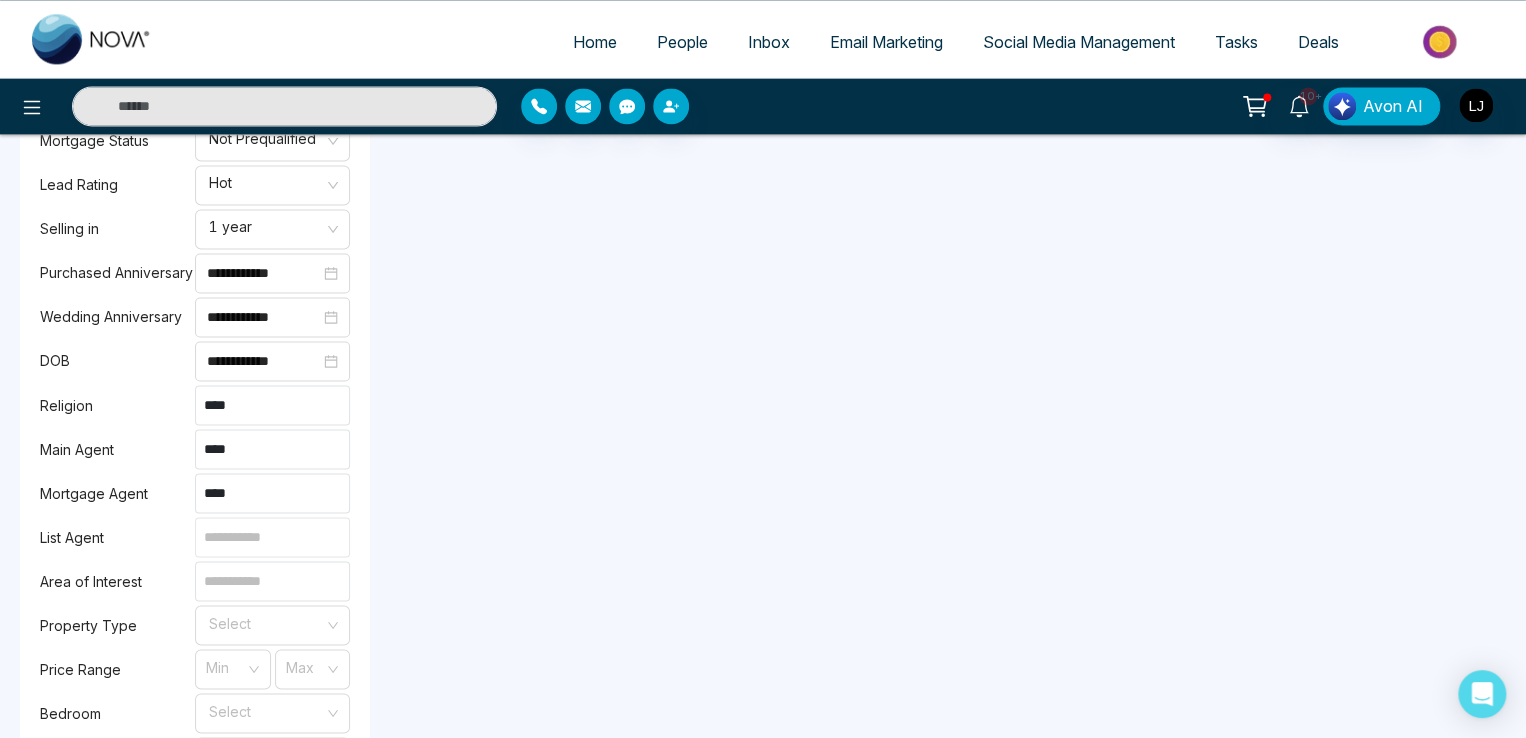 click at bounding box center (272, 537) 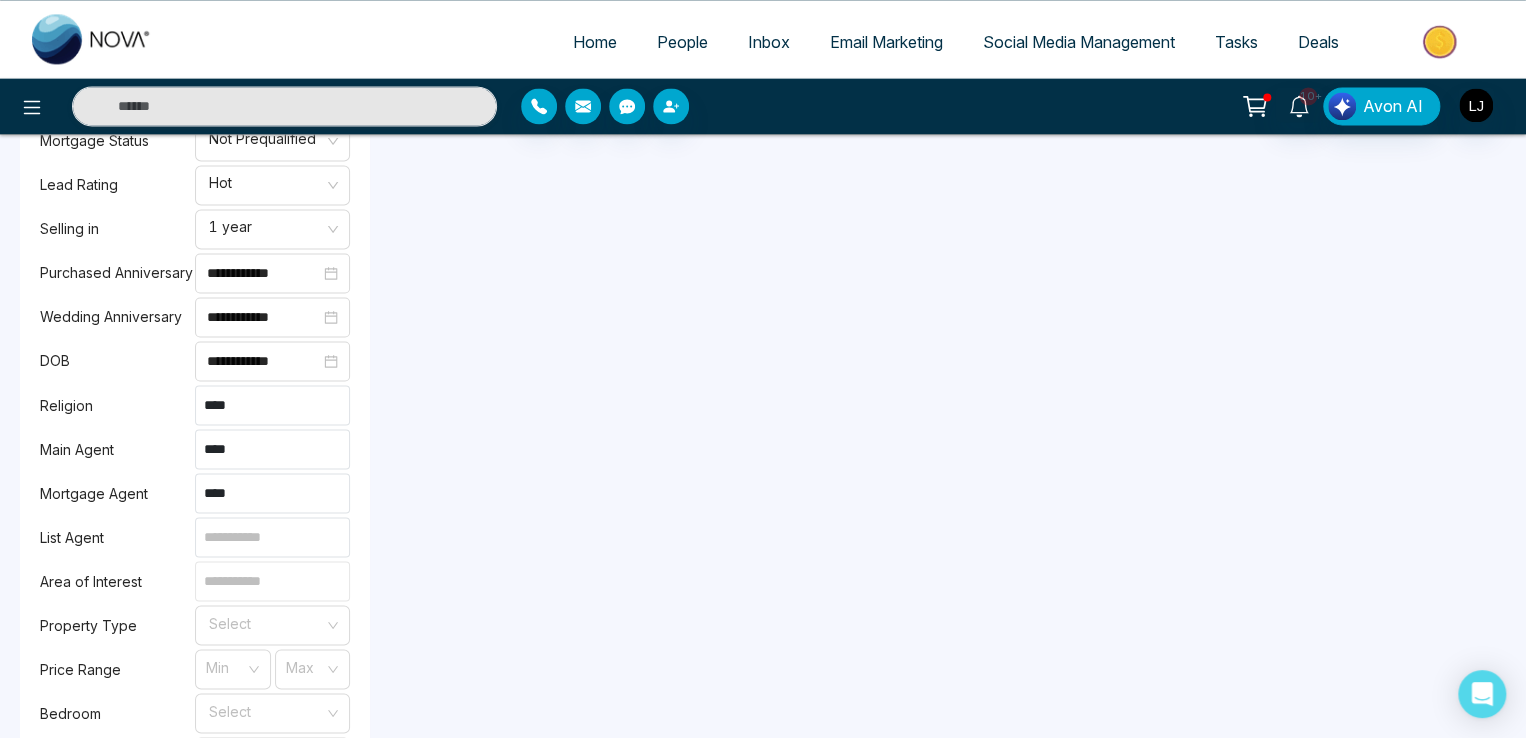 click at bounding box center (272, 581) 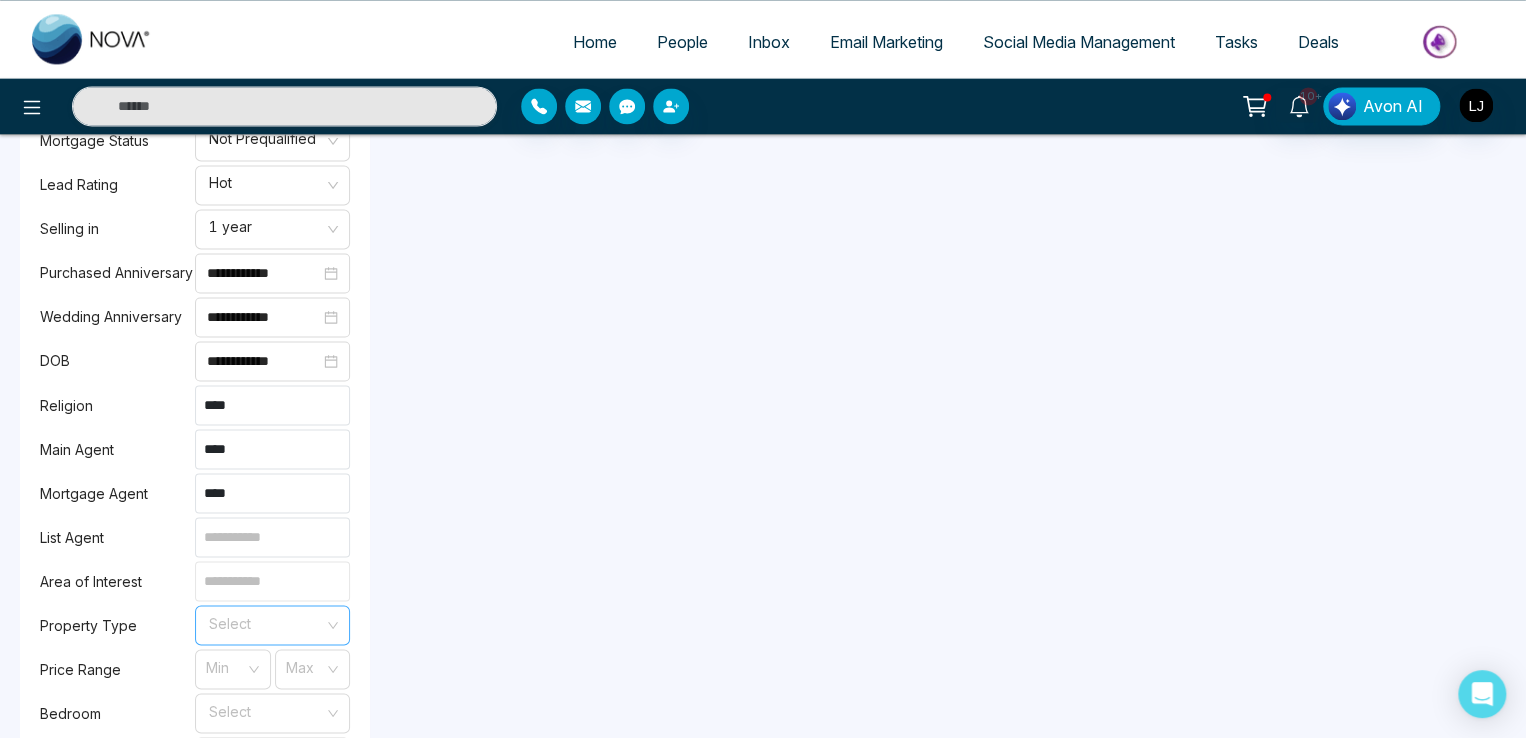type on "**" 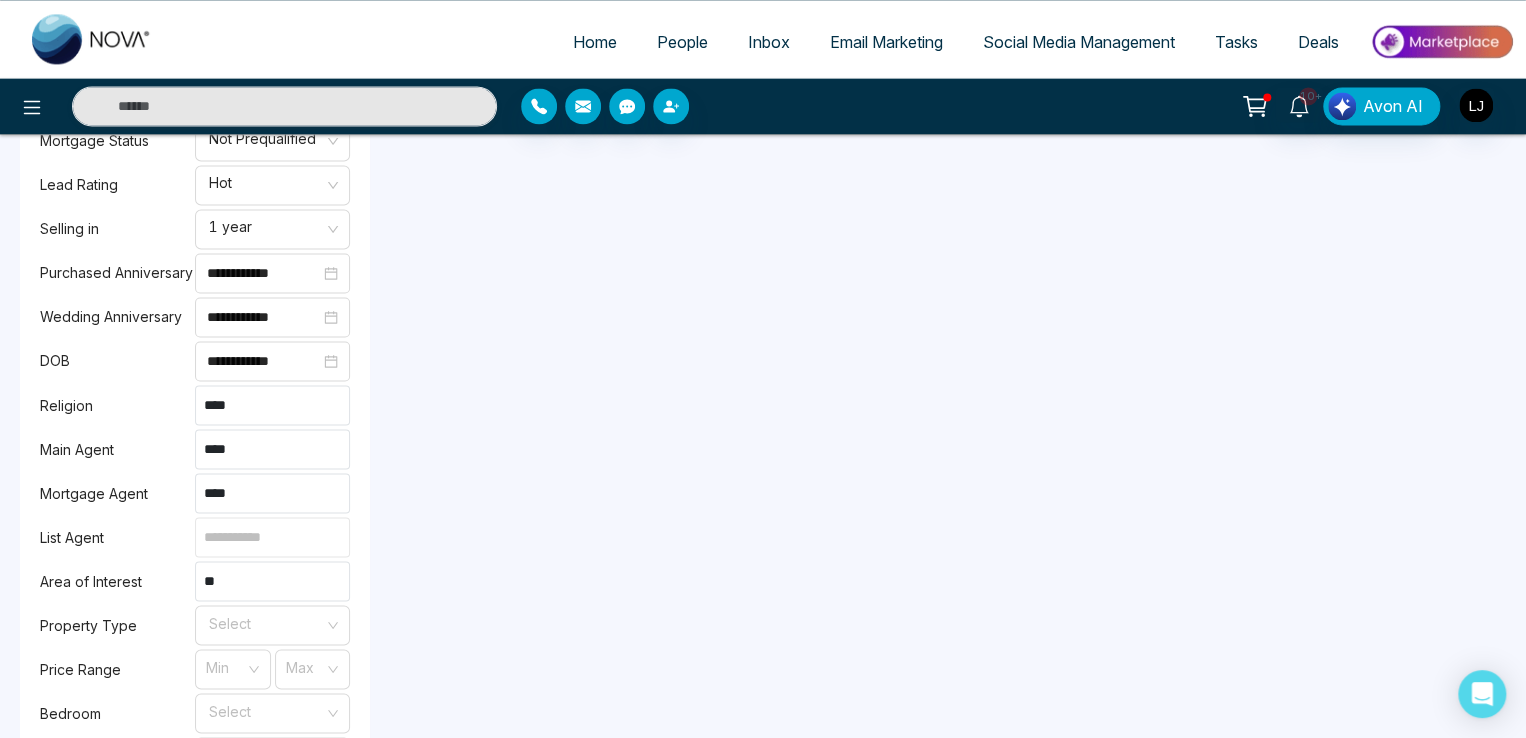 click at bounding box center (272, 537) 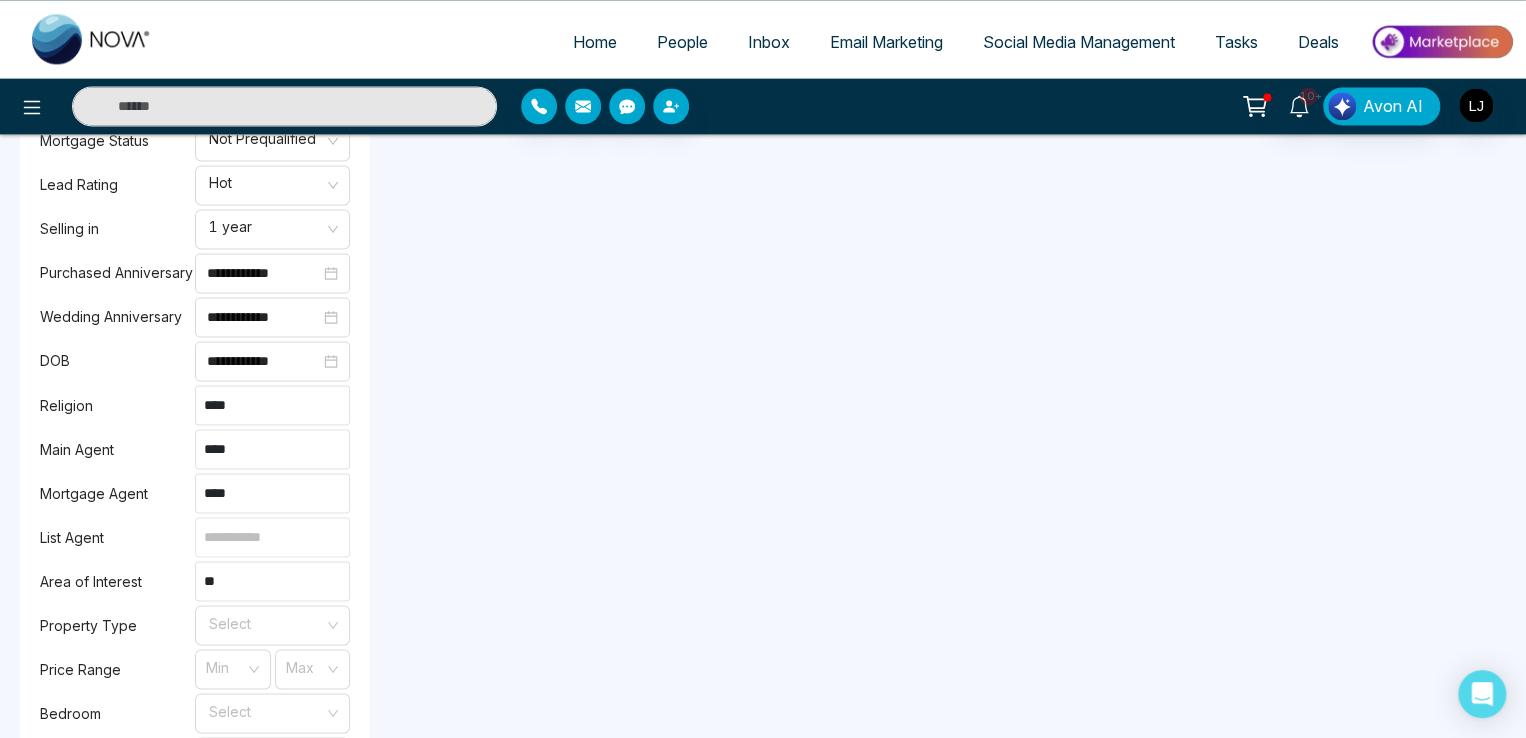 type on "****" 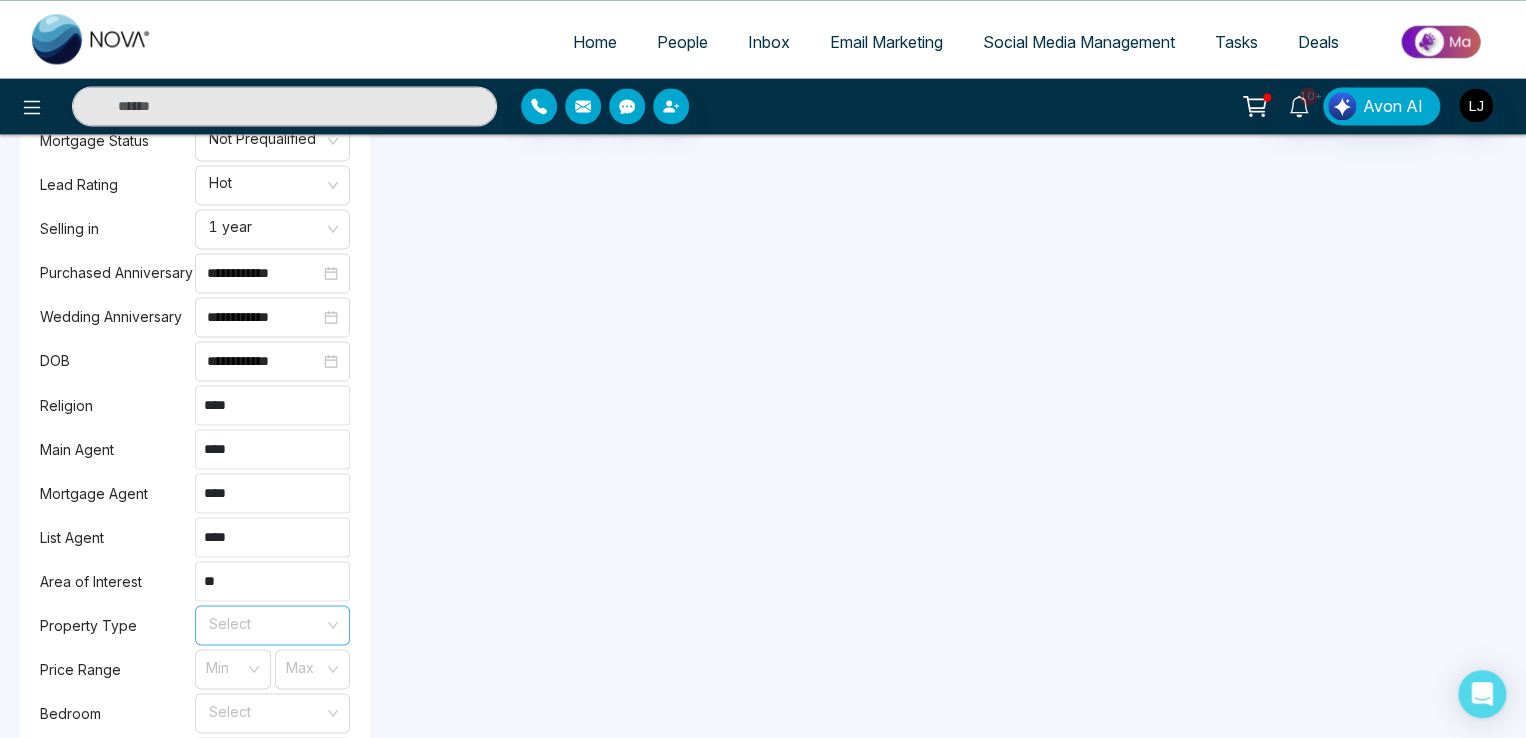 click at bounding box center (265, 621) 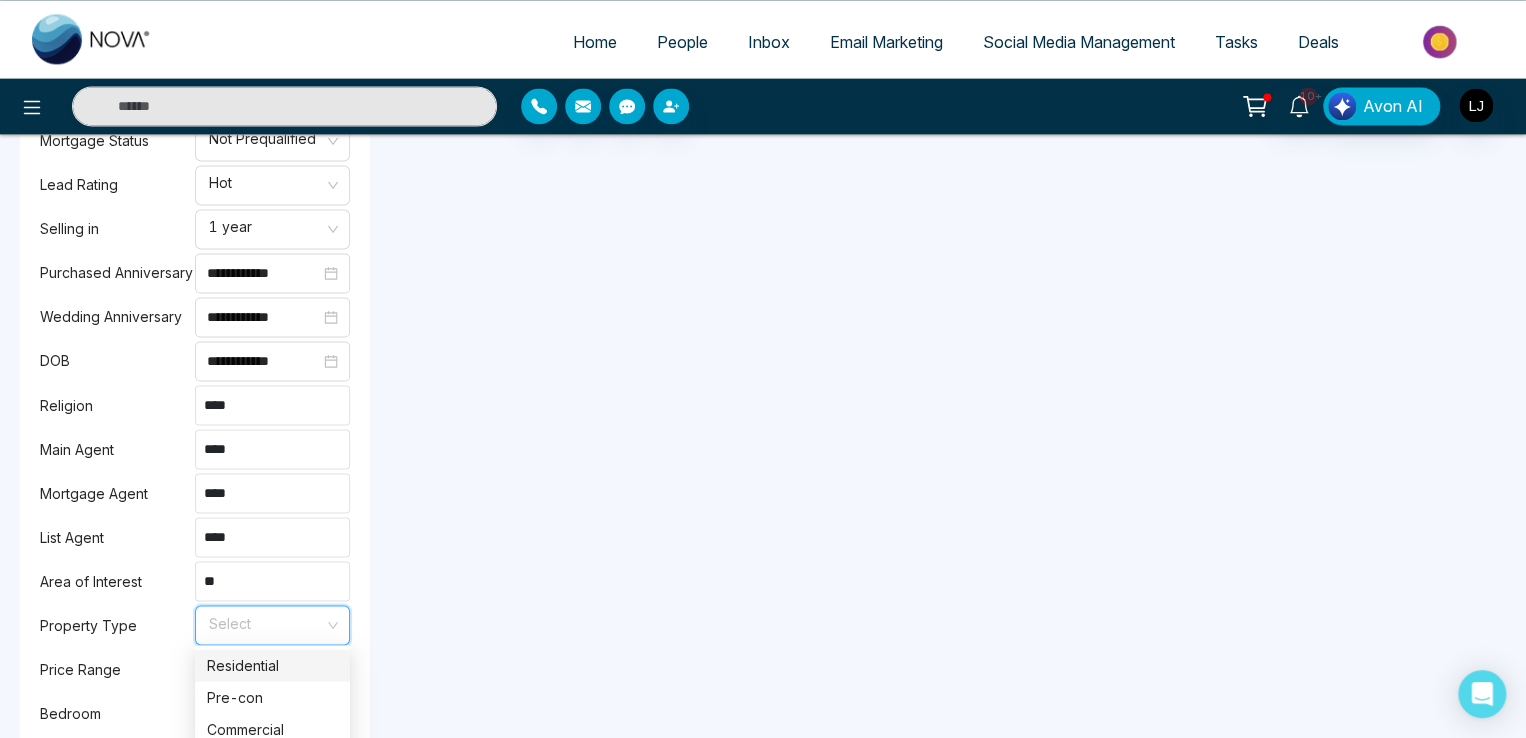 click on "Residential" at bounding box center [272, 665] 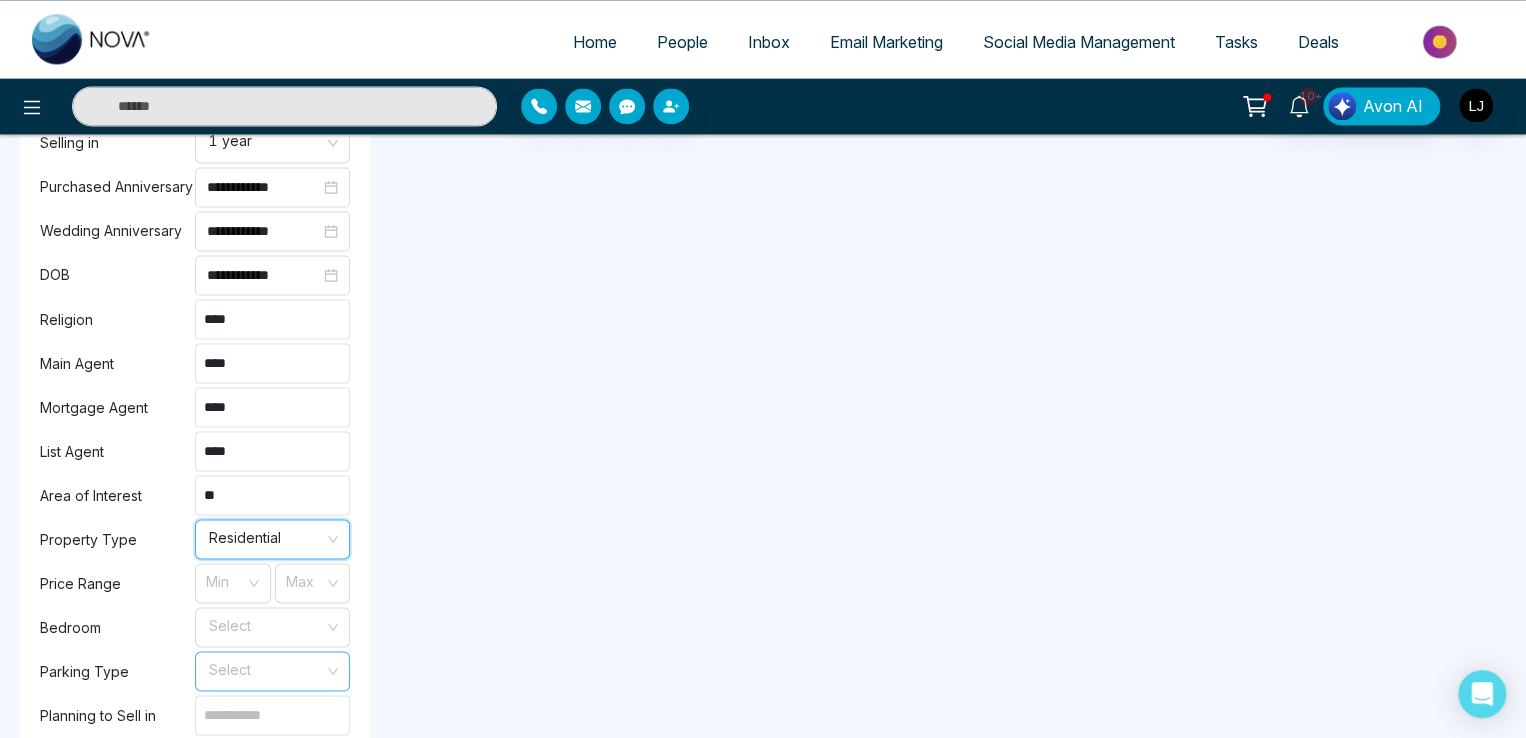 scroll, scrollTop: 1716, scrollLeft: 0, axis: vertical 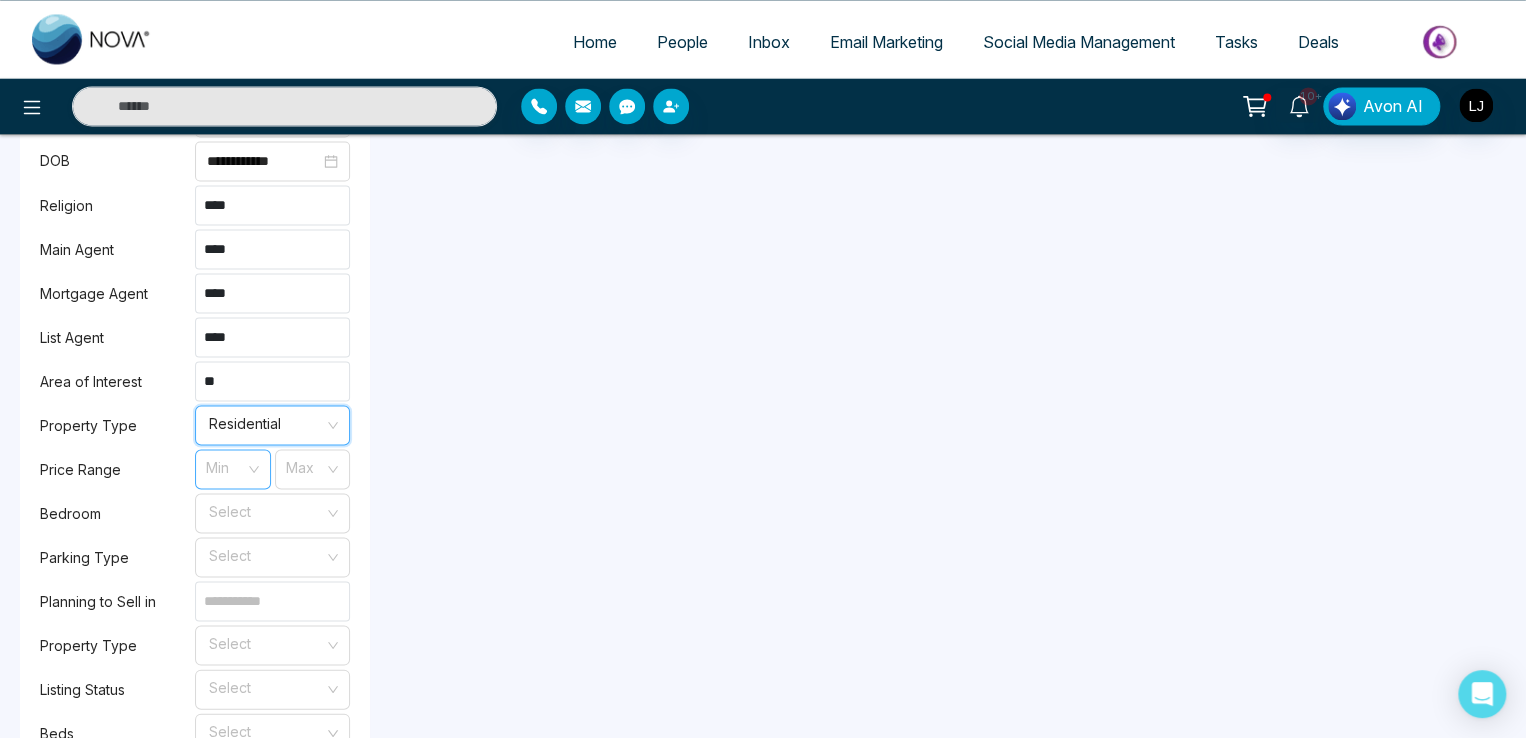click at bounding box center (226, 465) 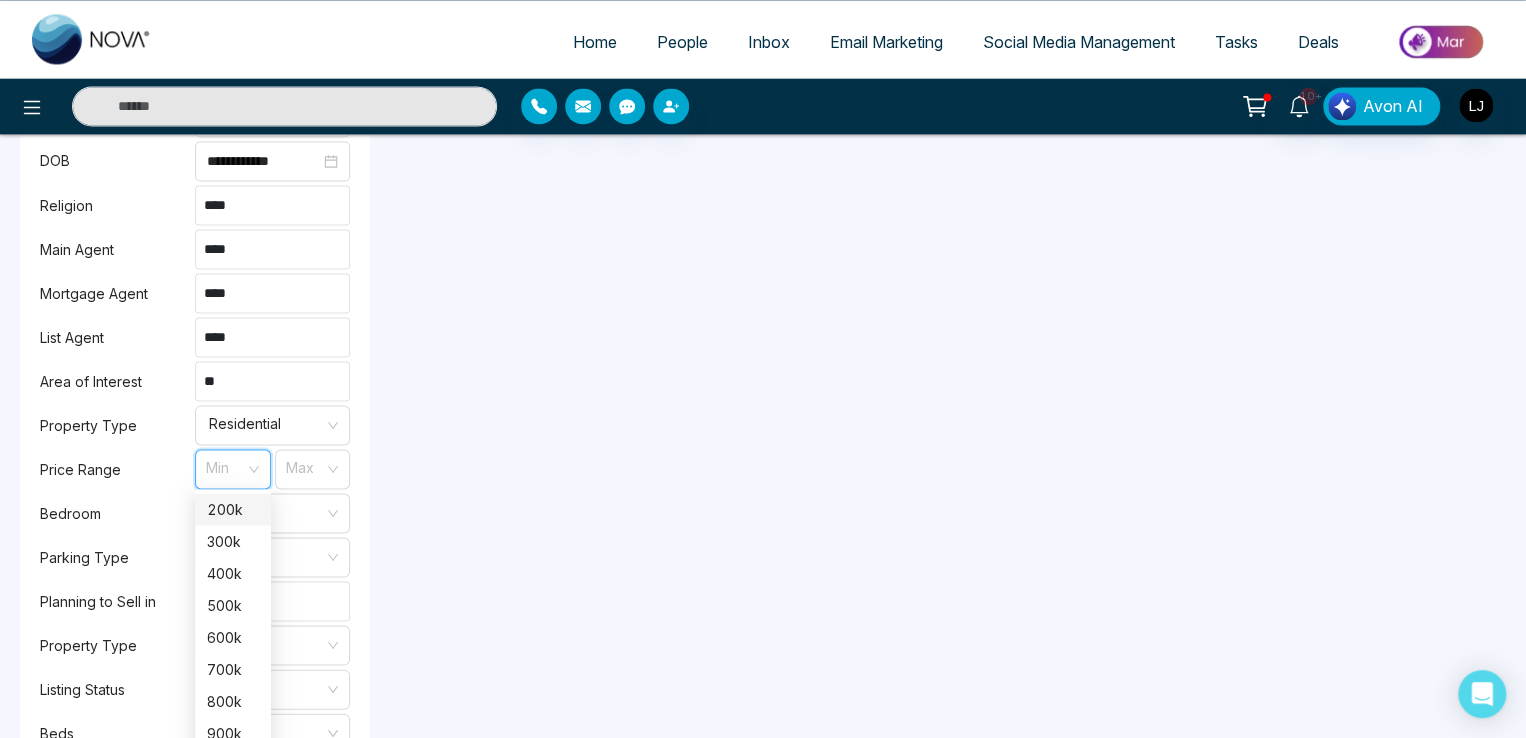 click on "200k" at bounding box center [233, 509] 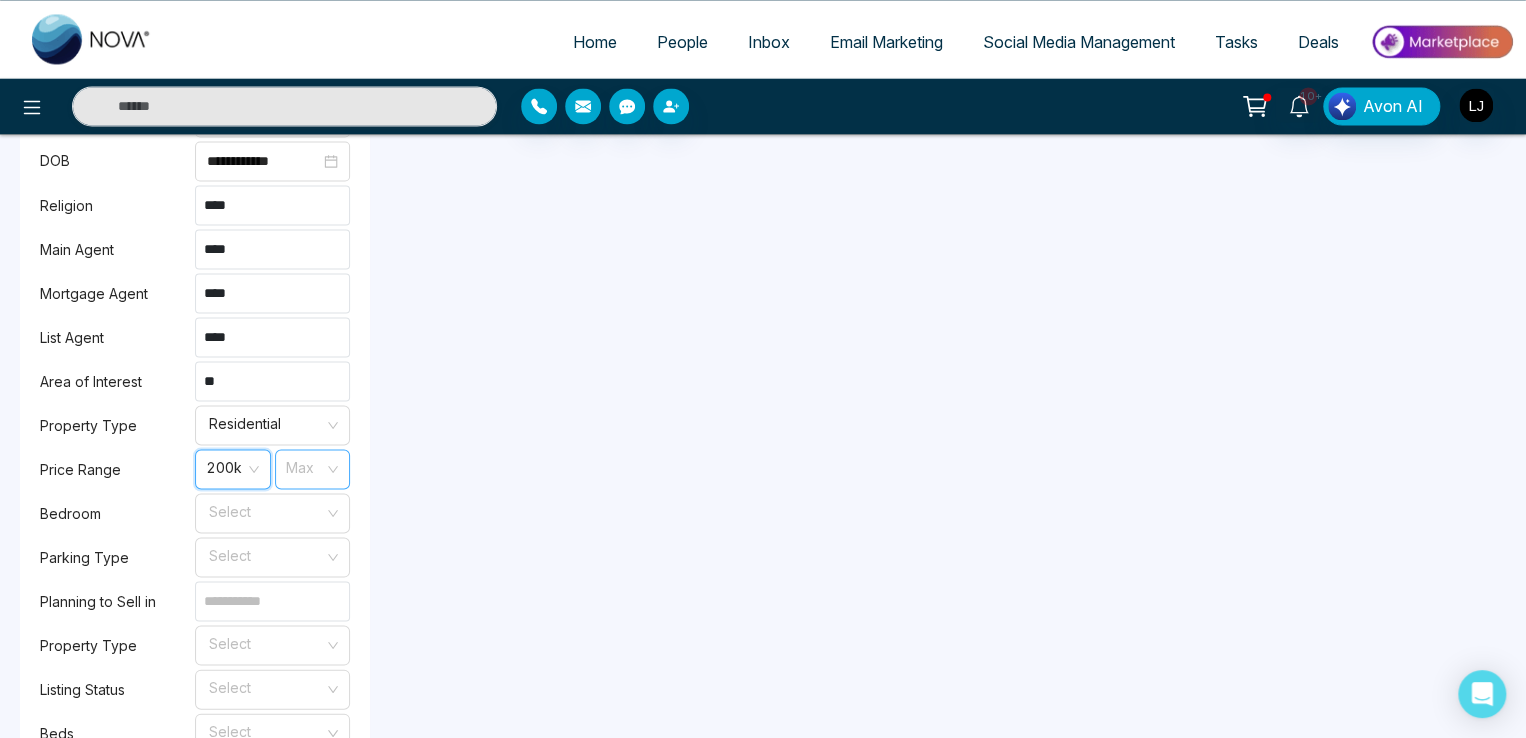 click at bounding box center [305, 465] 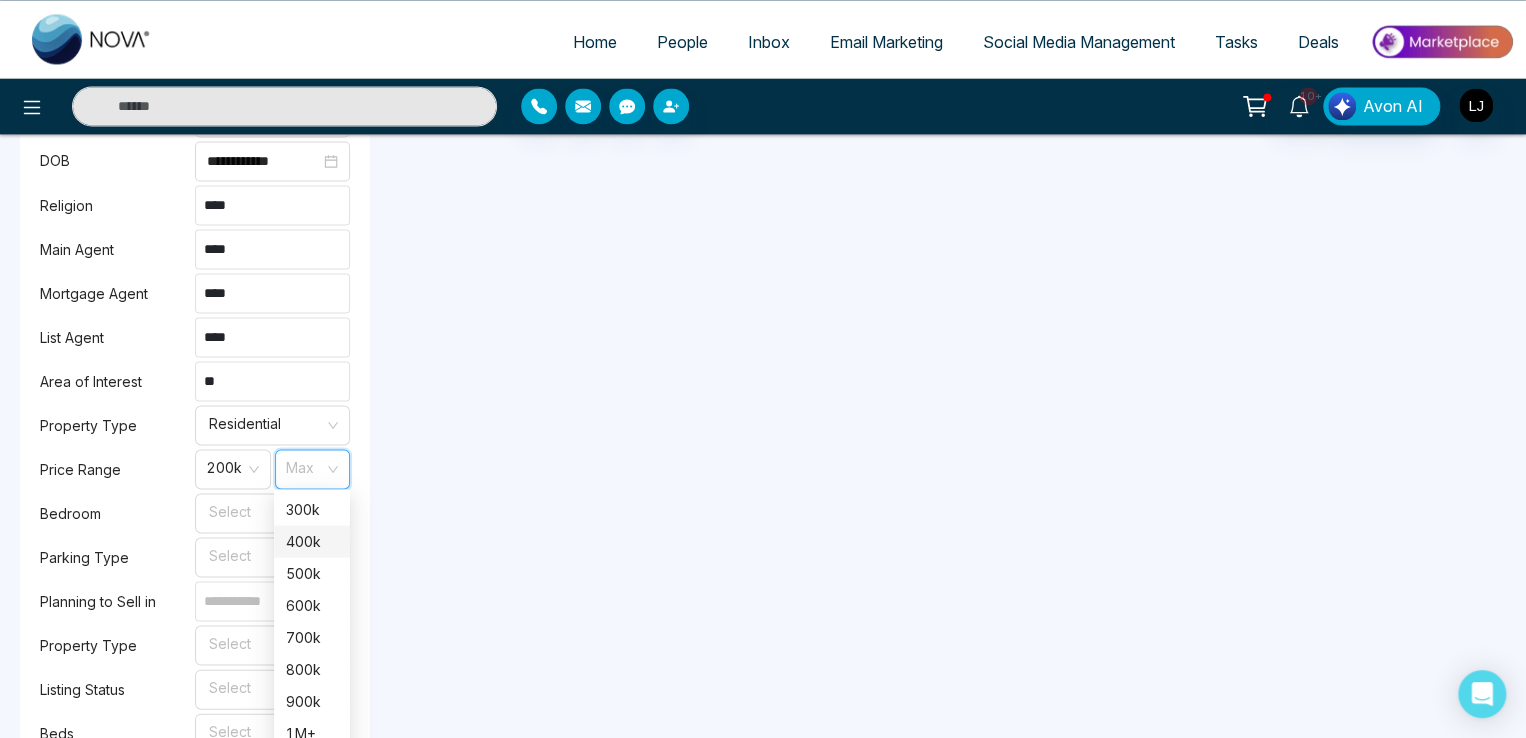 click on "400k" at bounding box center (312, 541) 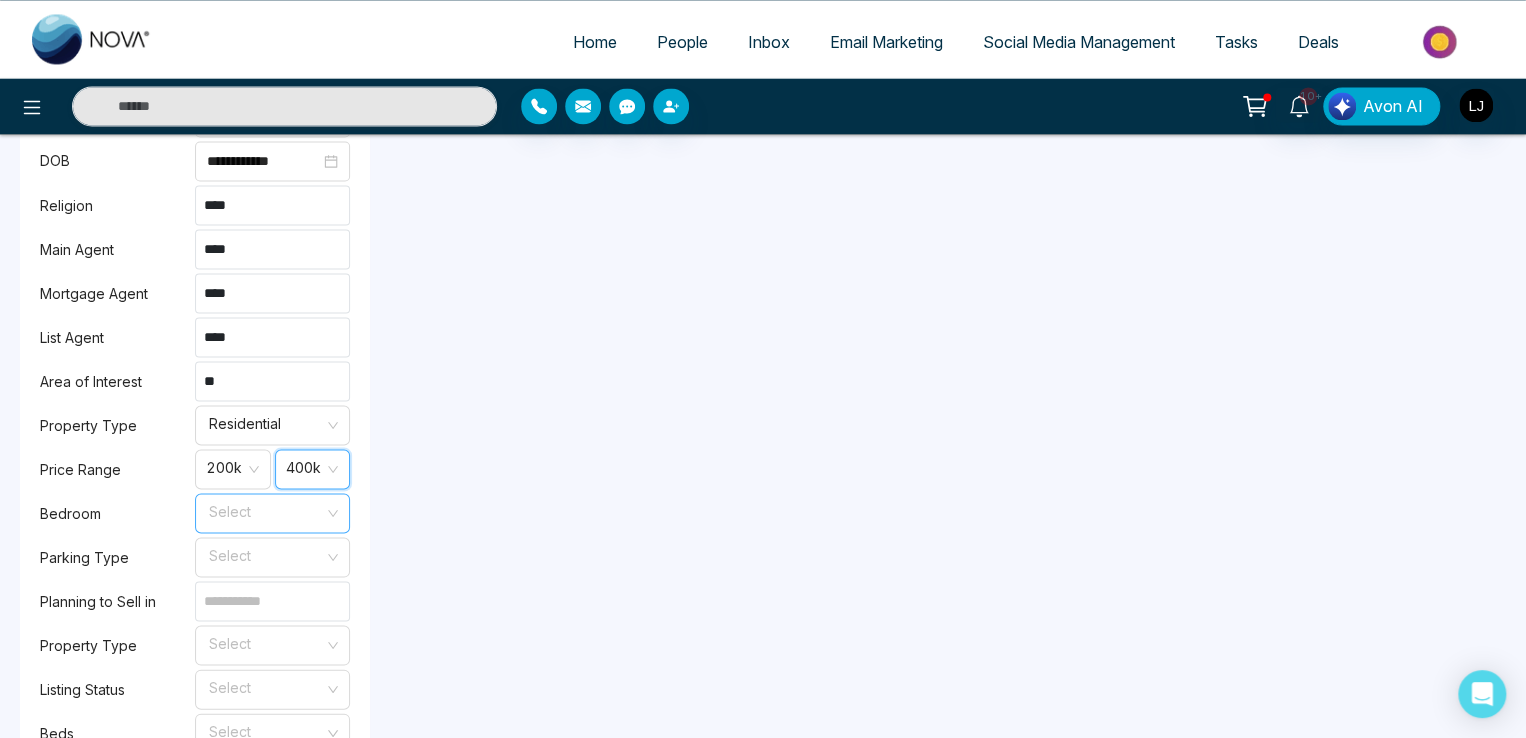 click at bounding box center [265, 509] 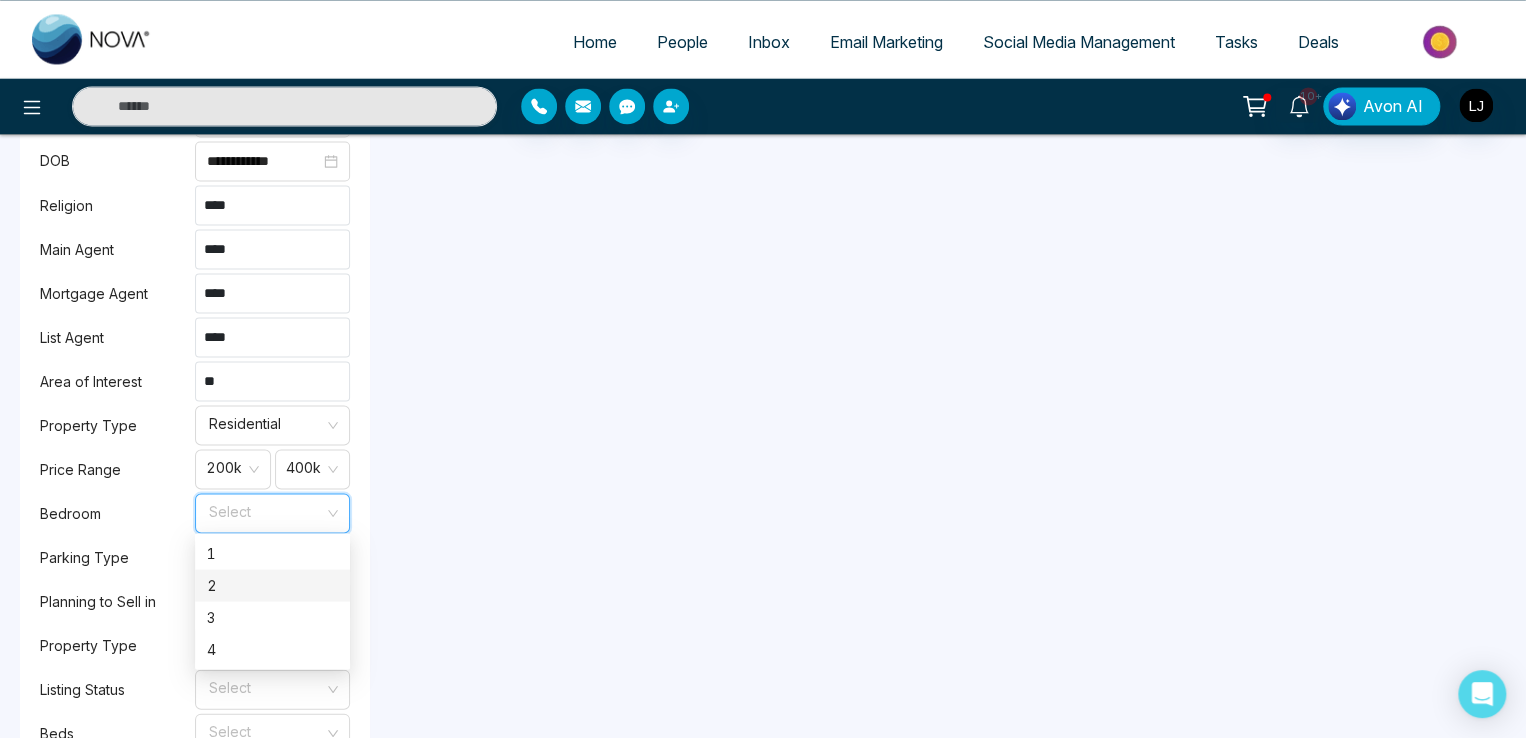 click on "2" at bounding box center [272, 585] 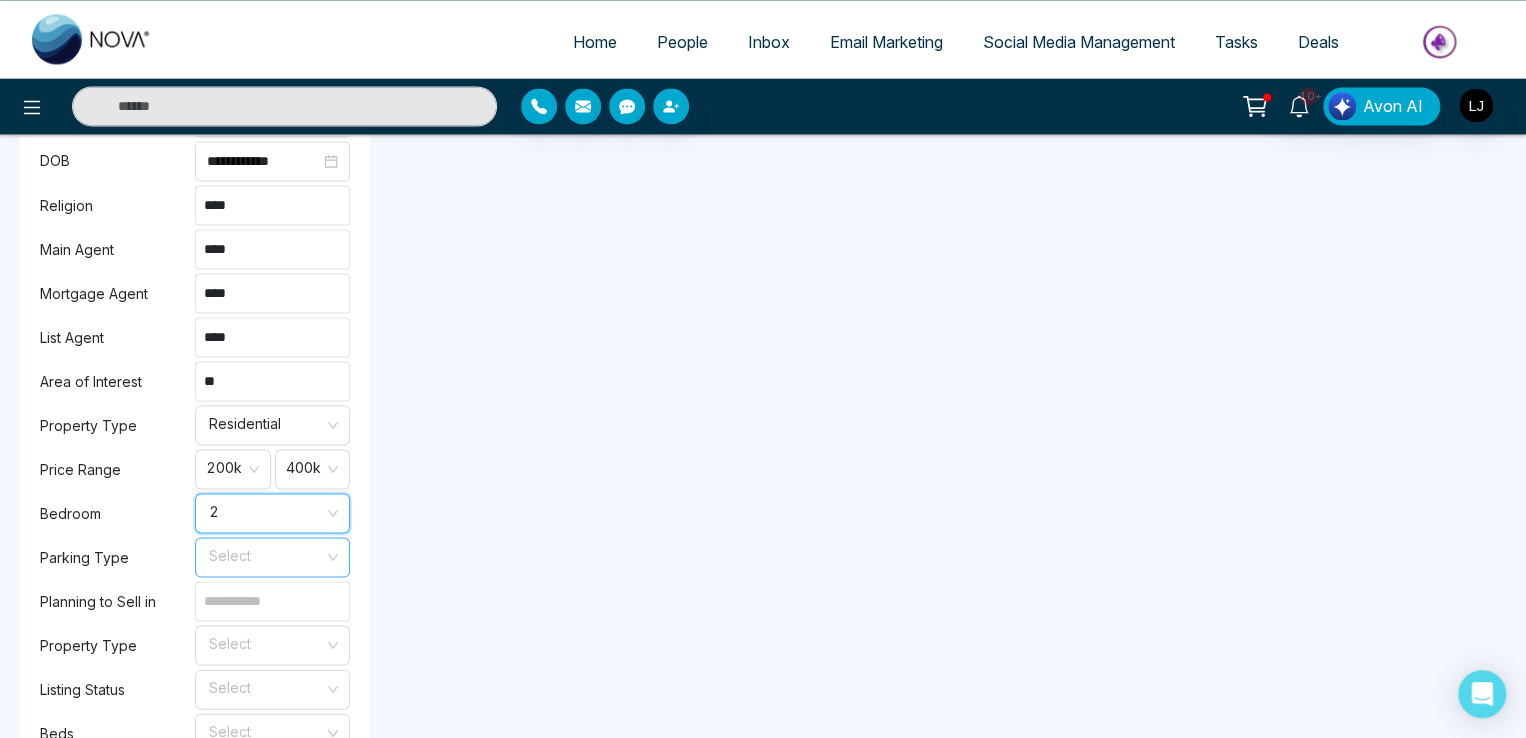 click at bounding box center (265, 553) 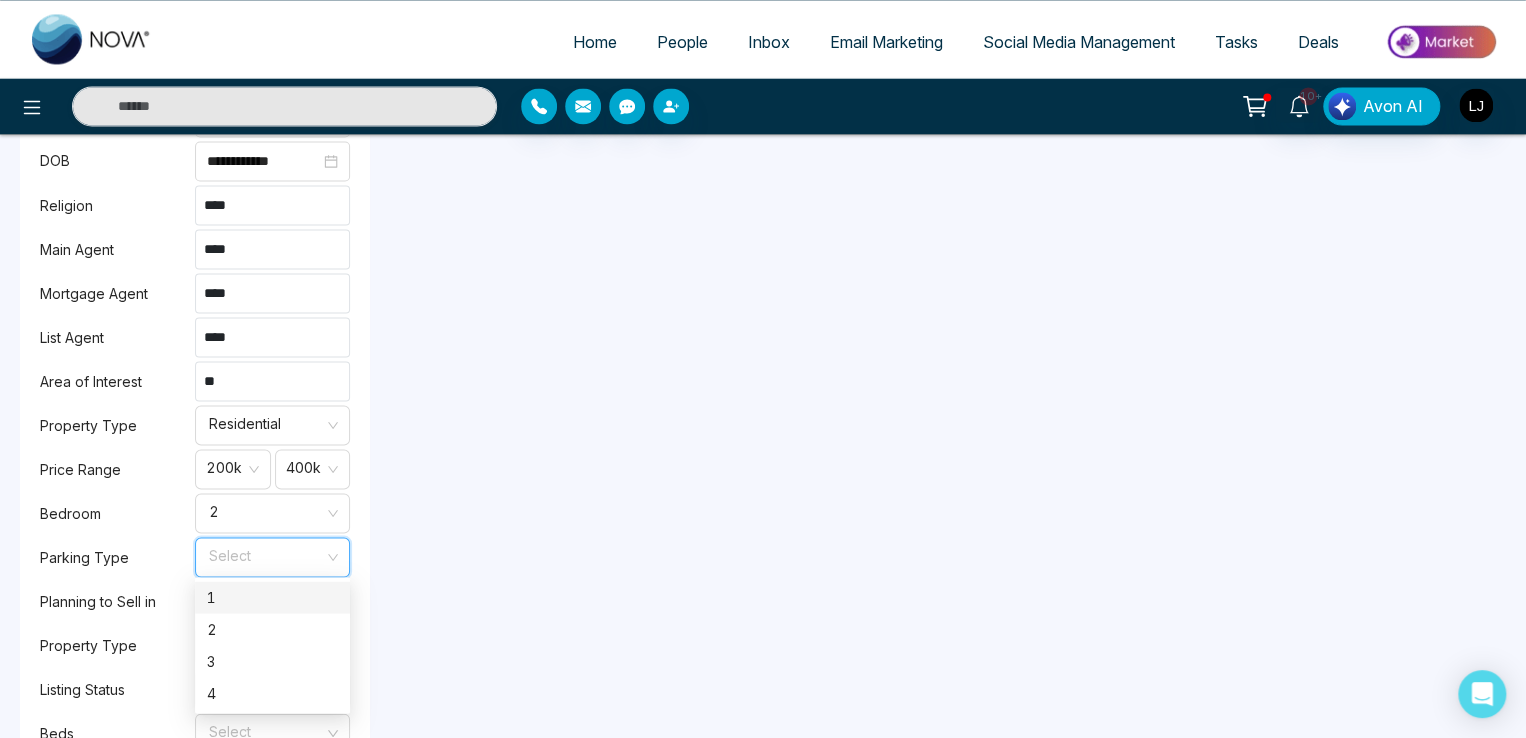 click on "1" at bounding box center (272, 597) 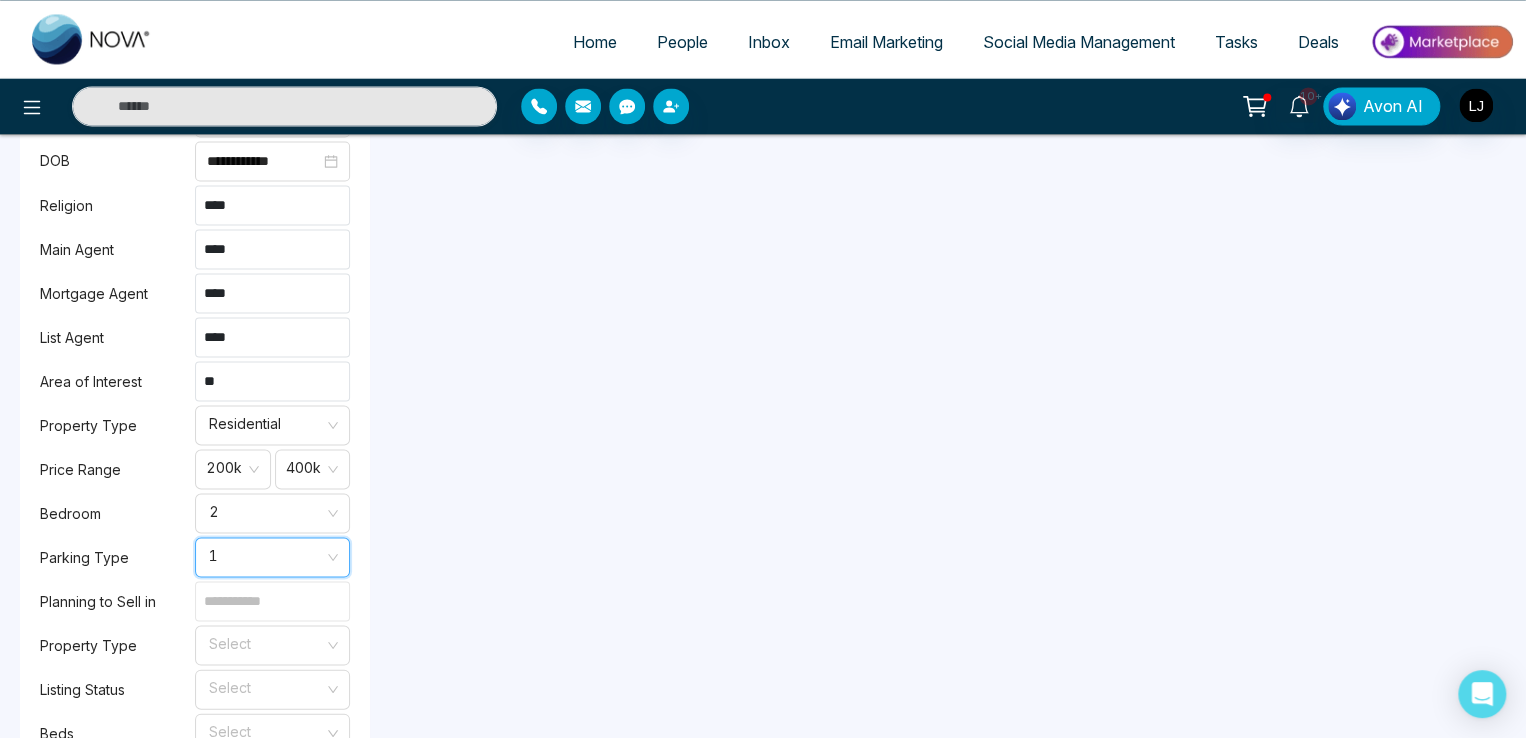 click at bounding box center [272, 601] 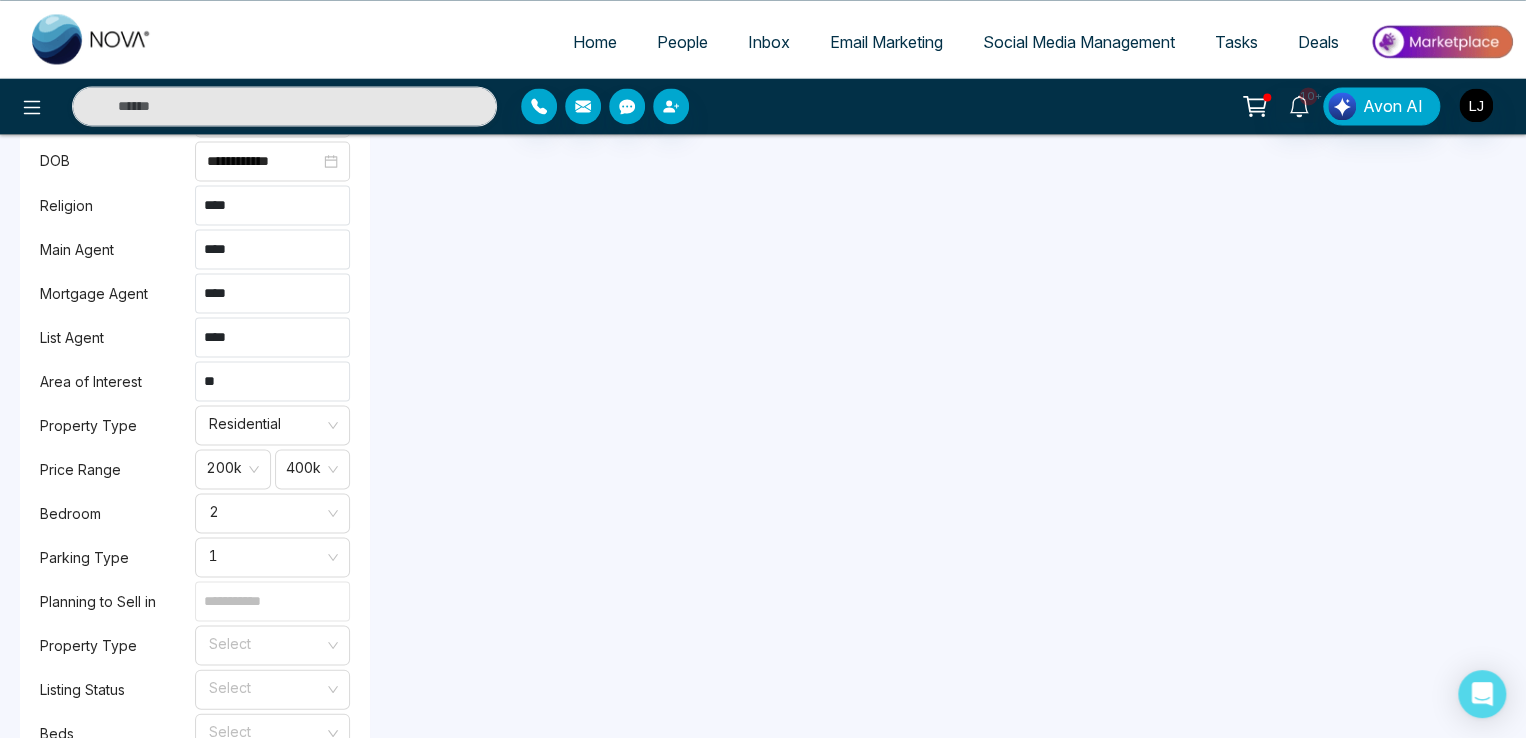 type on "***" 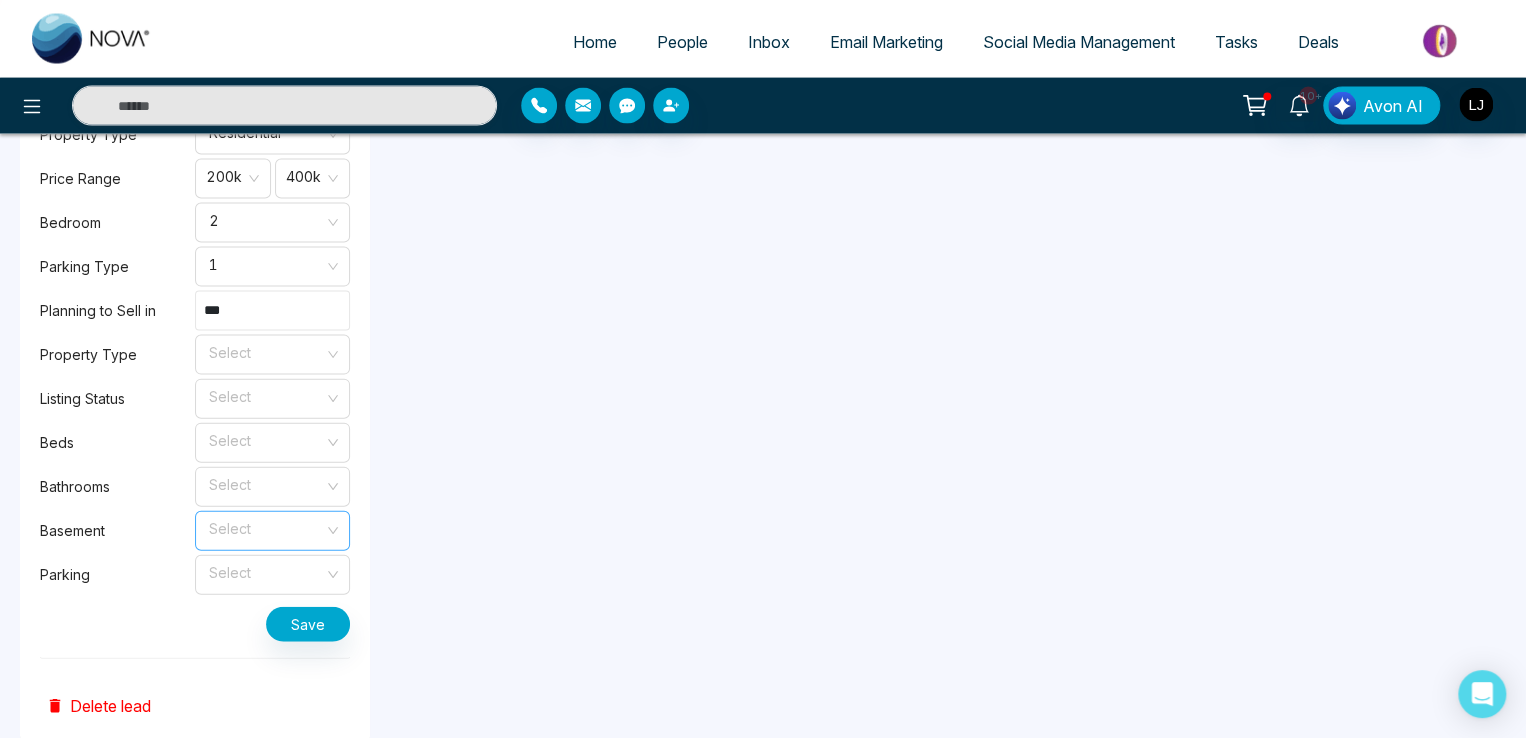 scroll, scrollTop: 2016, scrollLeft: 0, axis: vertical 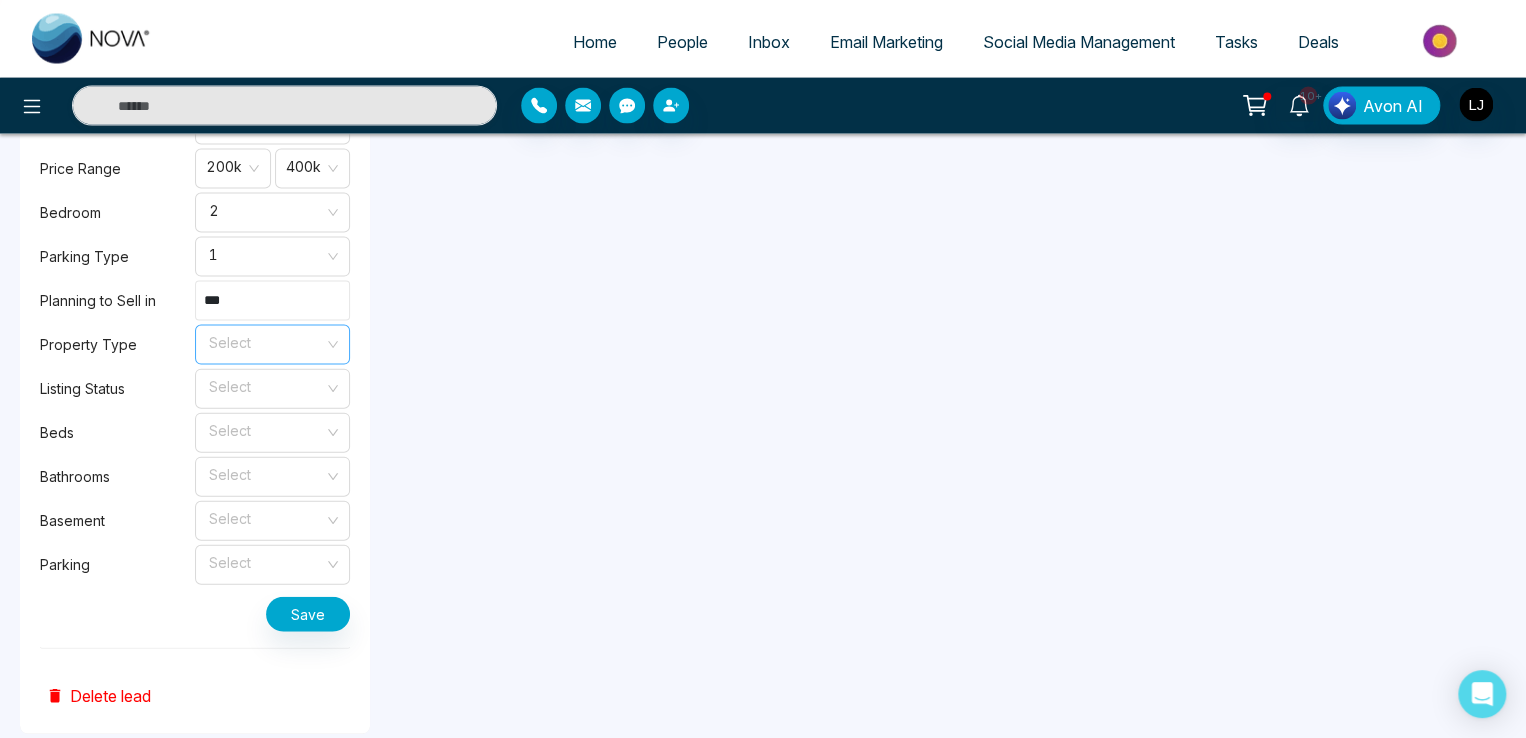 click at bounding box center [265, 345] 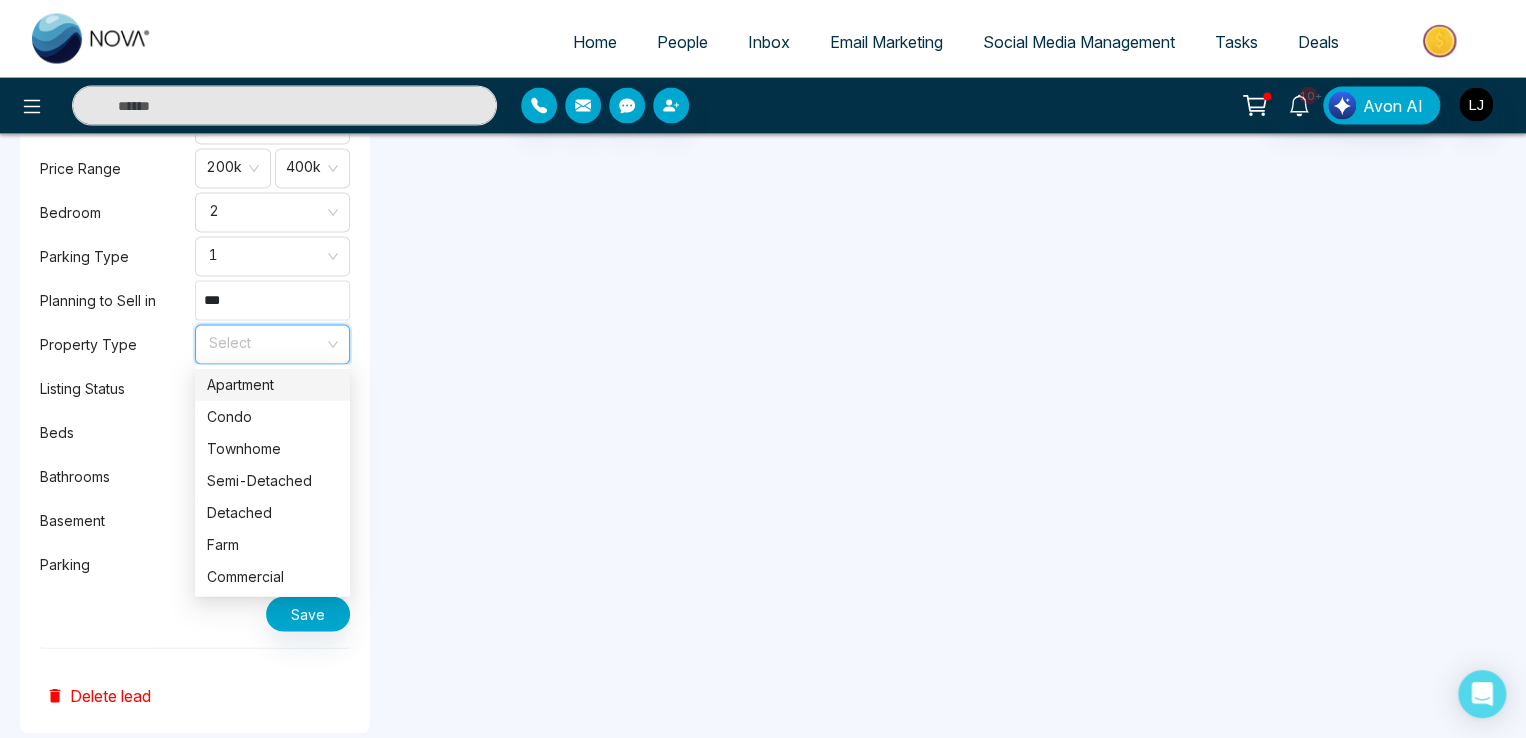 click on "Condo" at bounding box center [272, 417] 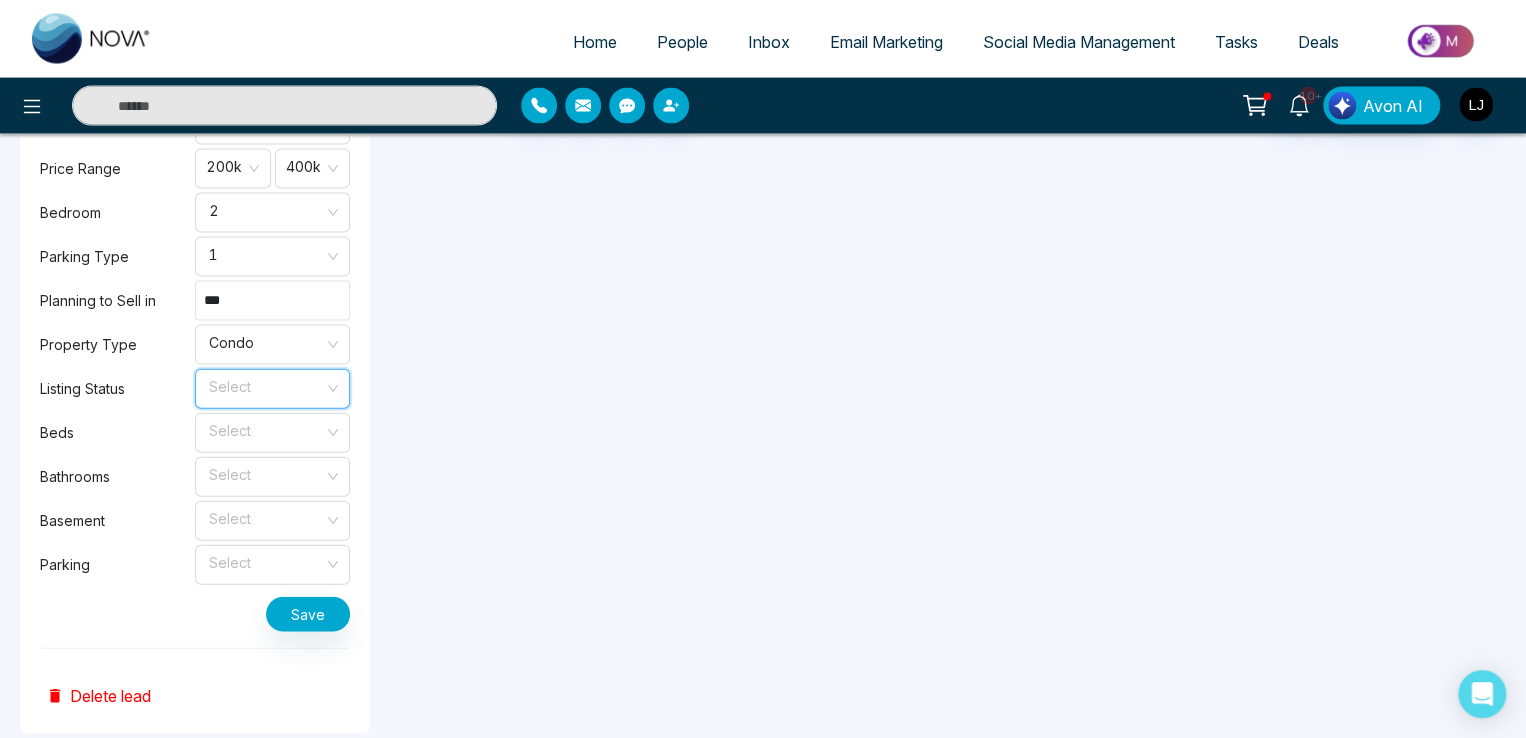 click at bounding box center [265, 385] 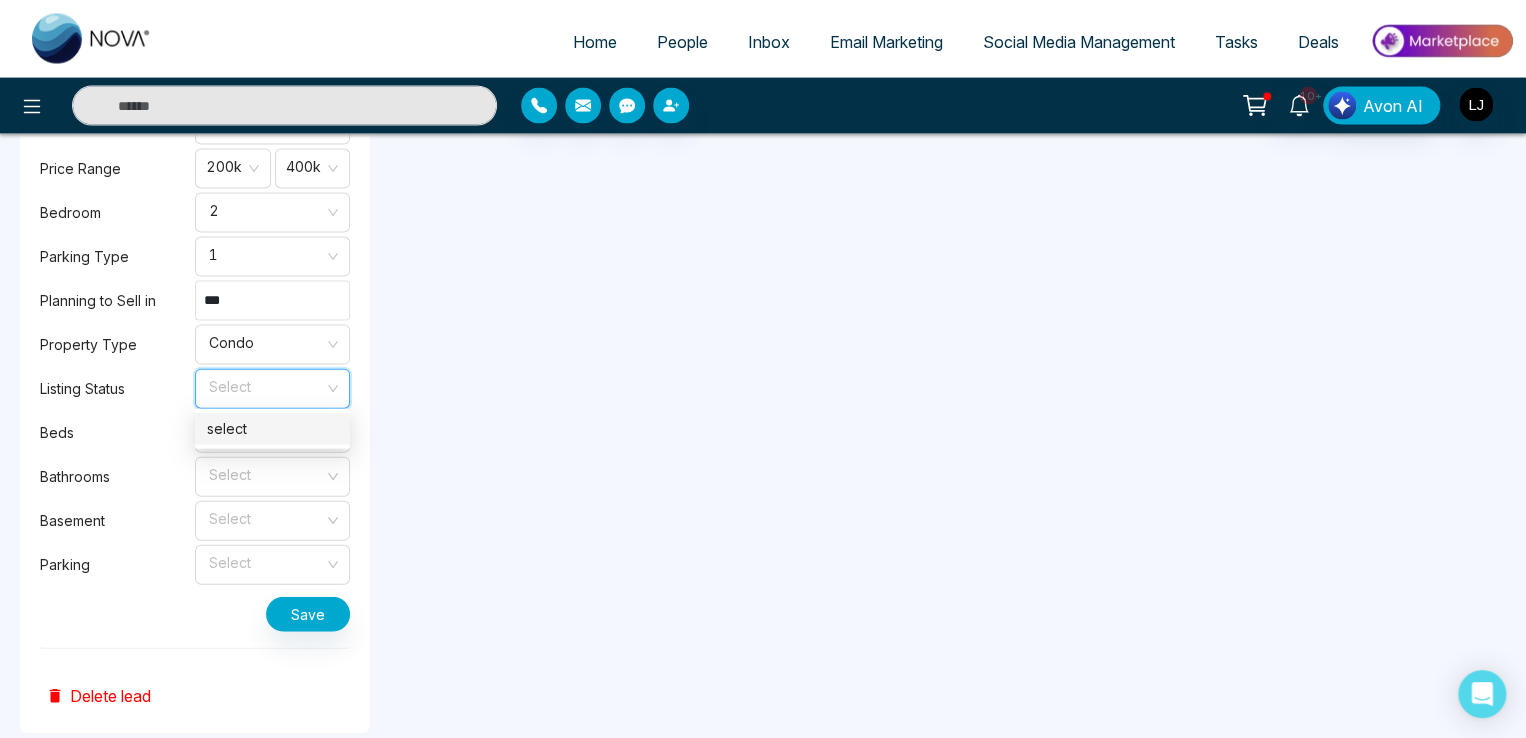 click on "**********" at bounding box center [763, -1647] 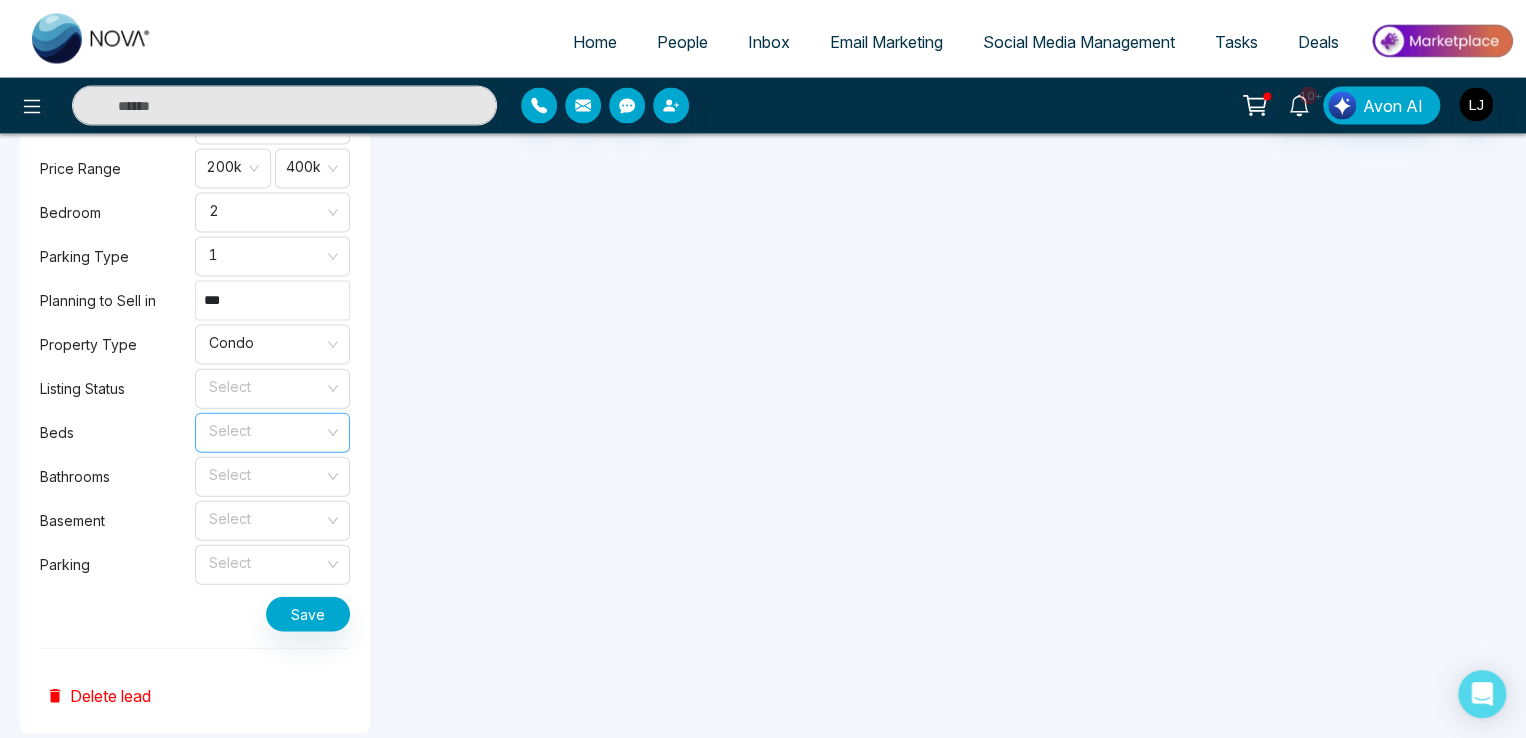 click at bounding box center [265, 429] 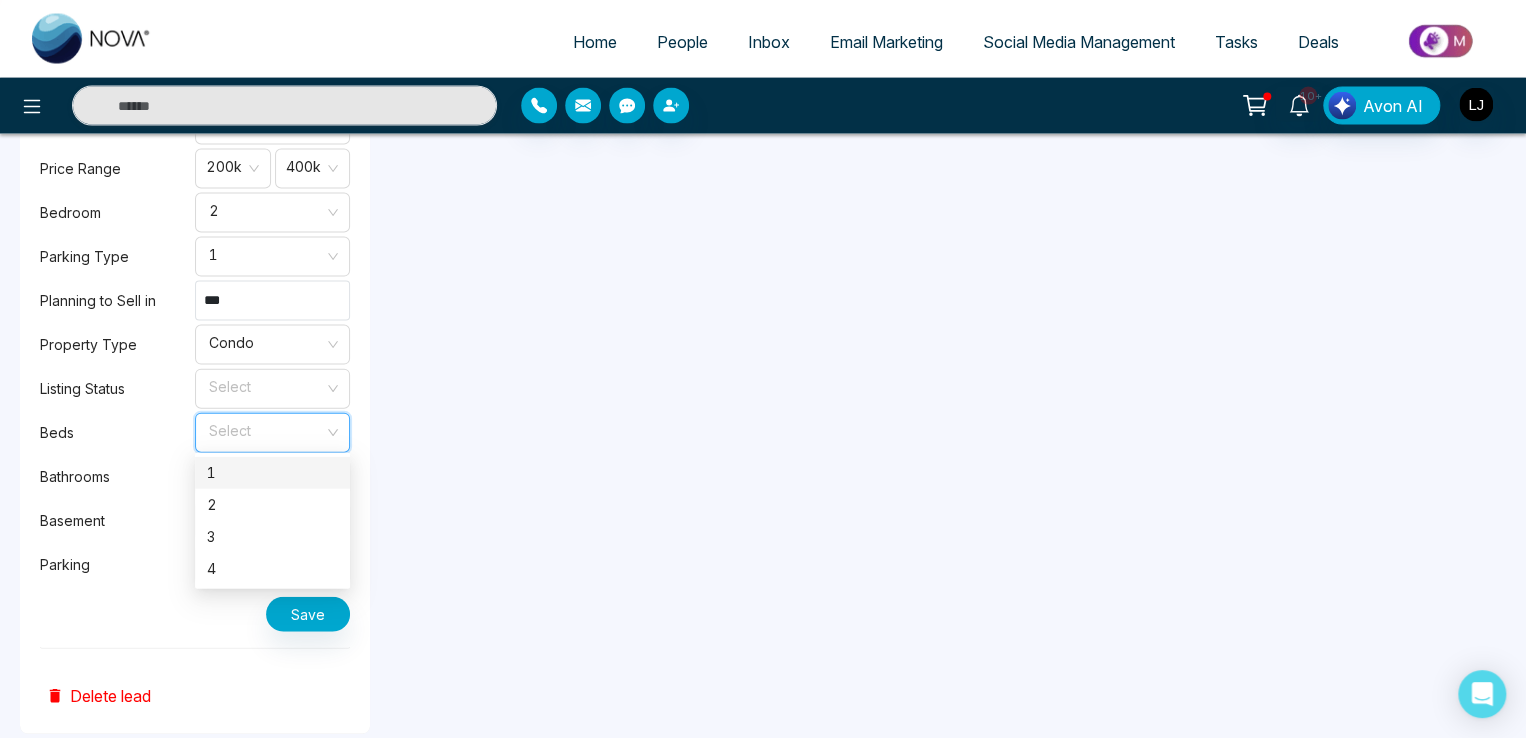 click on "1" at bounding box center [272, 473] 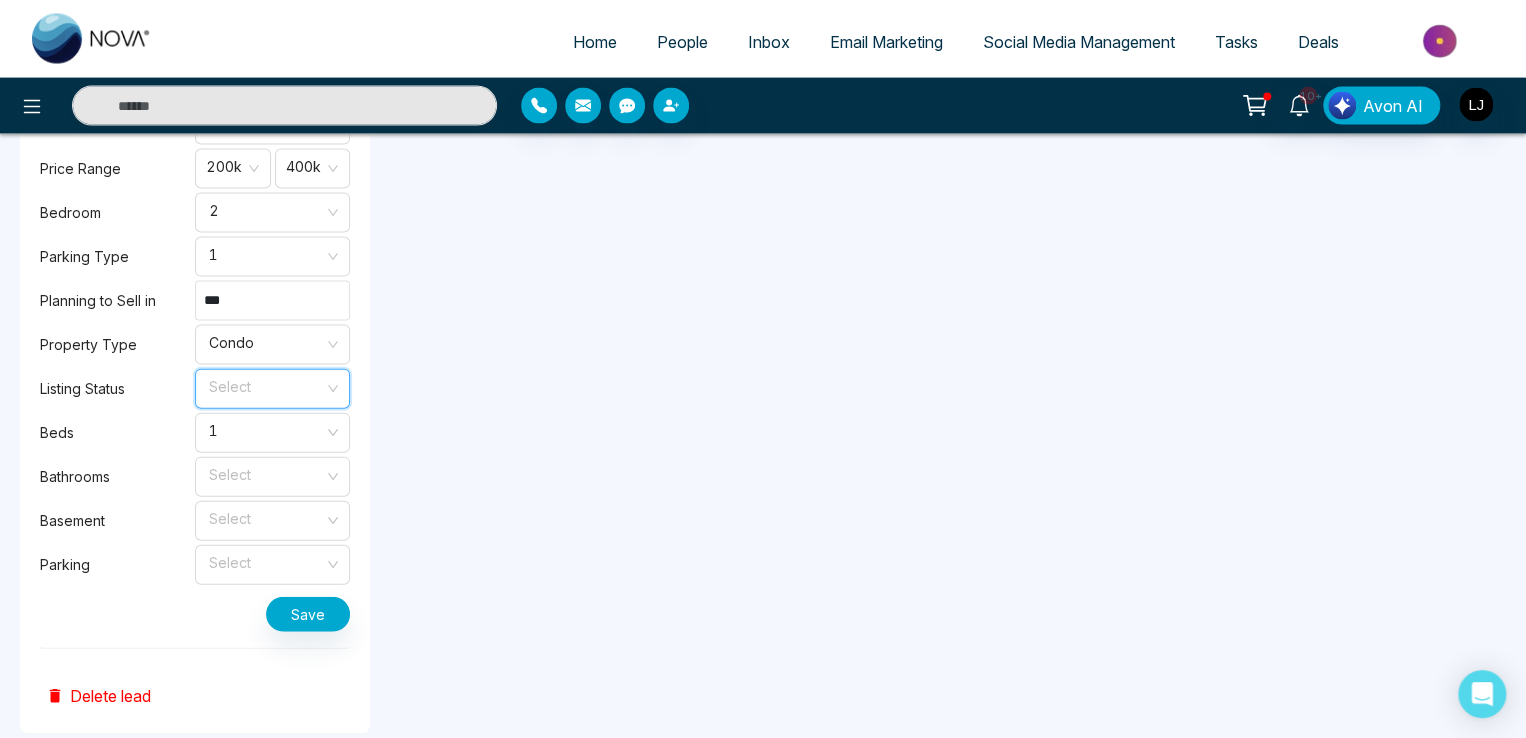 click at bounding box center (265, 385) 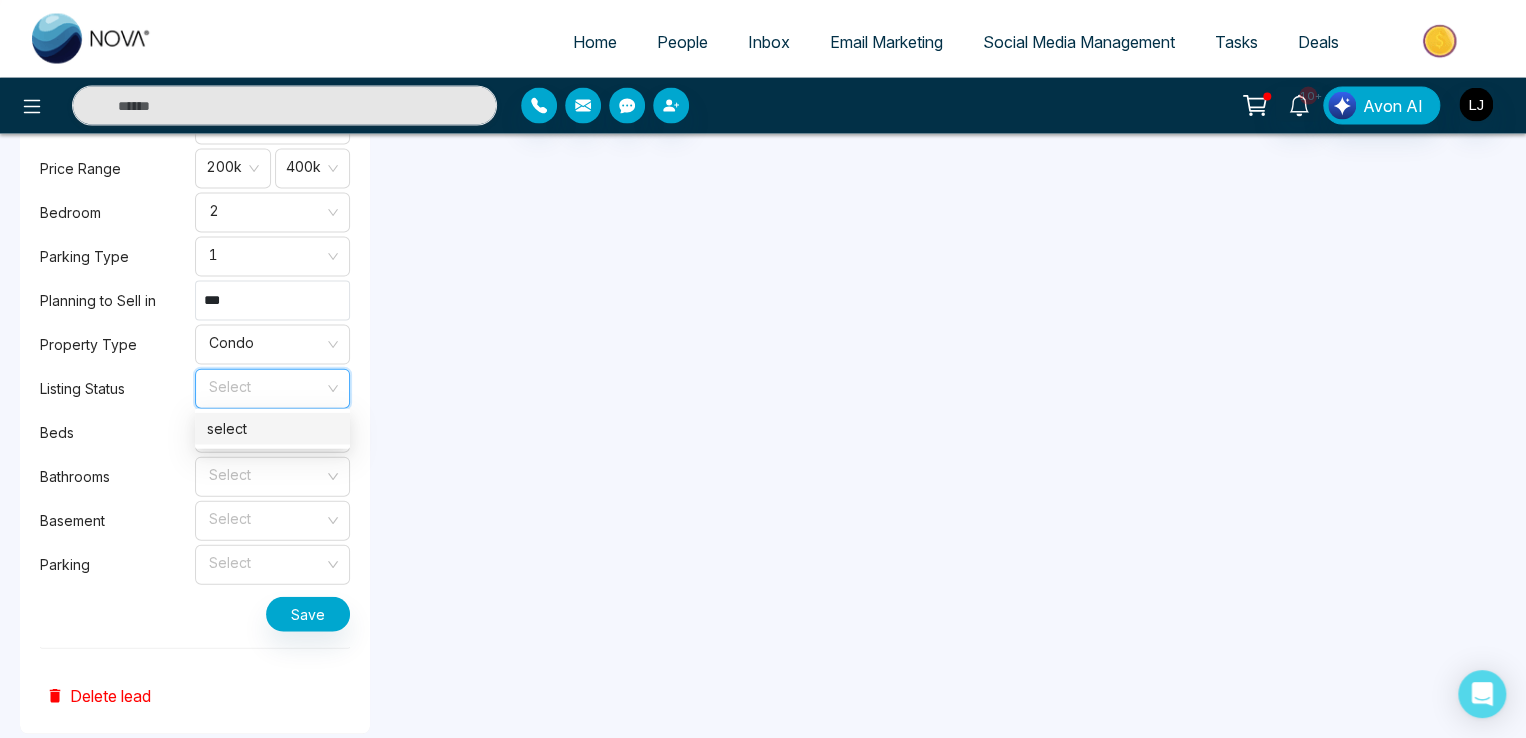 click on "select" at bounding box center (272, 429) 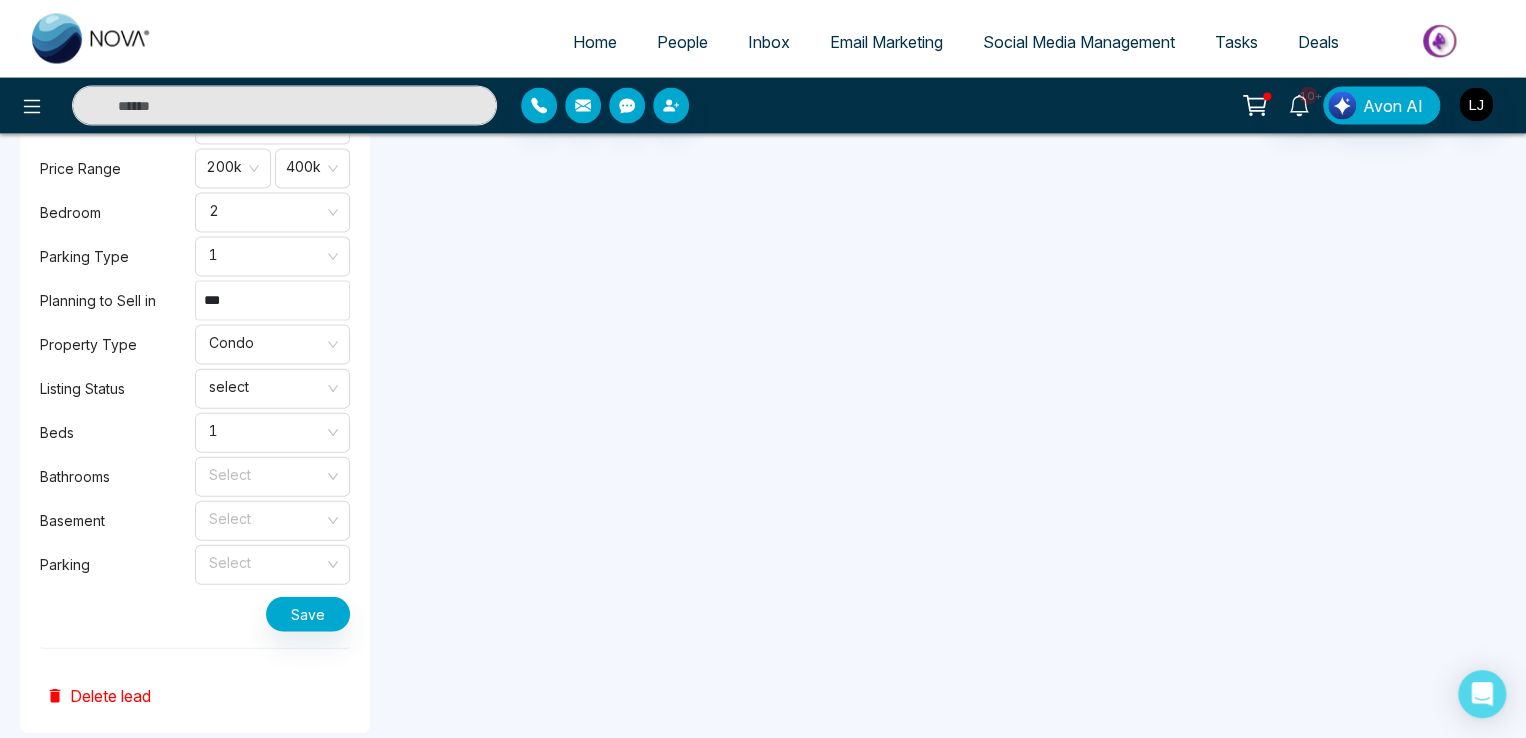 click on "**********" at bounding box center [195, 82] 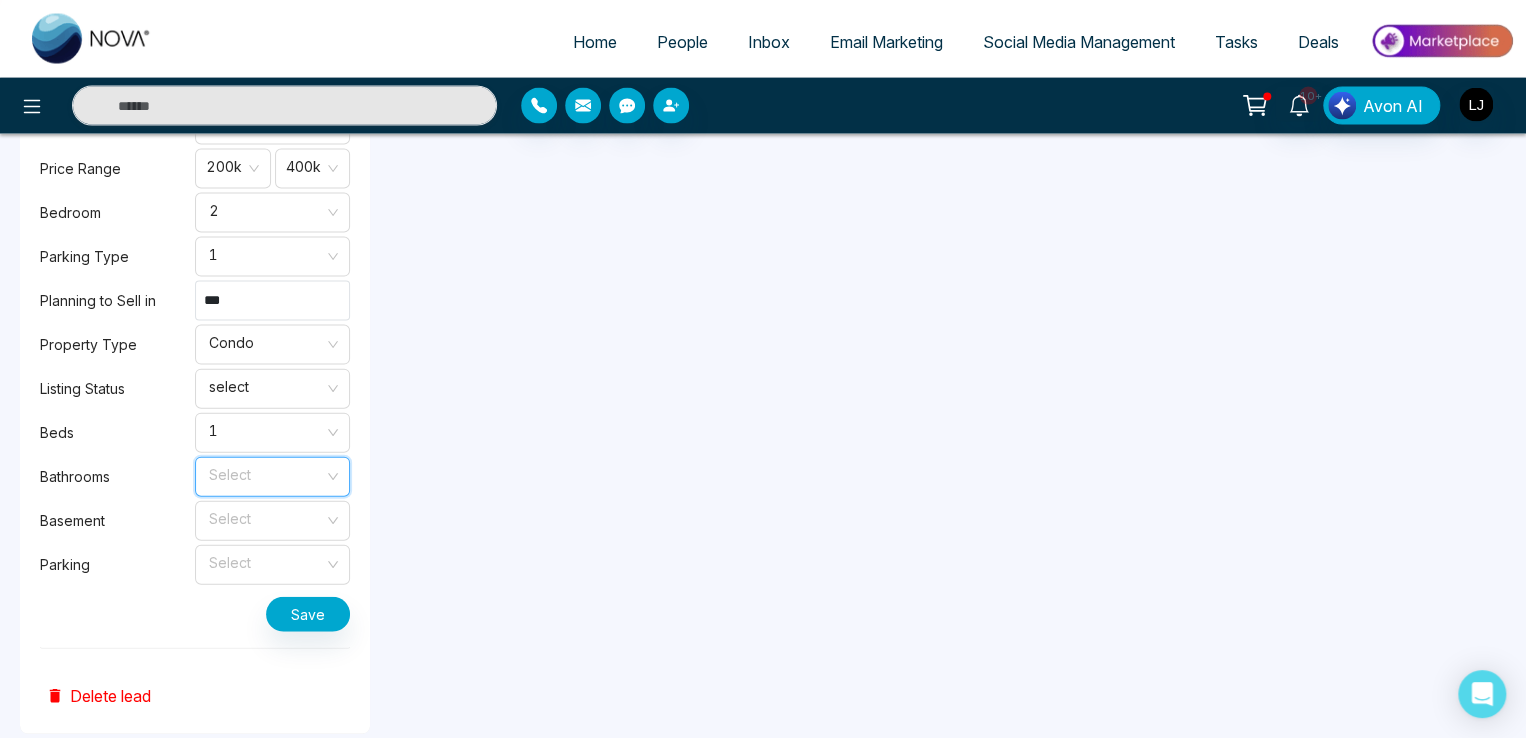 click at bounding box center (265, 473) 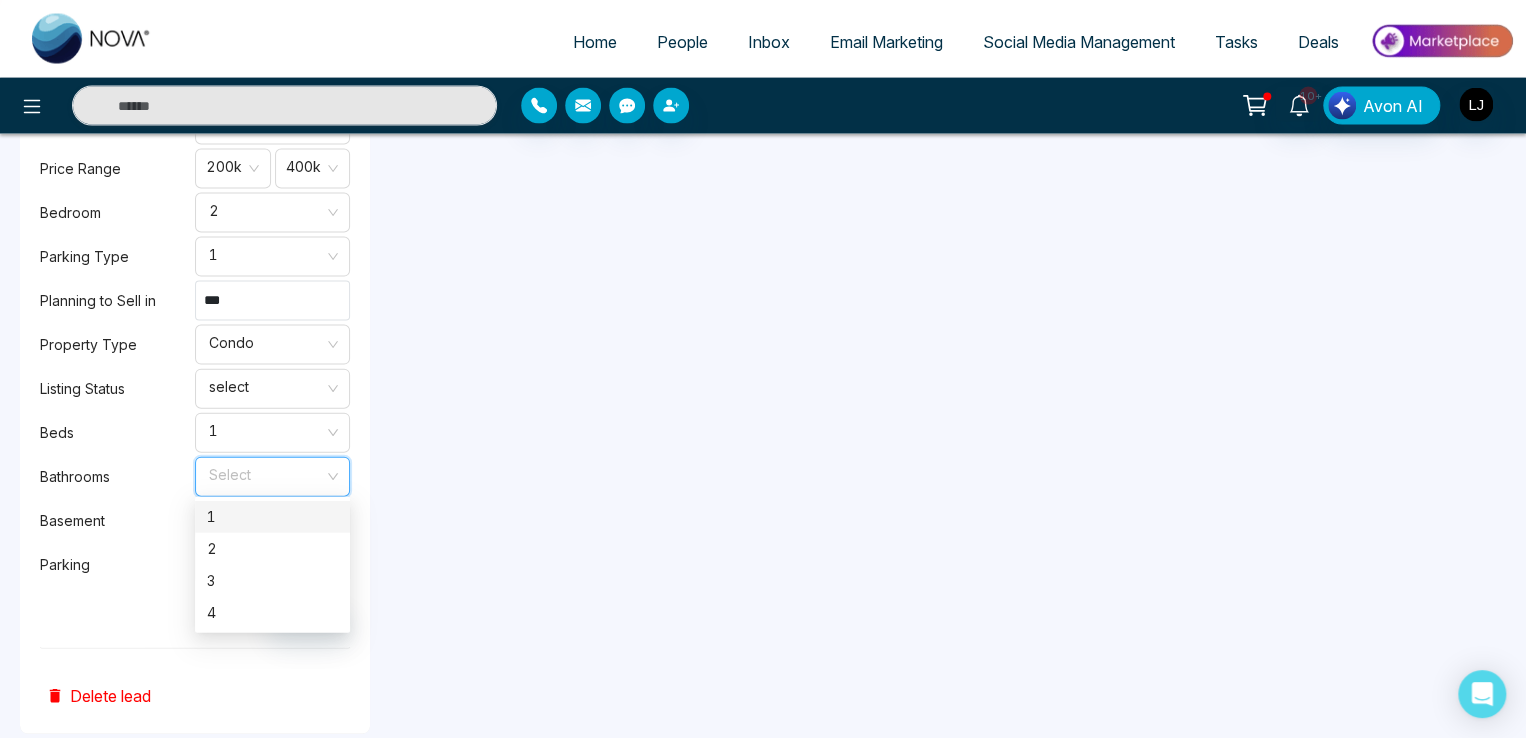 click on "1" at bounding box center [272, 517] 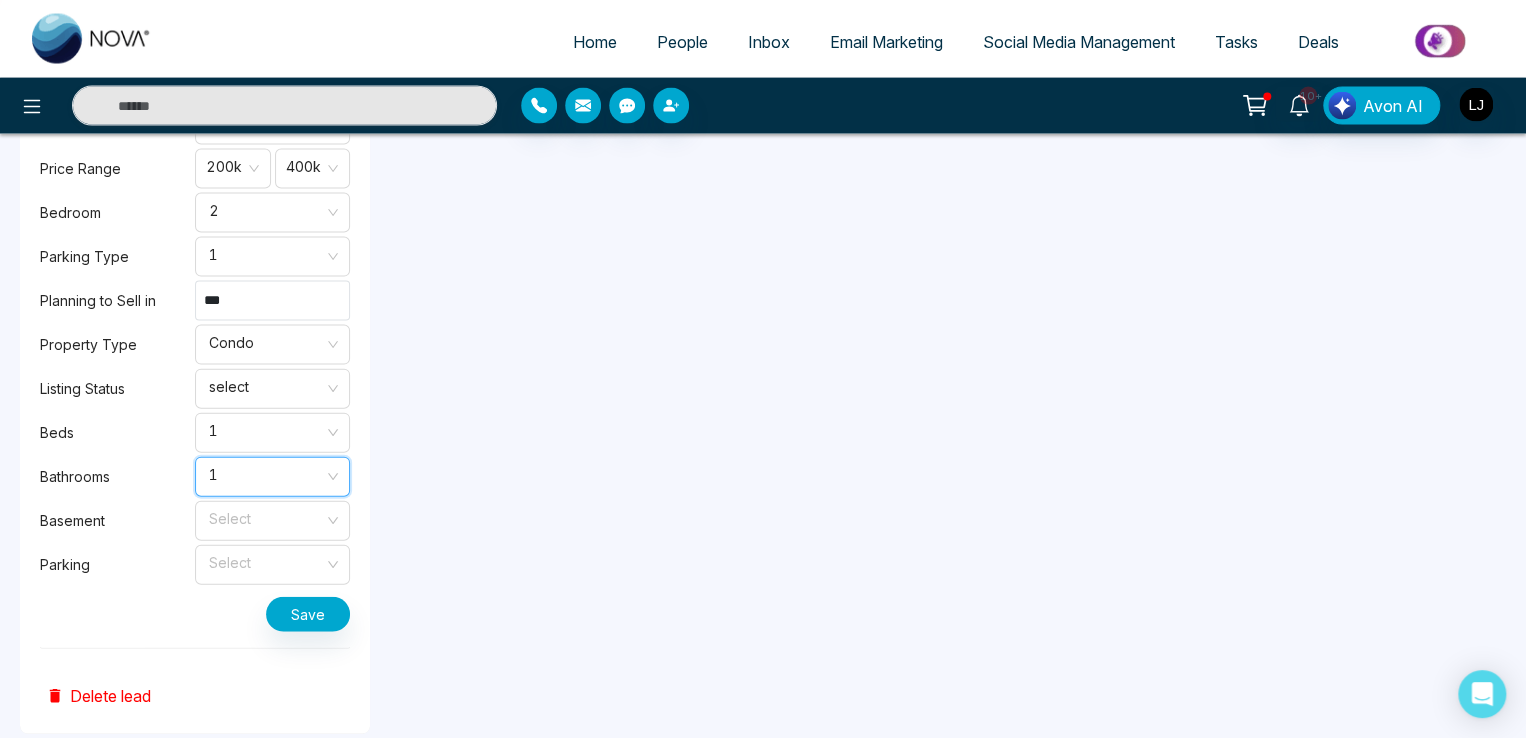 click at bounding box center (265, 517) 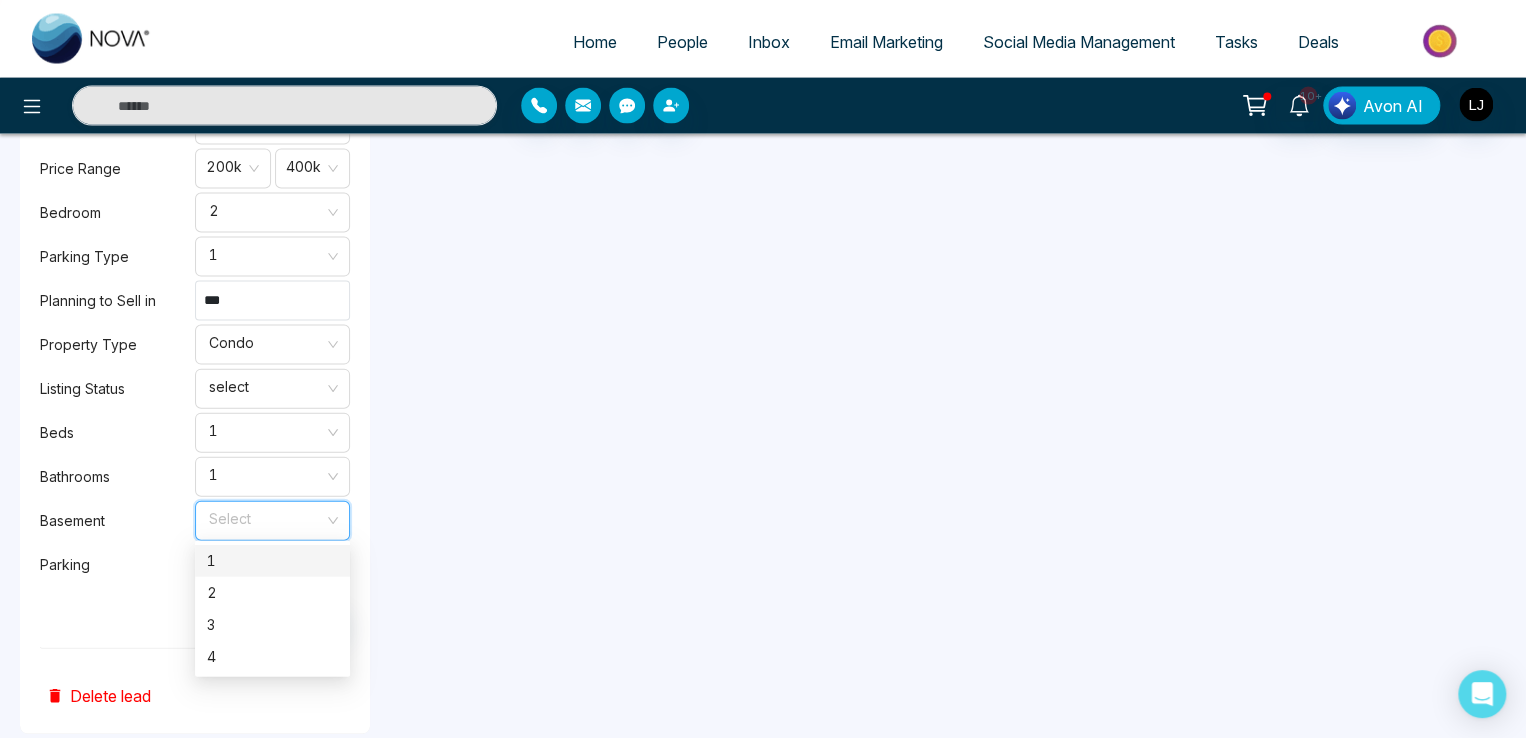 click on "1" at bounding box center (272, 561) 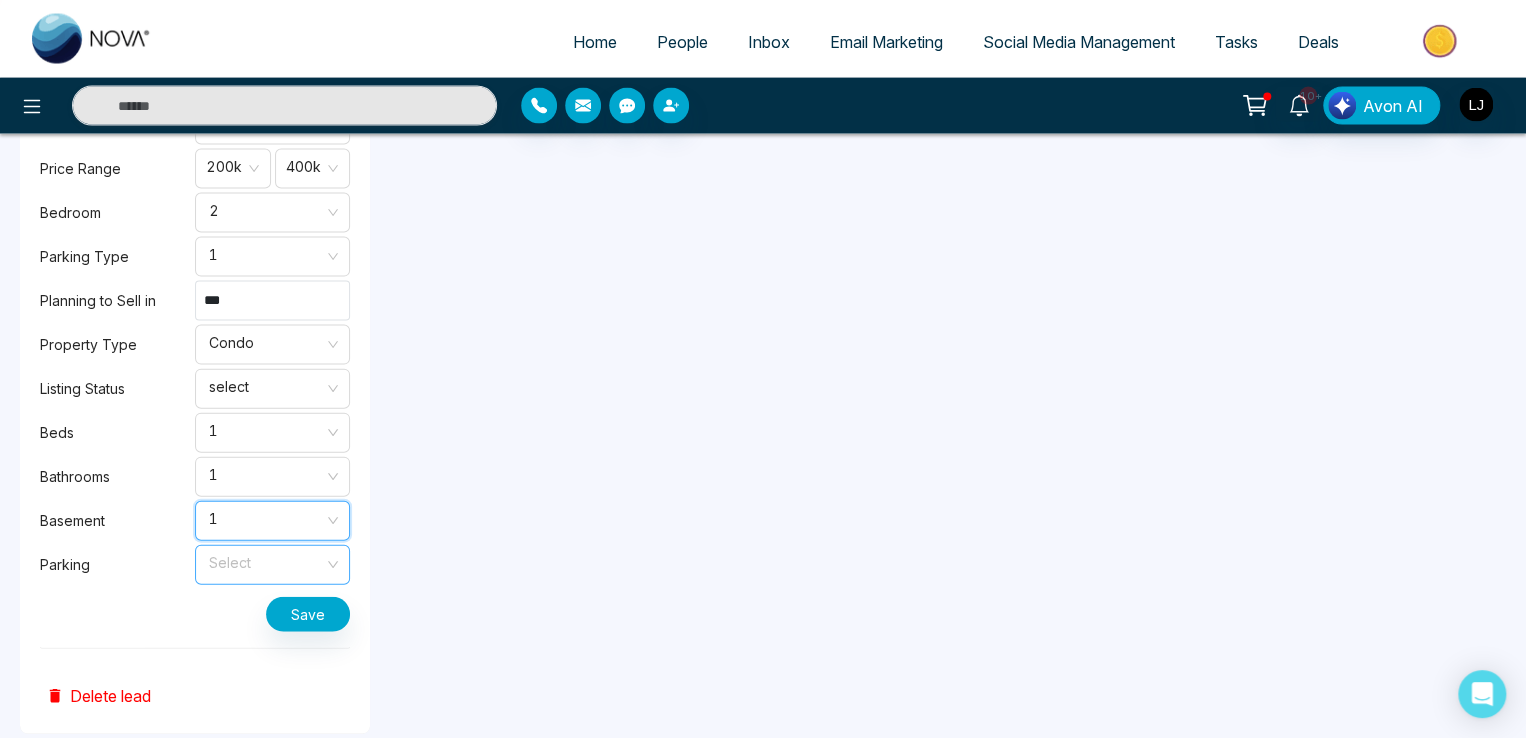 click at bounding box center (265, 561) 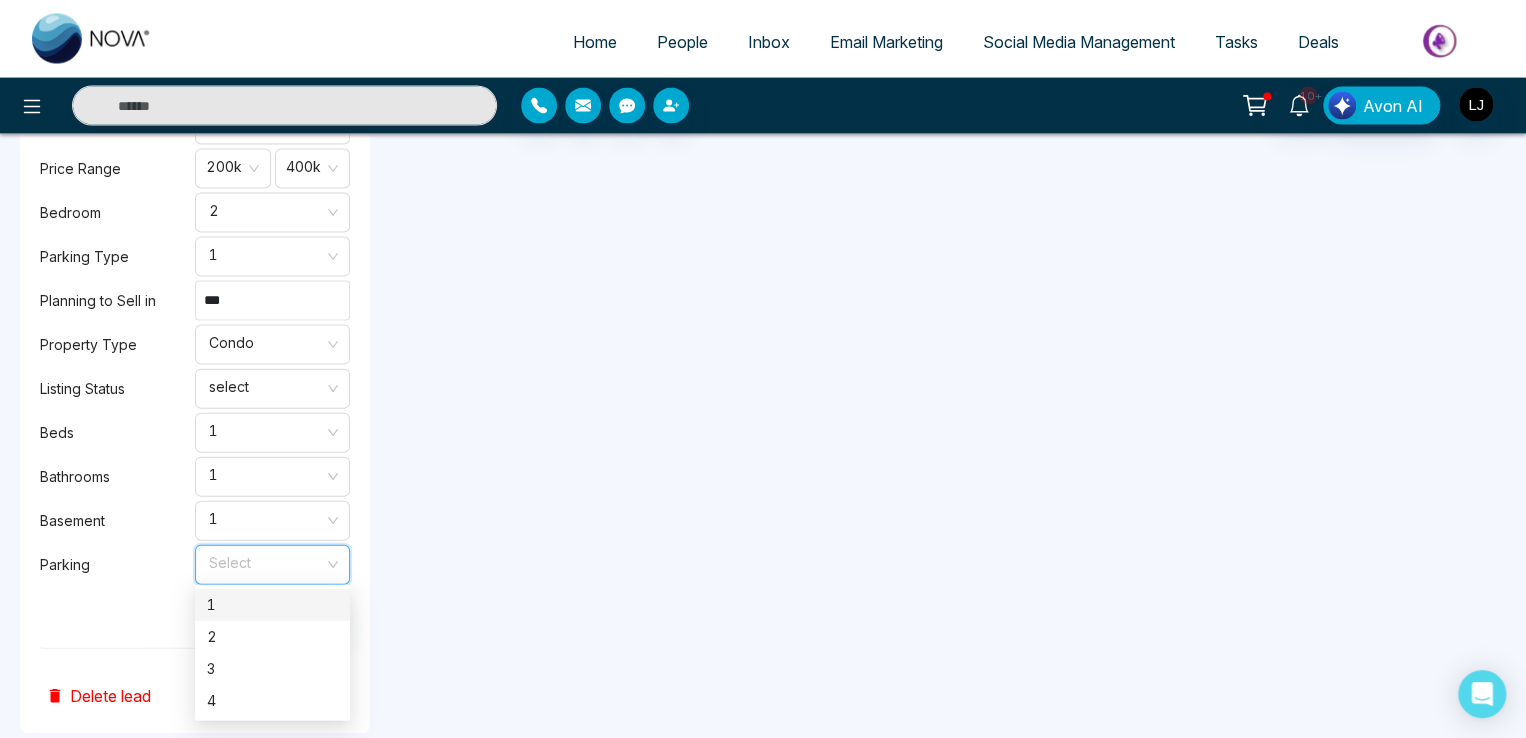 click on "1" at bounding box center (272, 605) 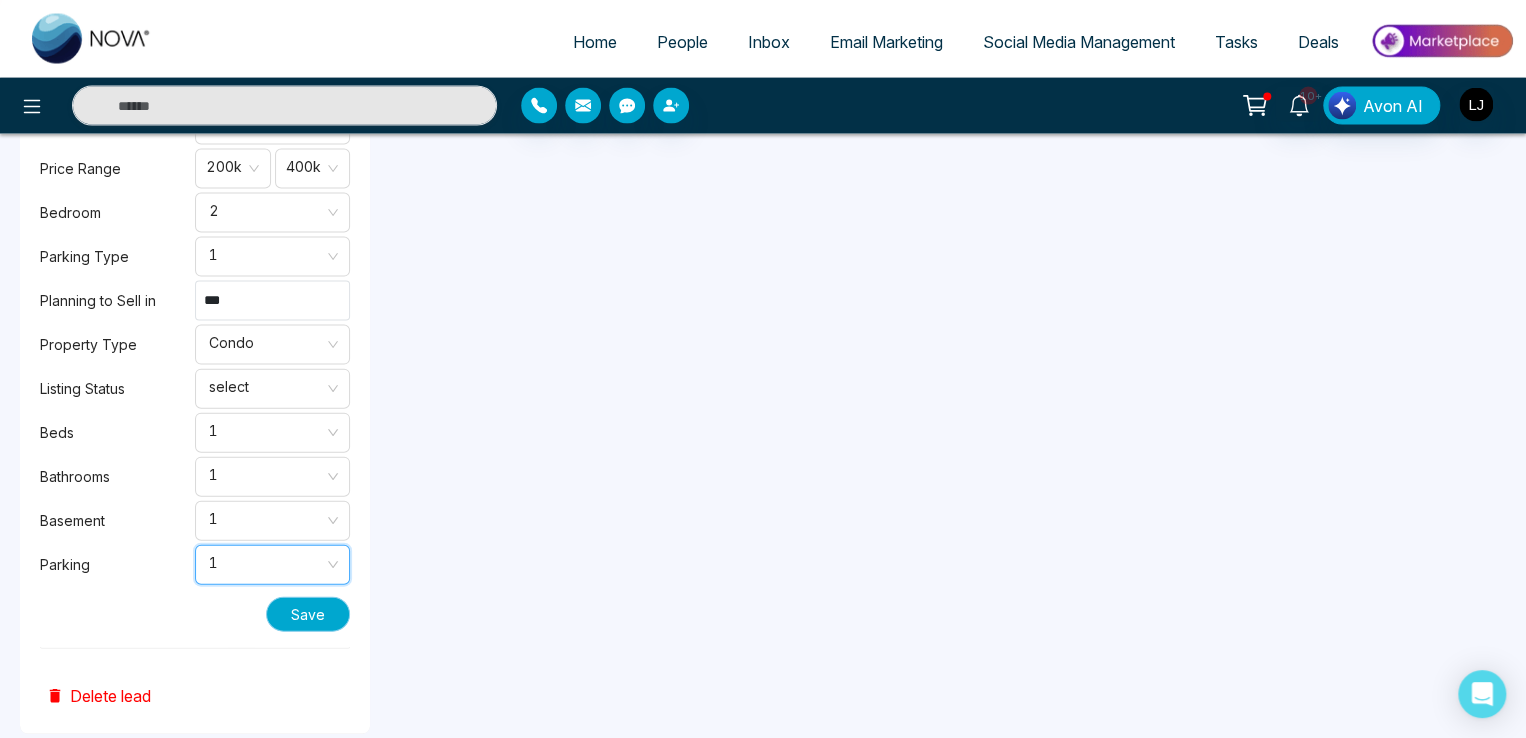 click on "Save" at bounding box center [308, 614] 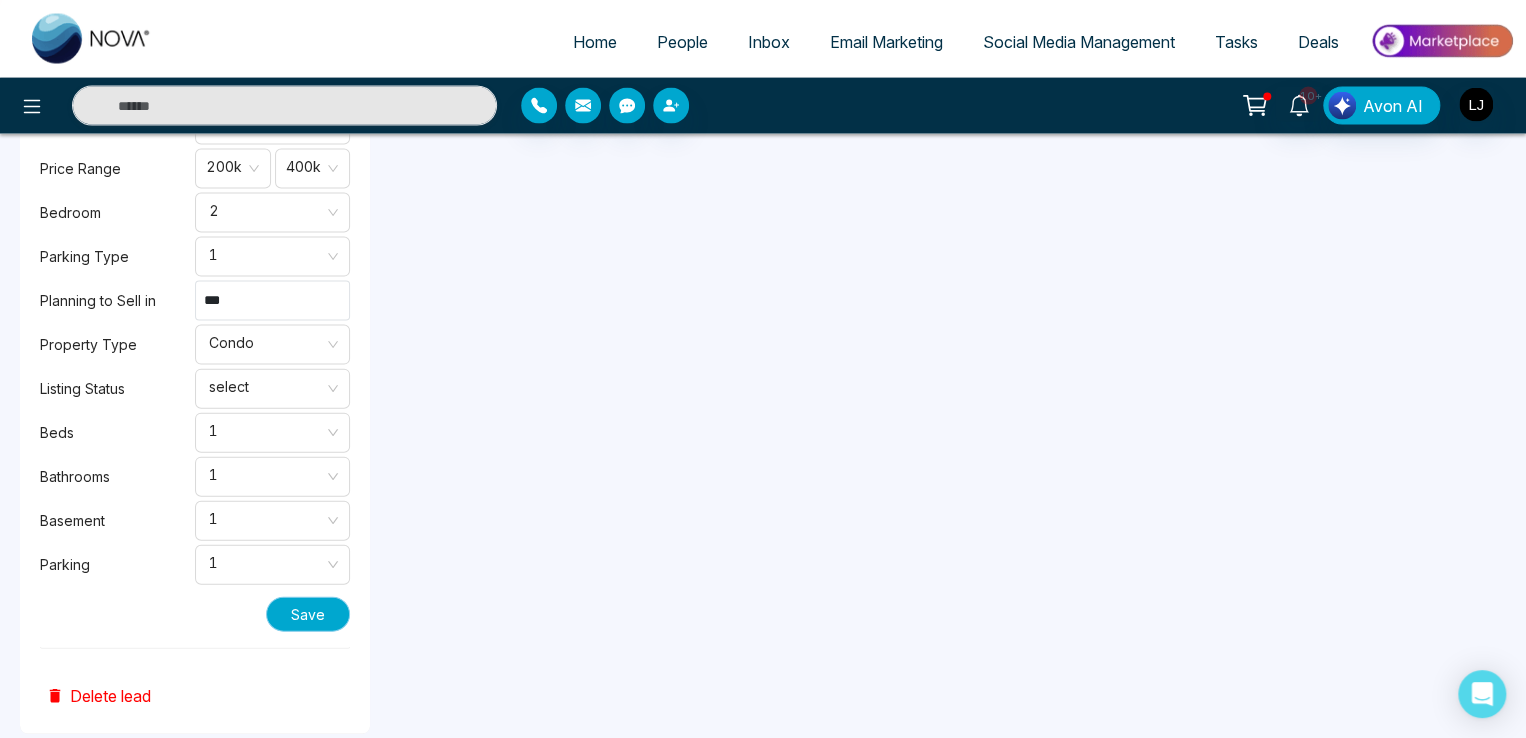 click on "Save" at bounding box center [308, 614] 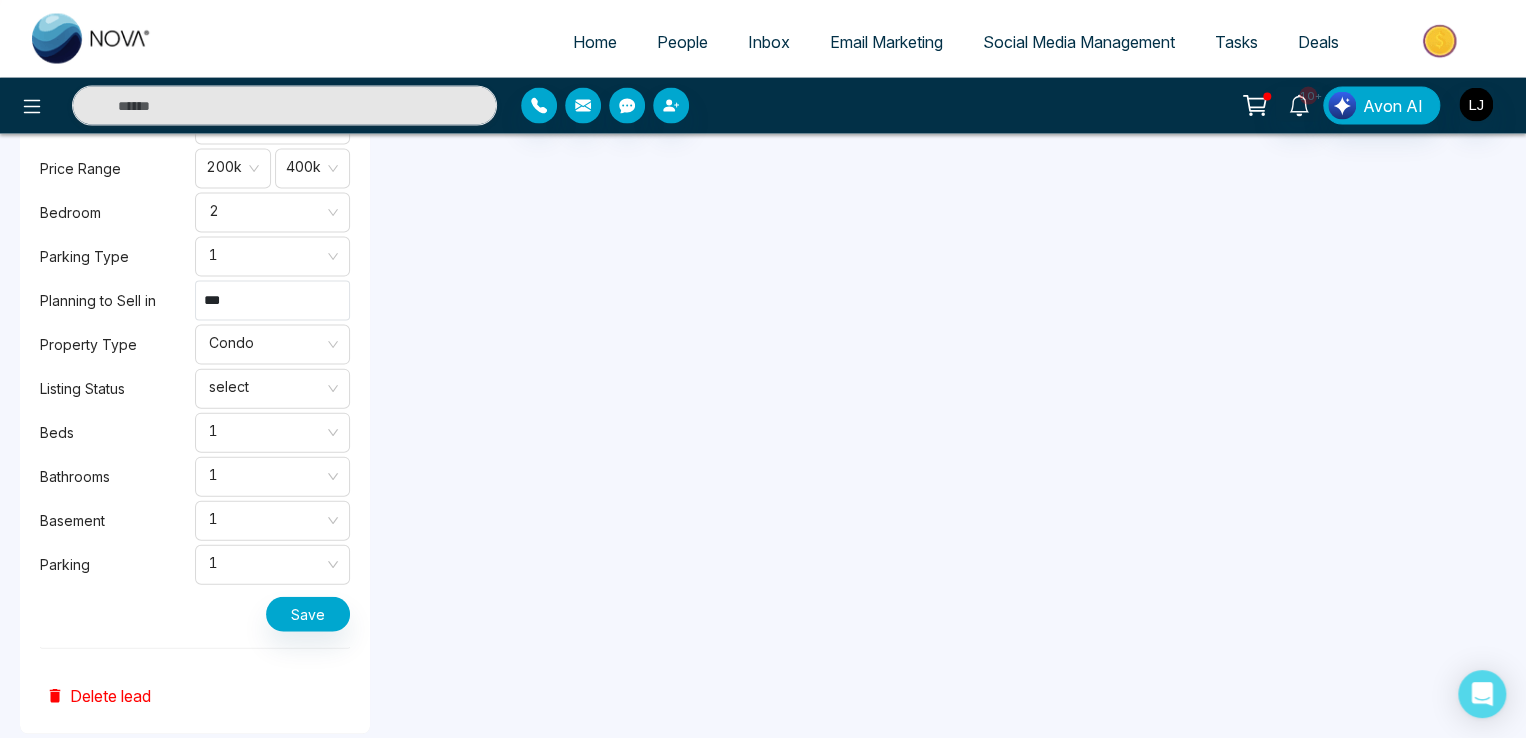 click on "People" at bounding box center (682, 42) 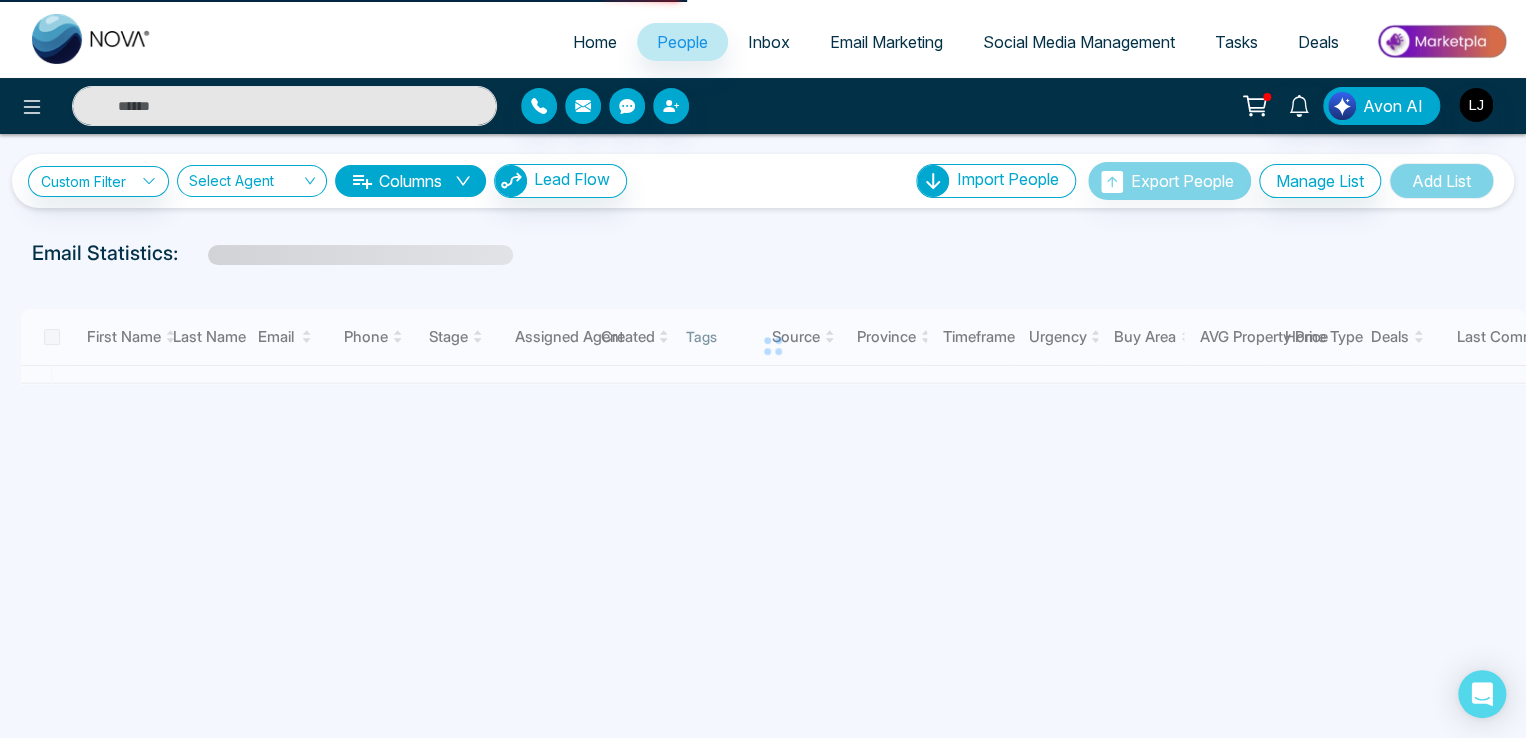 scroll, scrollTop: 0, scrollLeft: 0, axis: both 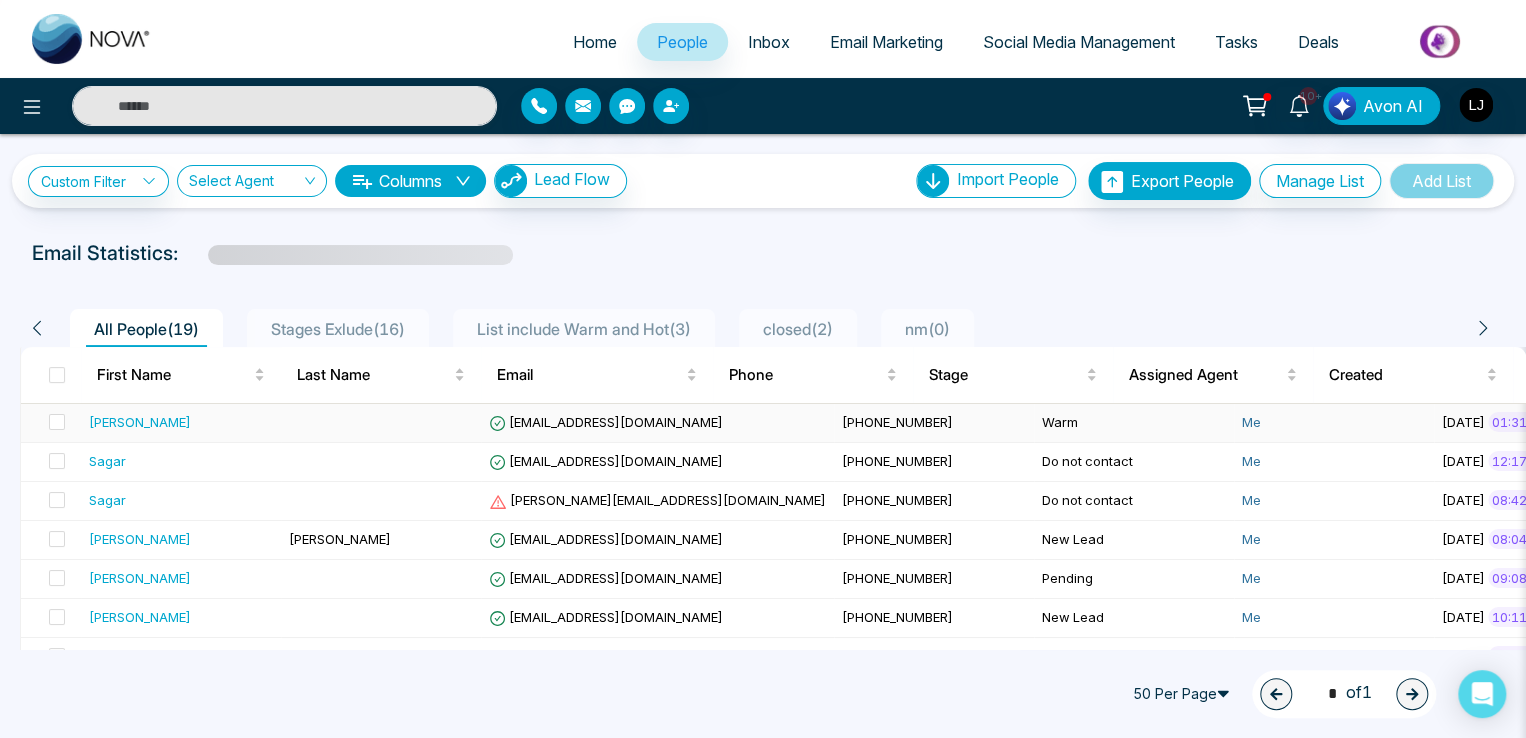 click on "[EMAIL_ADDRESS][DOMAIN_NAME]" at bounding box center (657, 423) 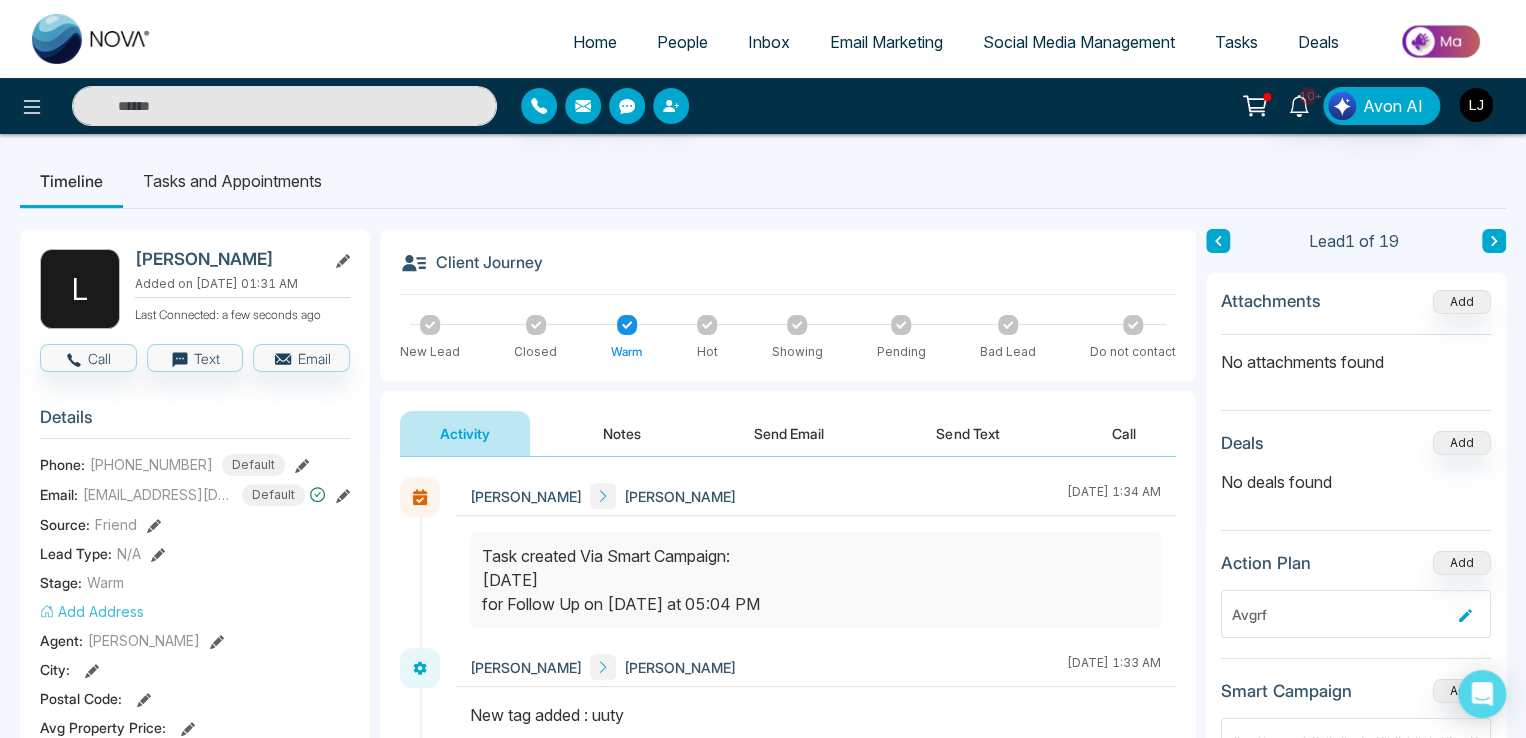 click 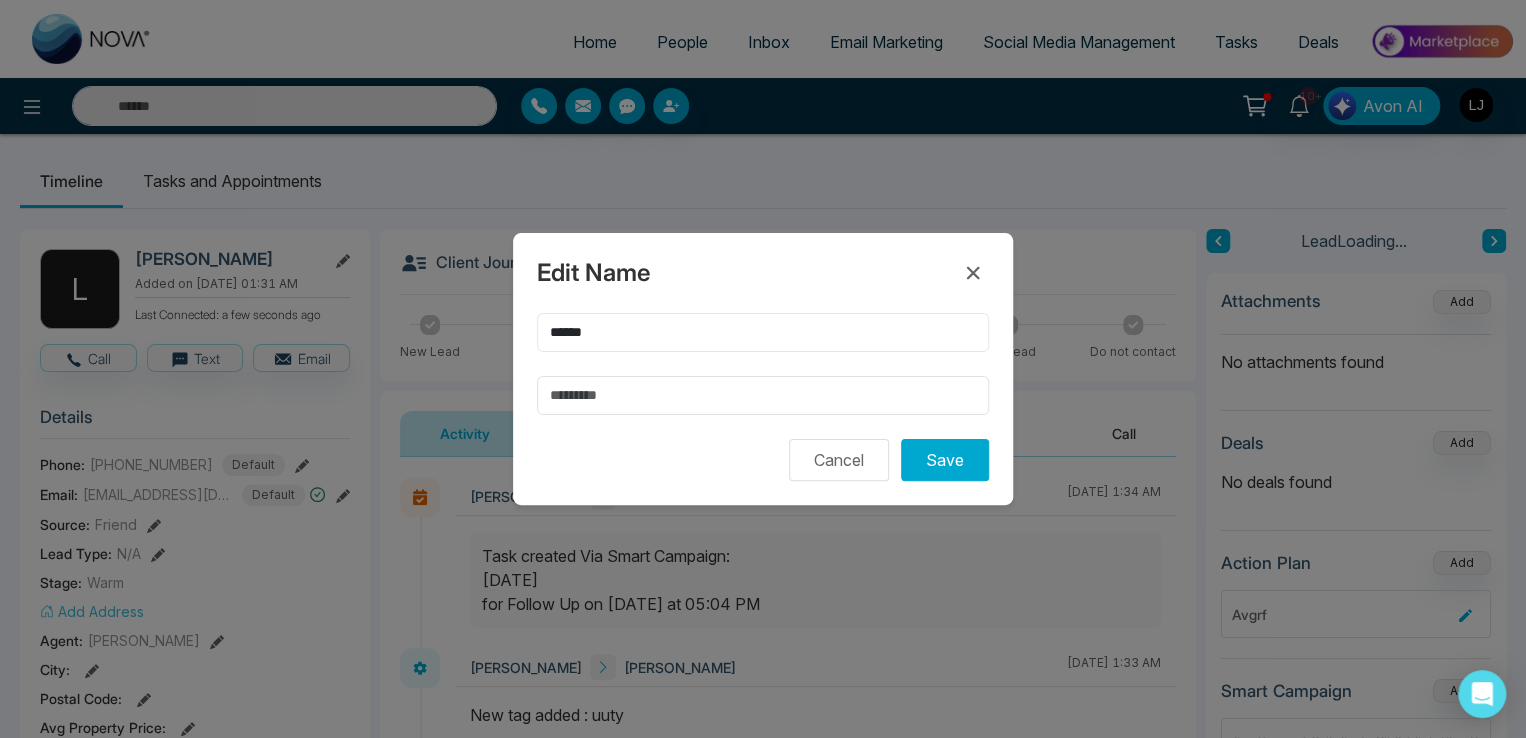 click on "******" at bounding box center (763, 332) 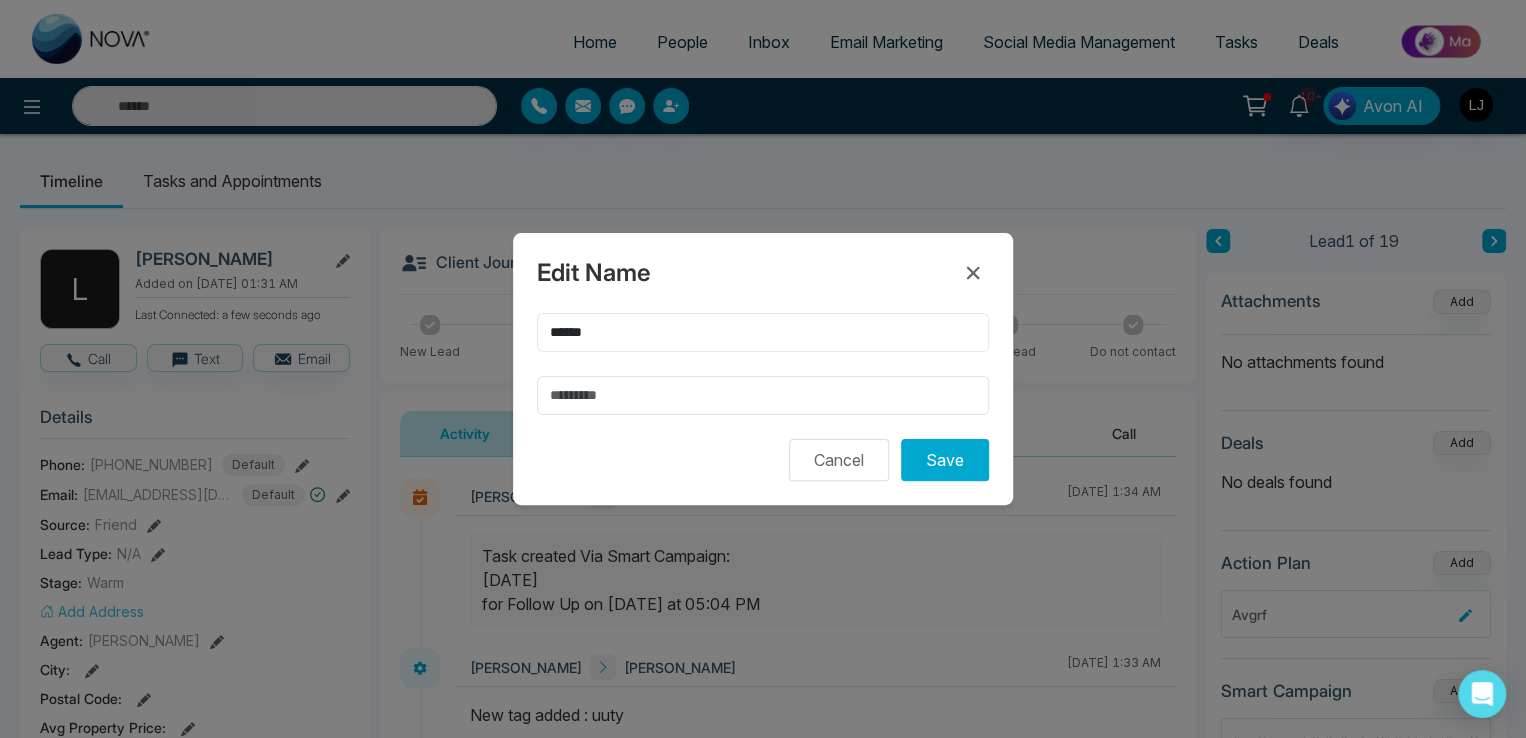 paste on "******" 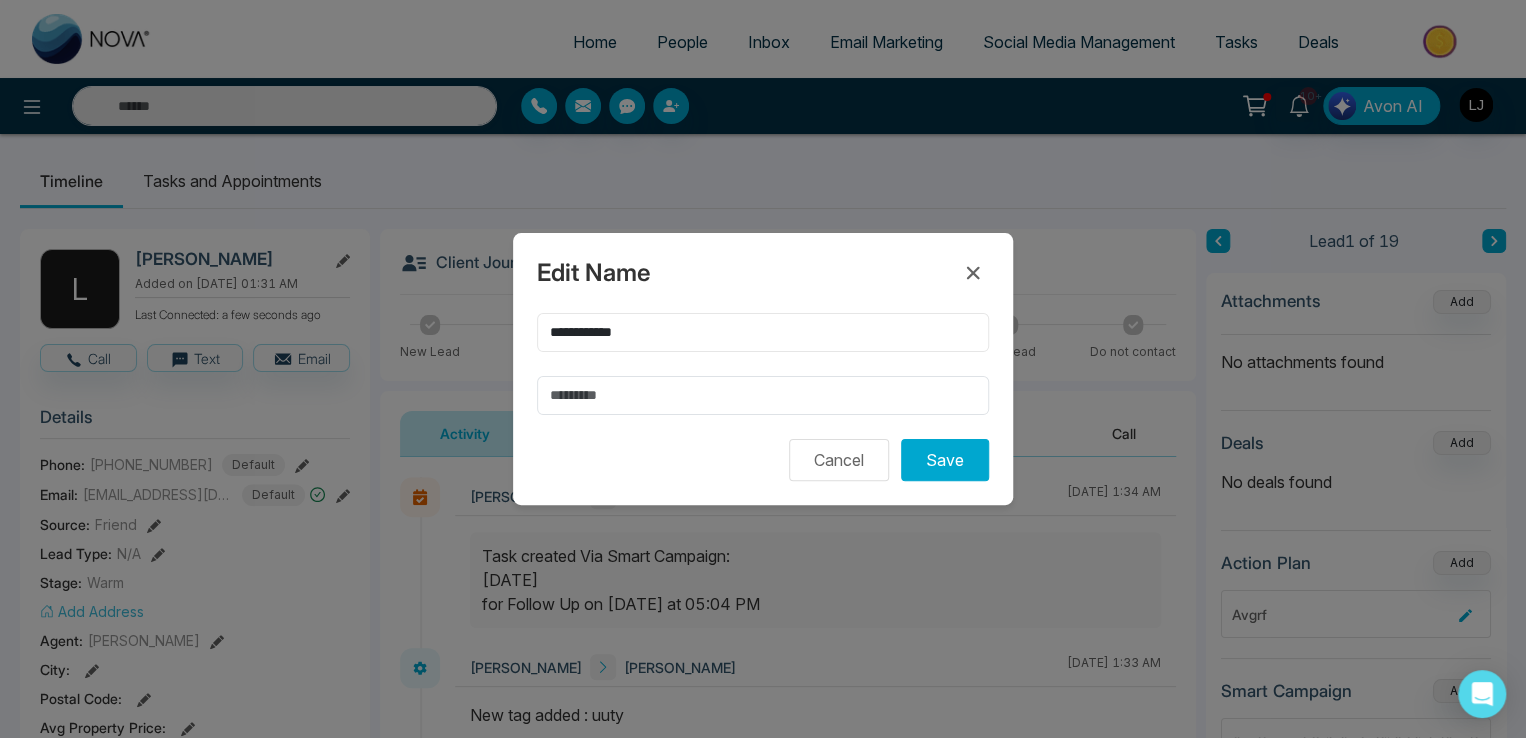 paste on "******" 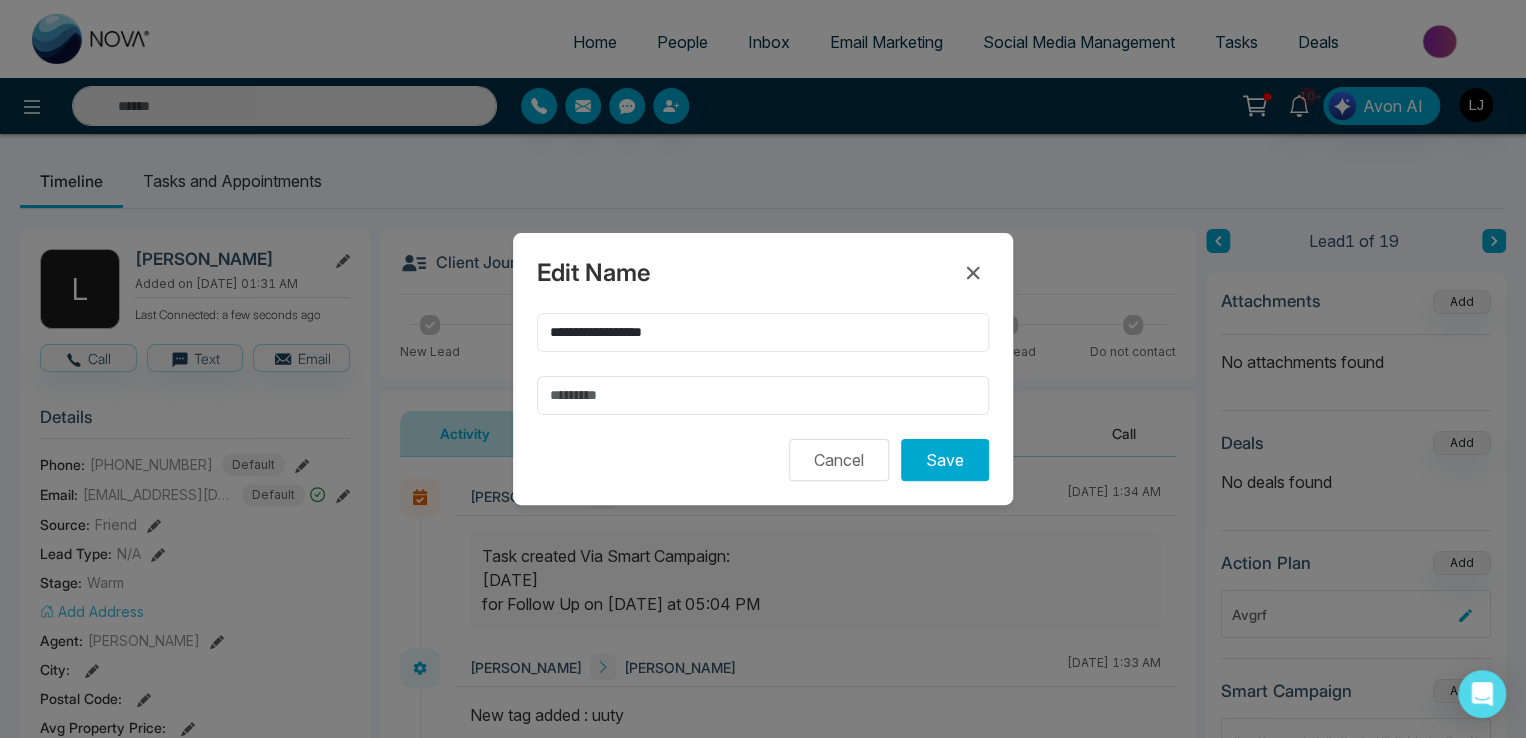 paste on "******" 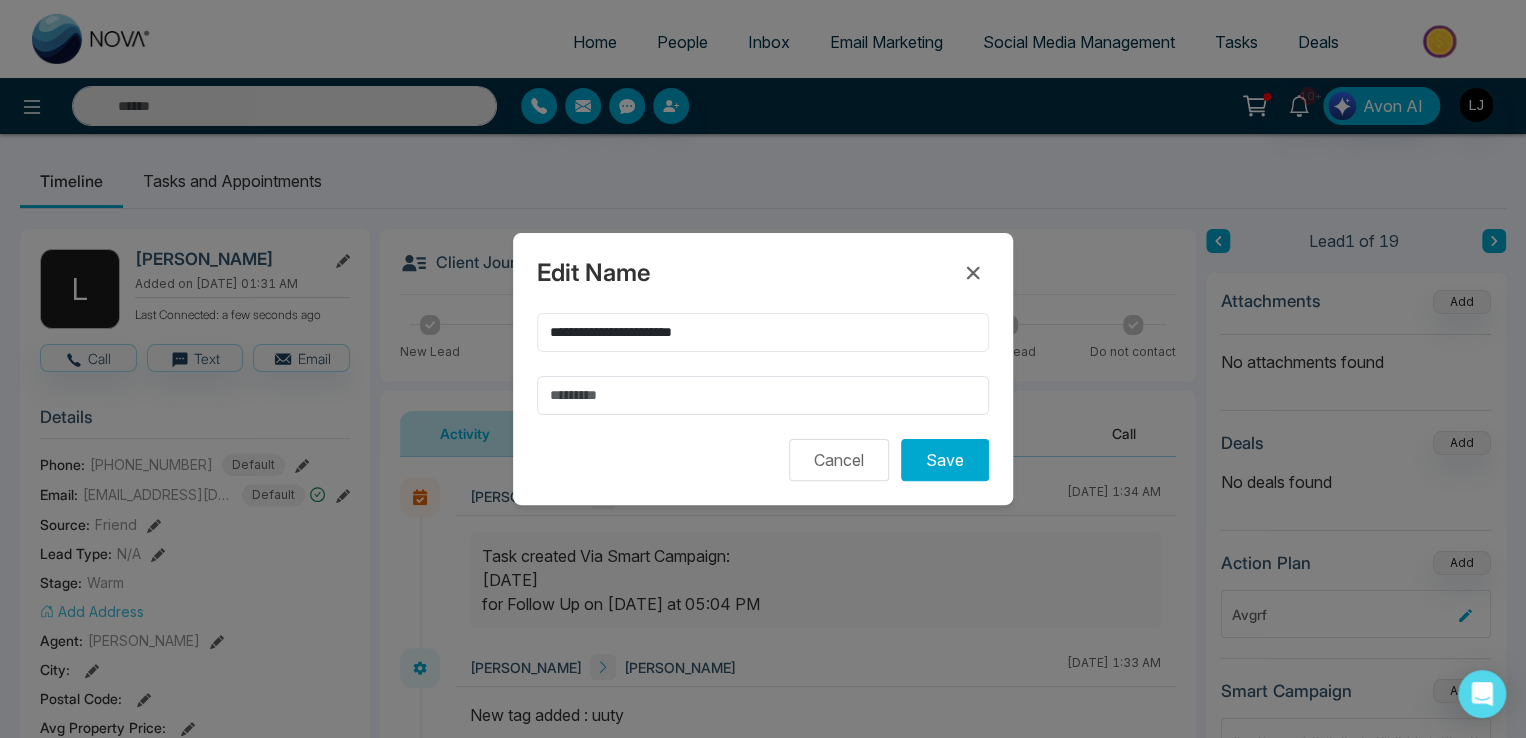 paste on "******" 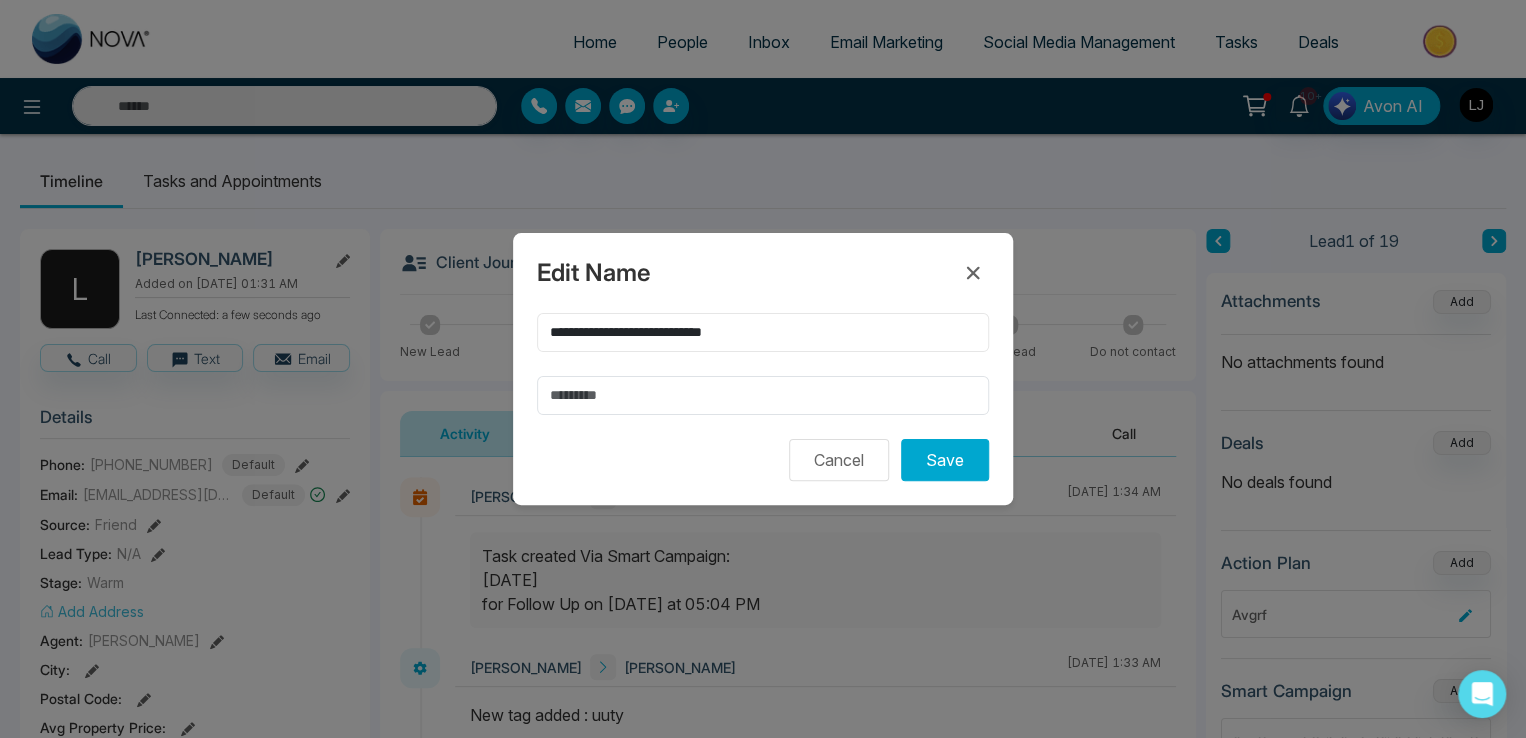 paste on "******" 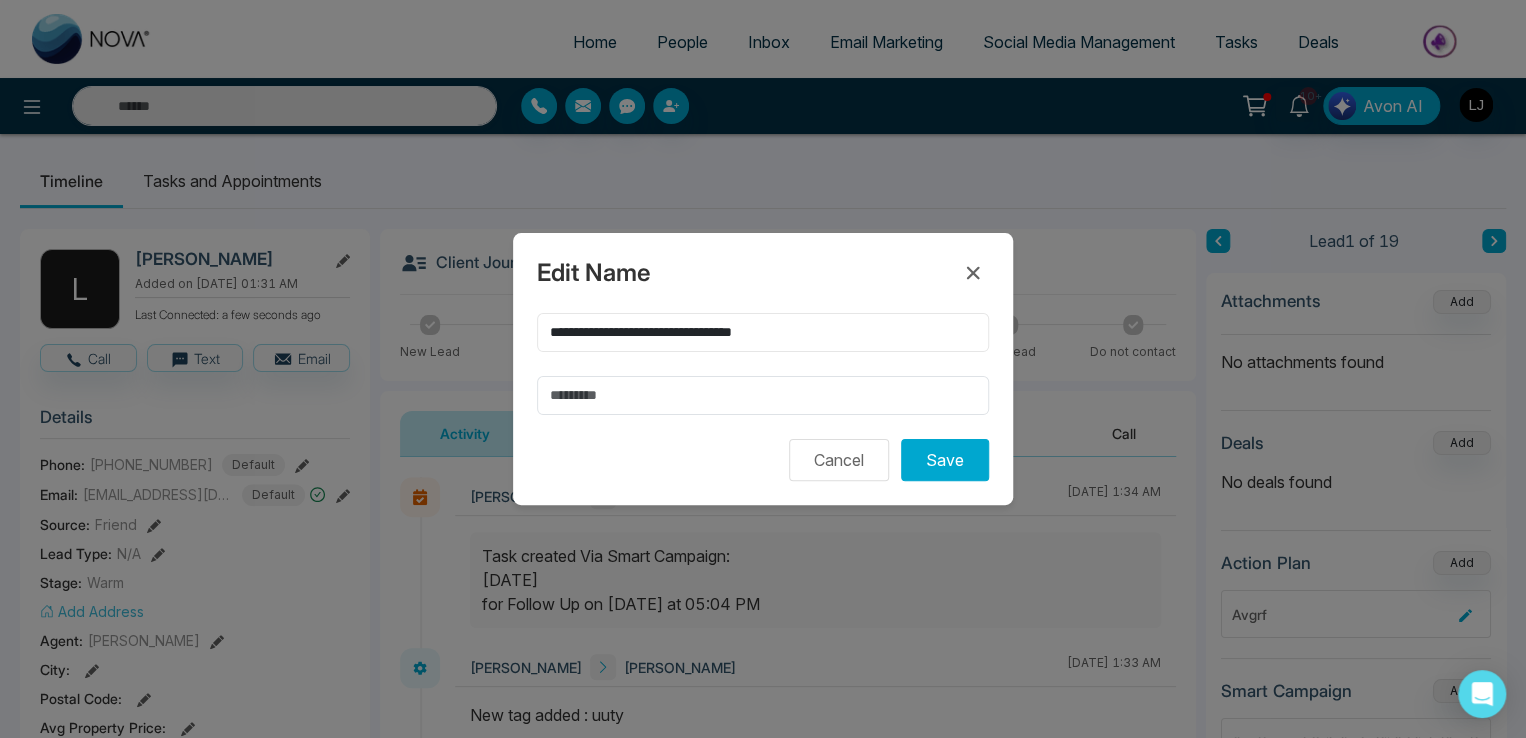 paste on "******" 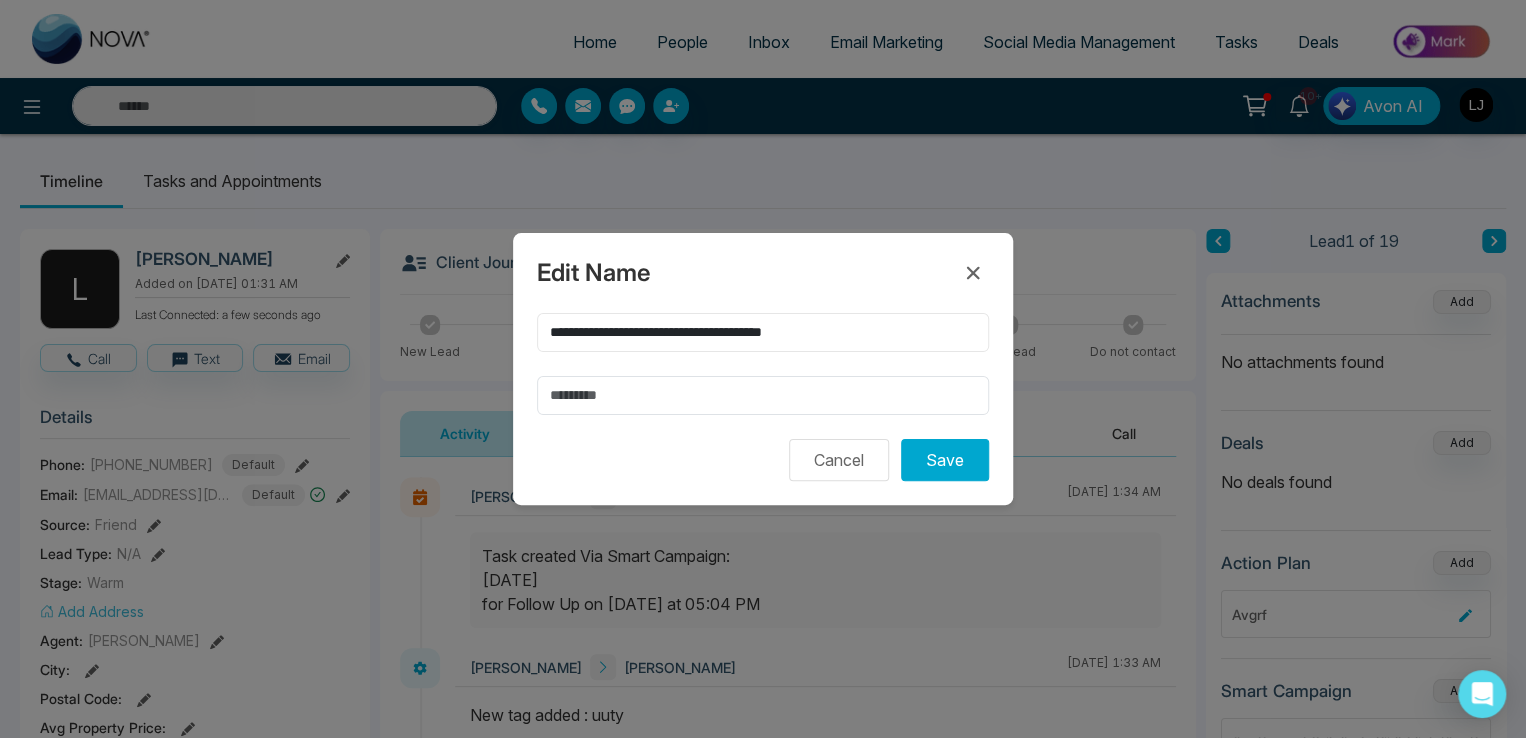 paste on "******" 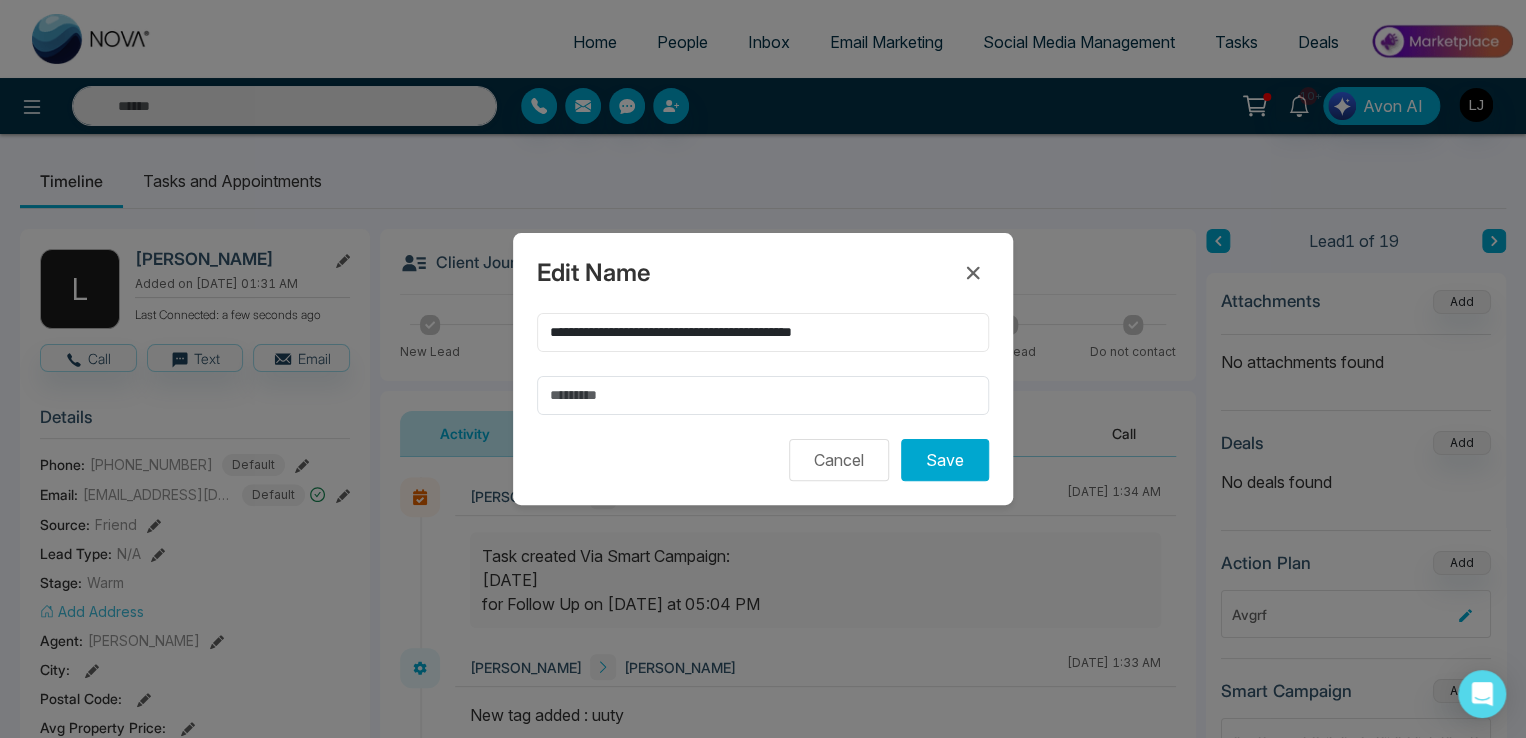 paste on "******" 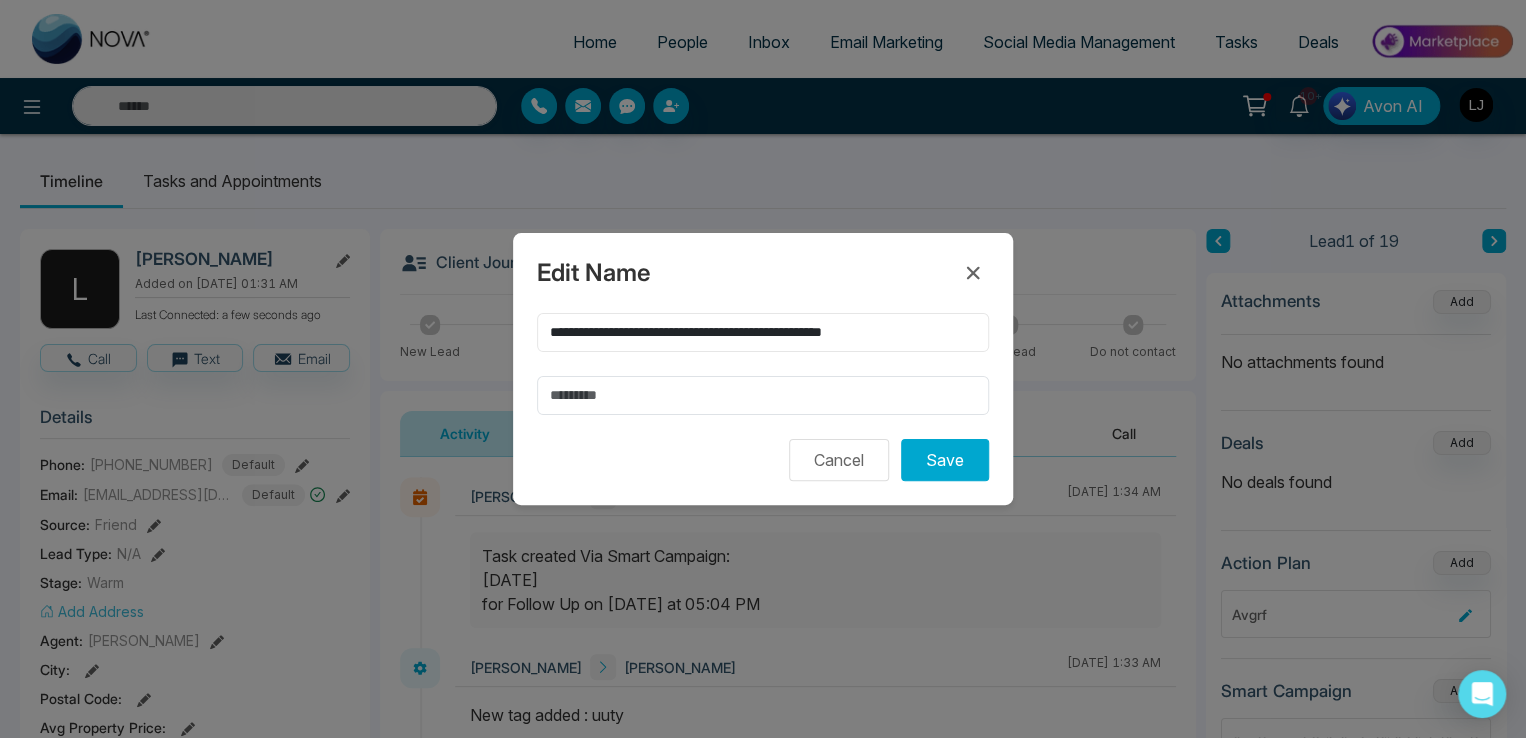 paste on "******" 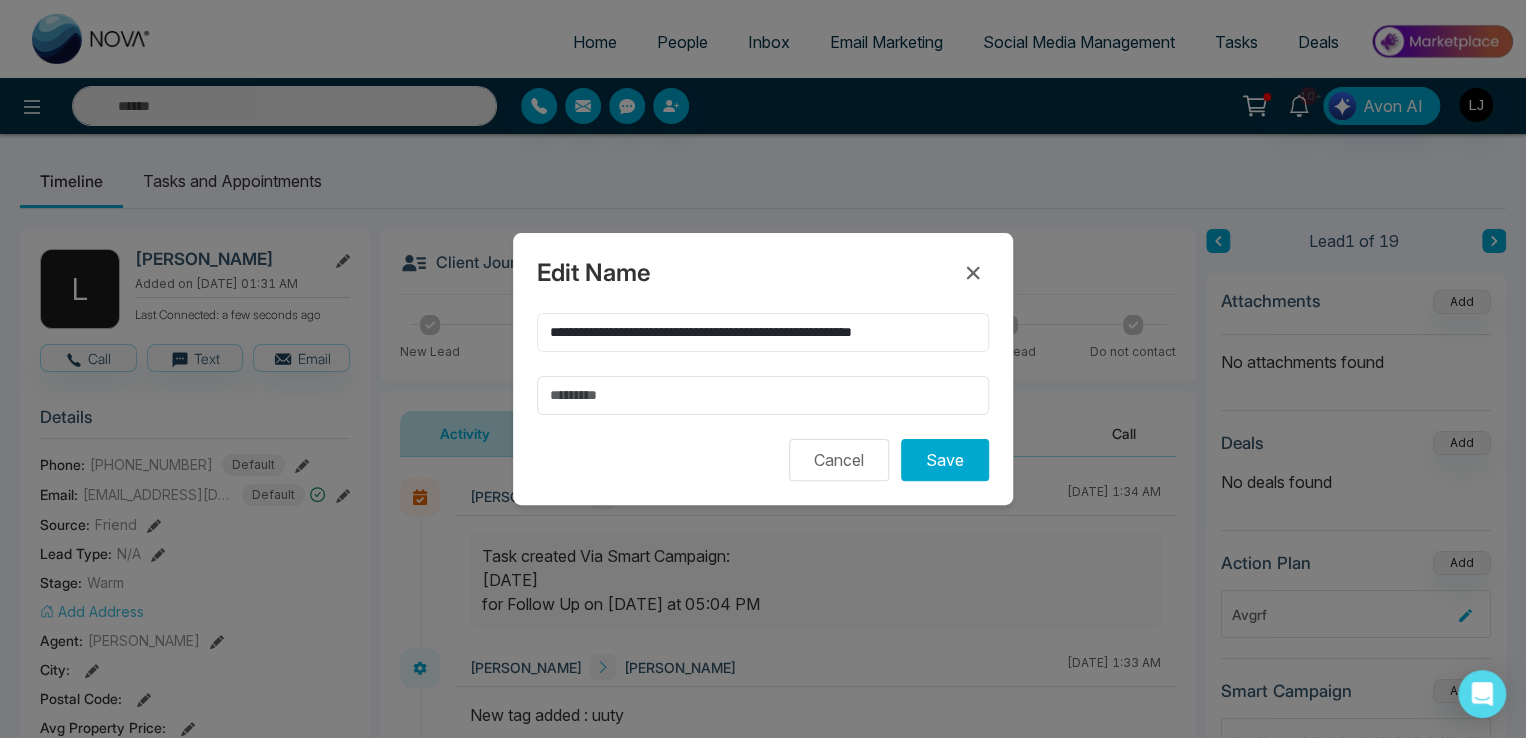 paste on "******" 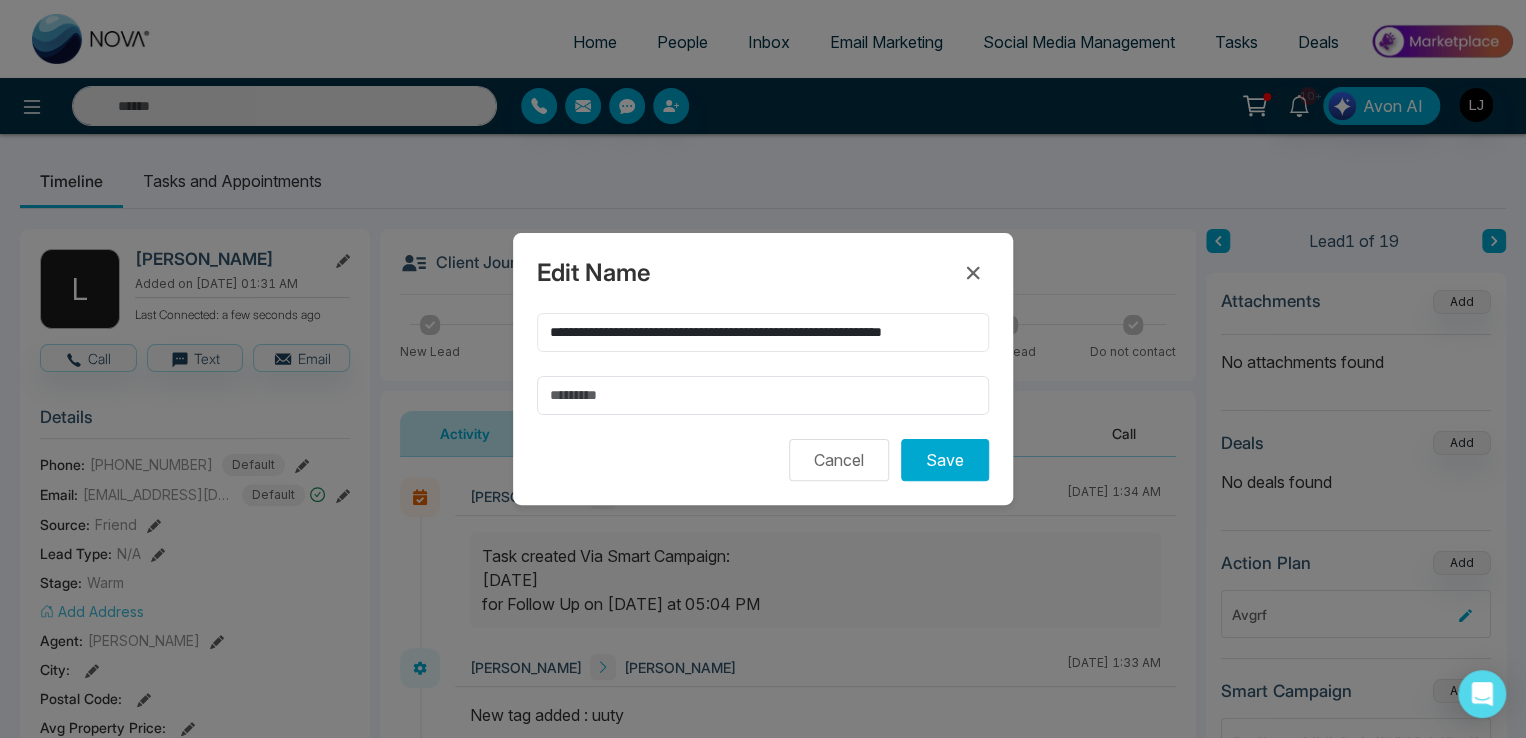 paste 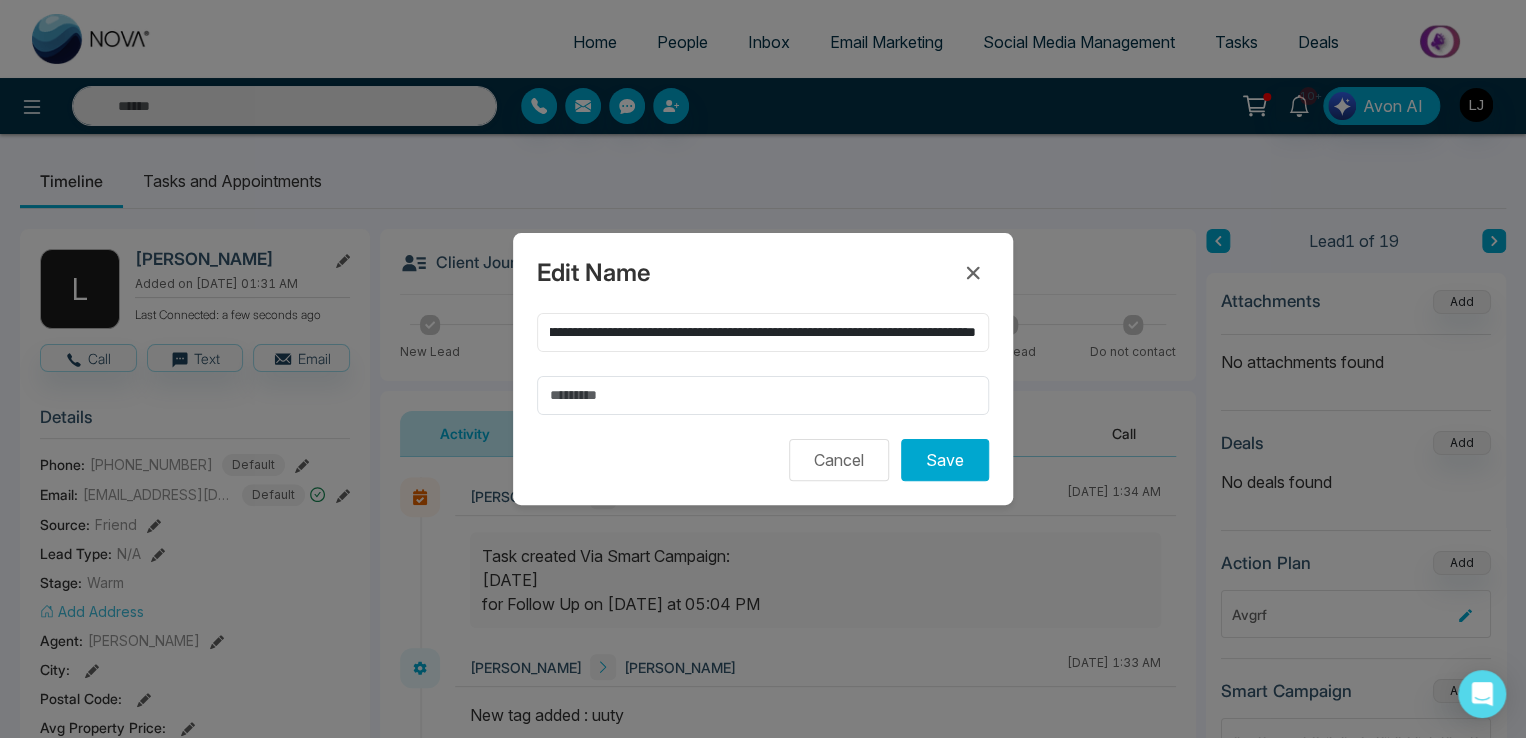 scroll, scrollTop: 0, scrollLeft: 571, axis: horizontal 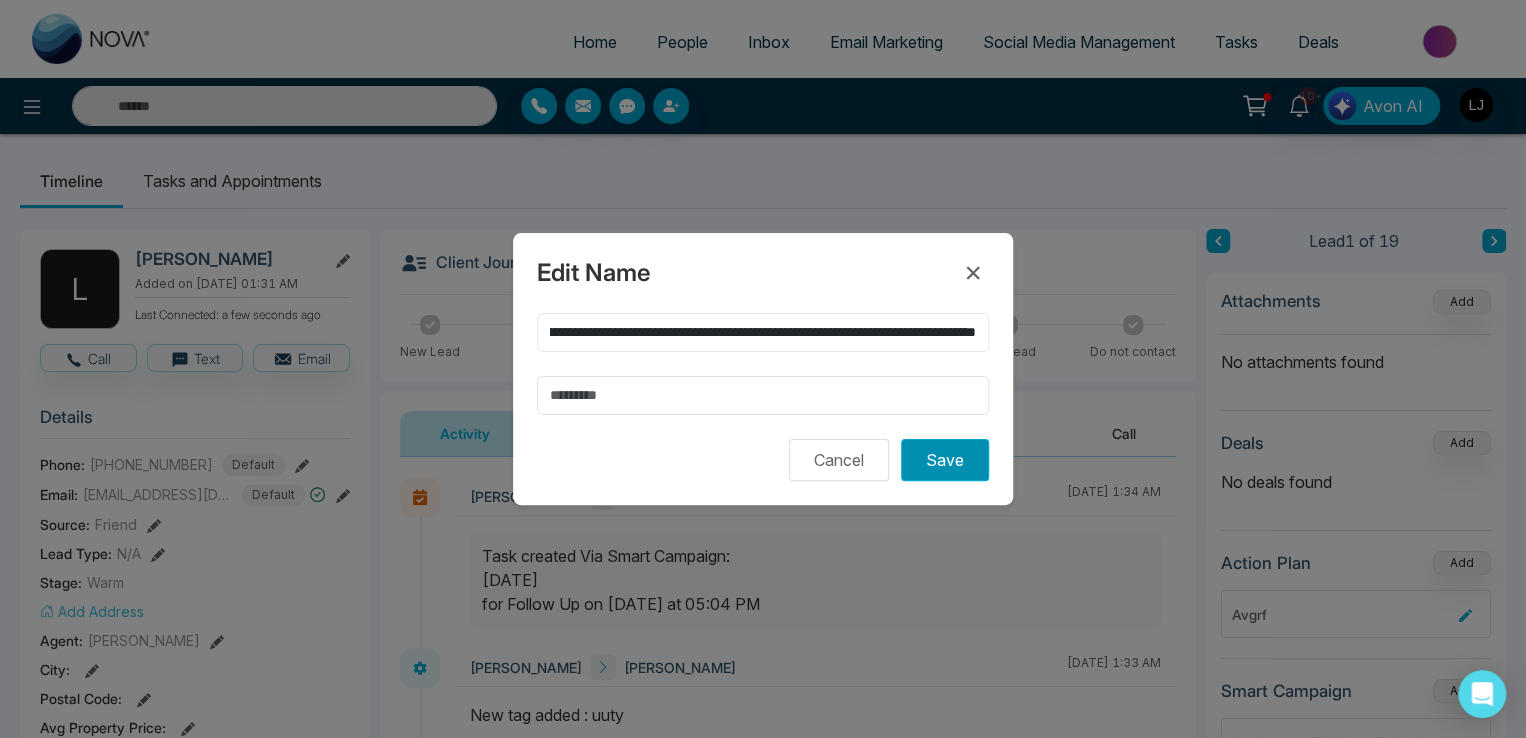 type on "**********" 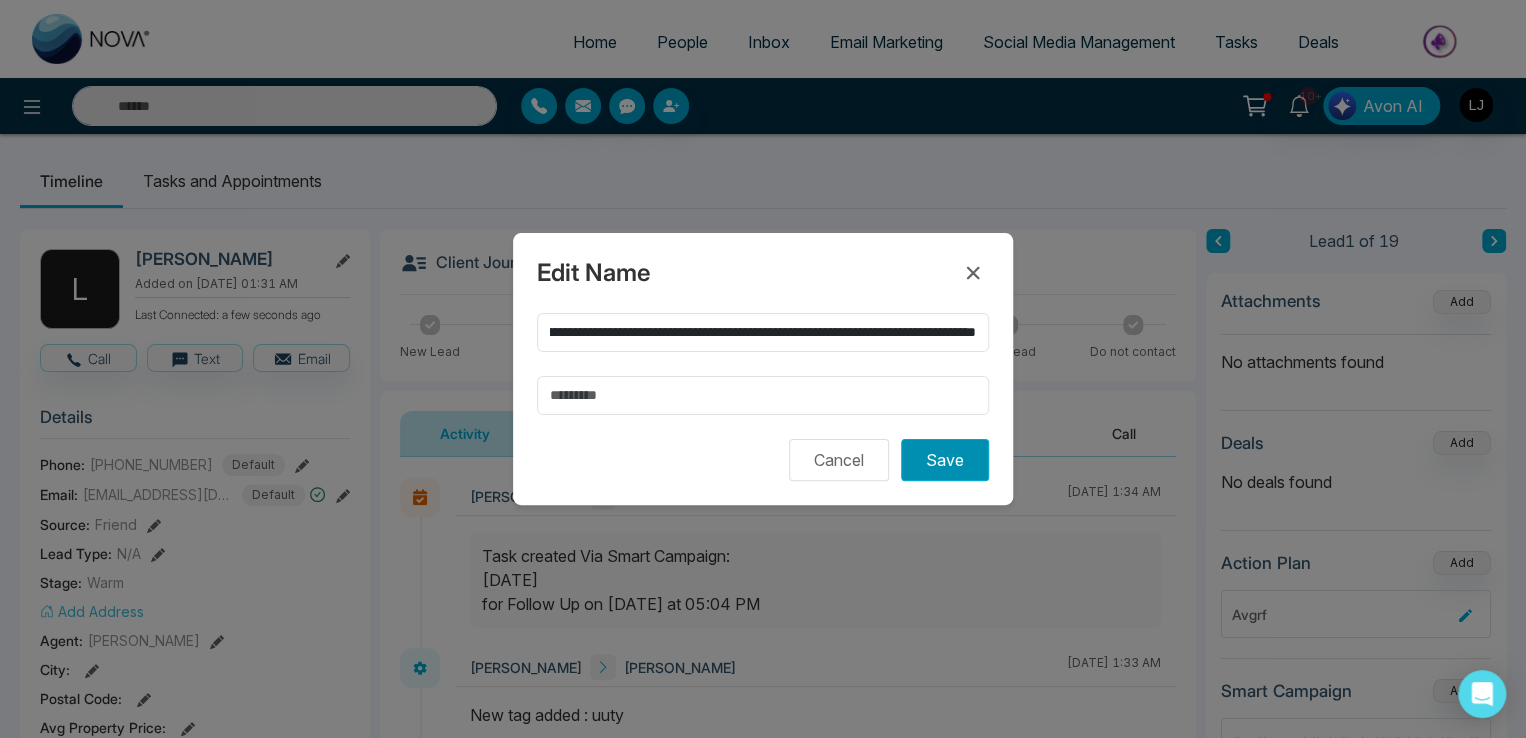 click on "Save" at bounding box center [945, 460] 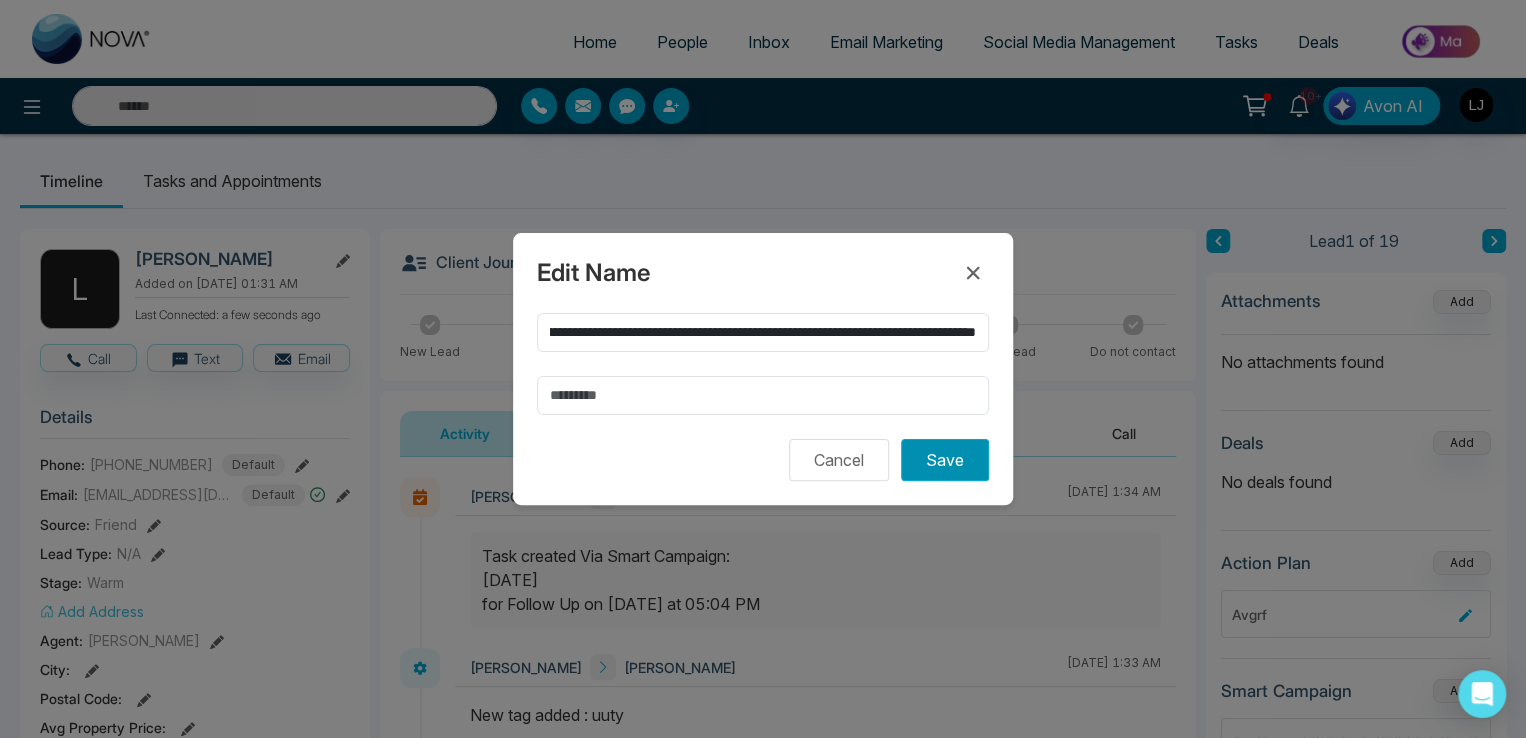 scroll, scrollTop: 0, scrollLeft: 0, axis: both 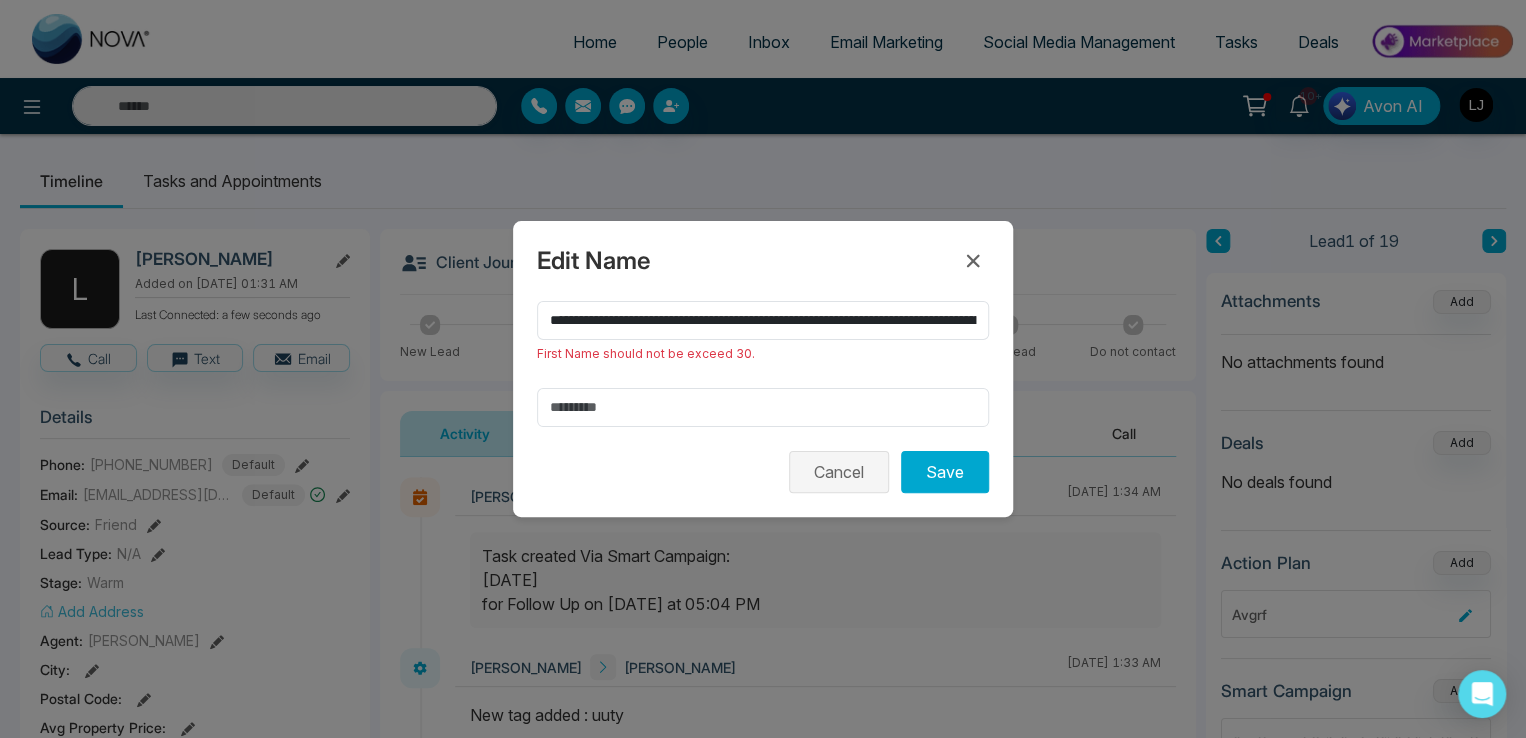 type 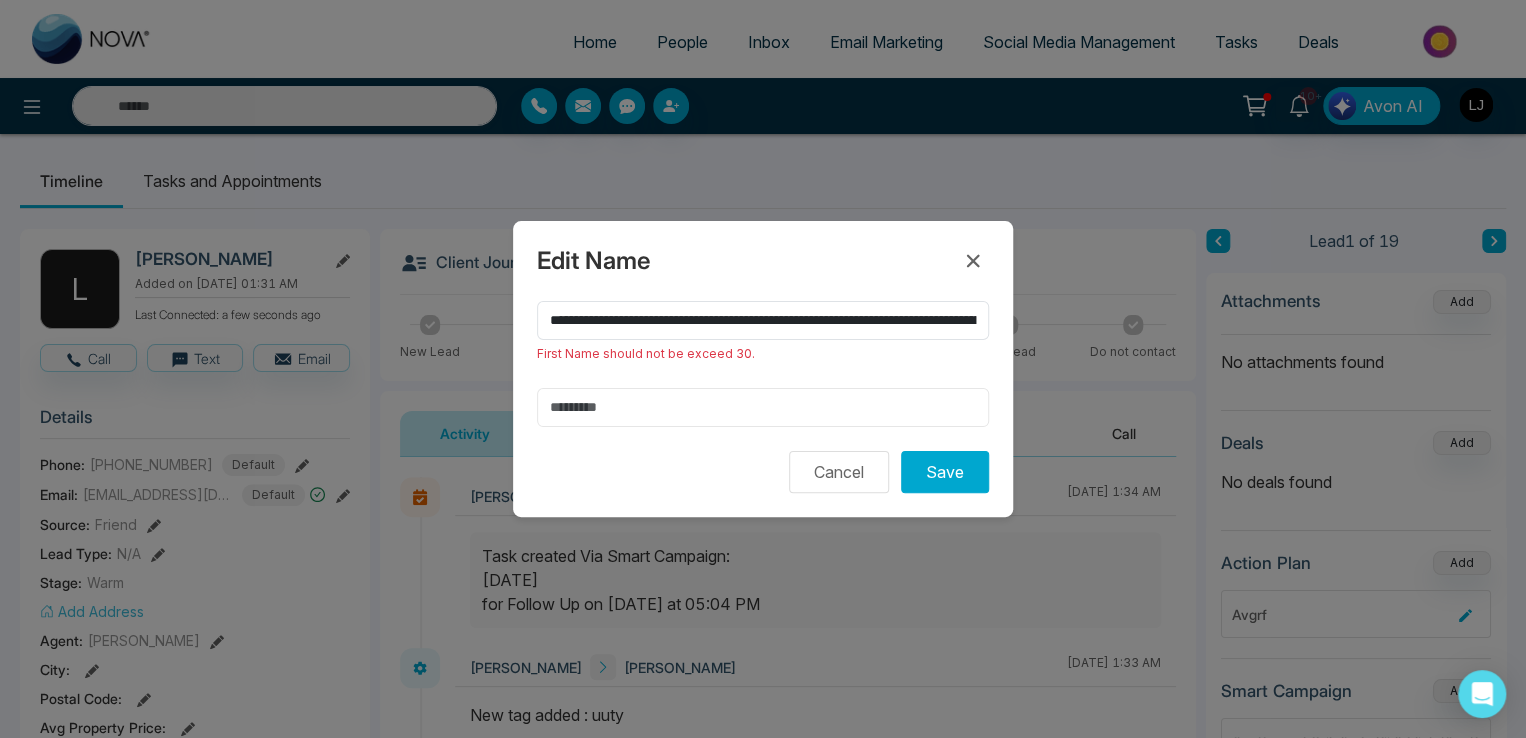 click at bounding box center (763, 407) 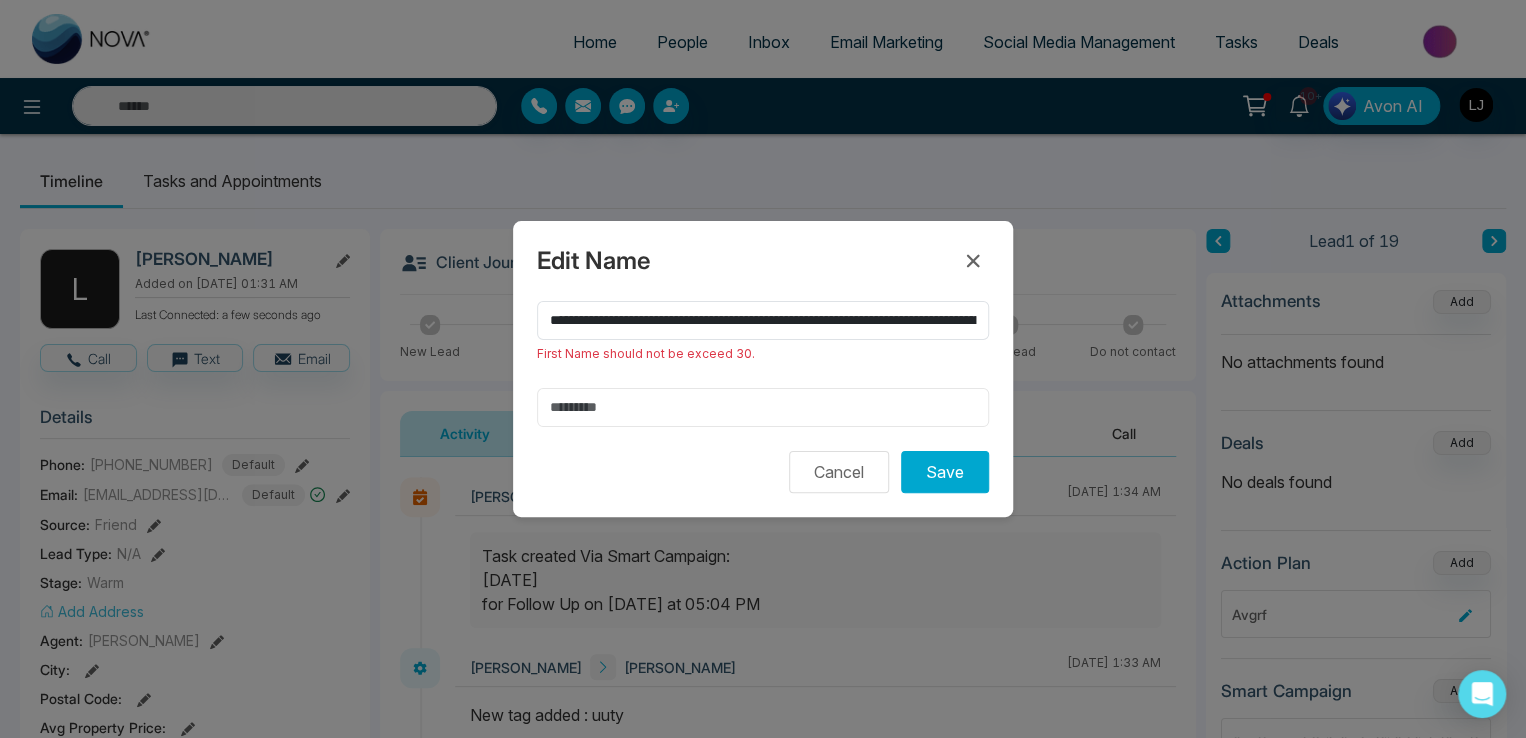 paste on "******" 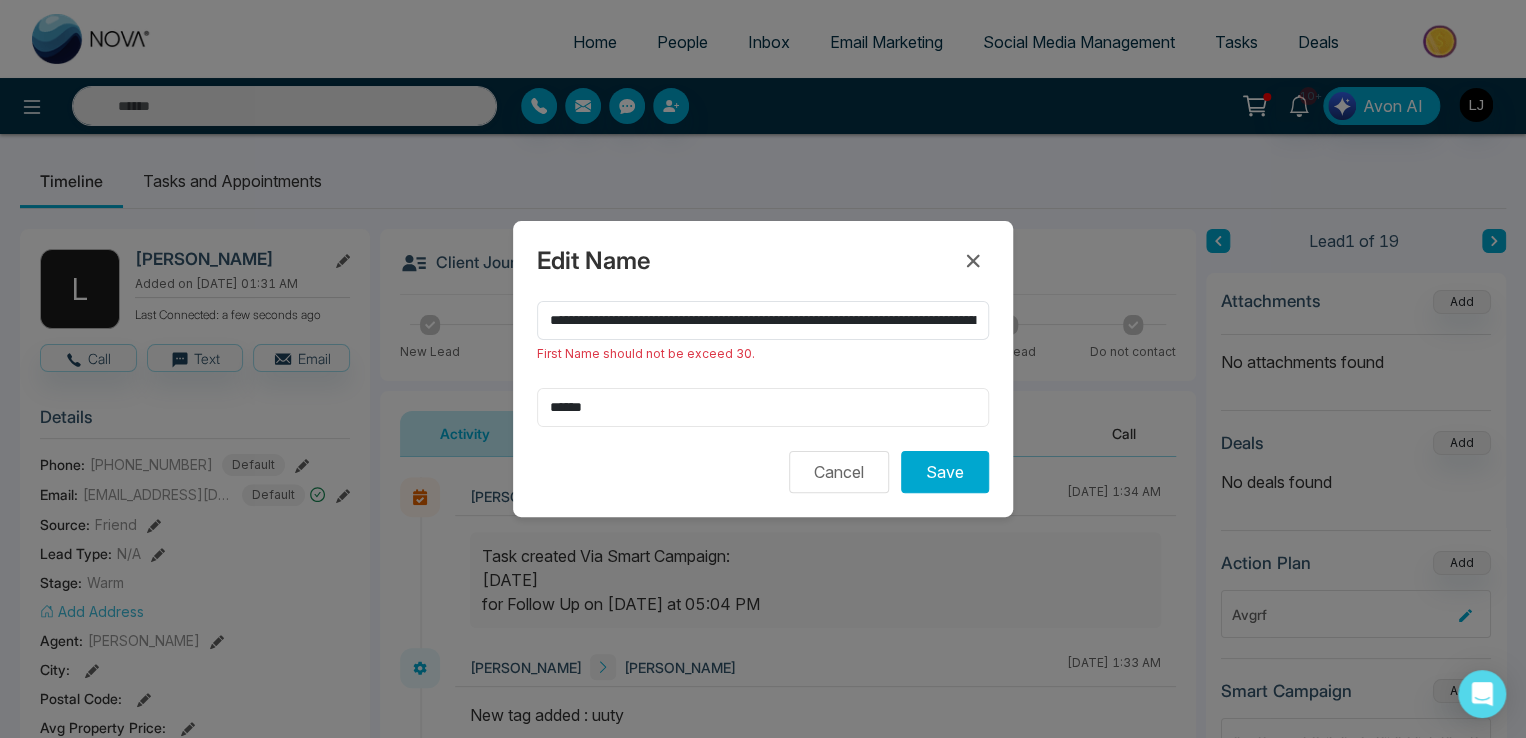 paste on "******" 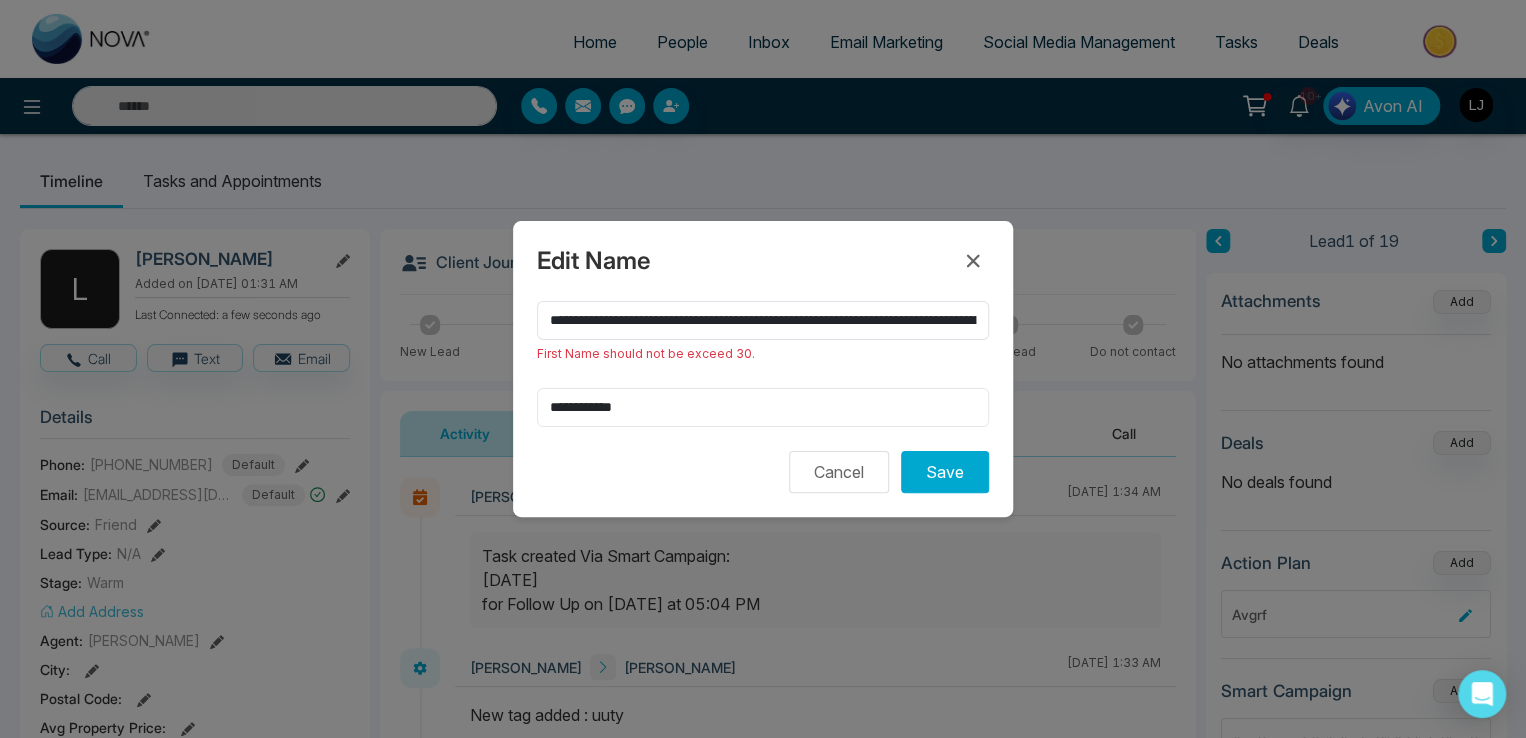 paste on "******" 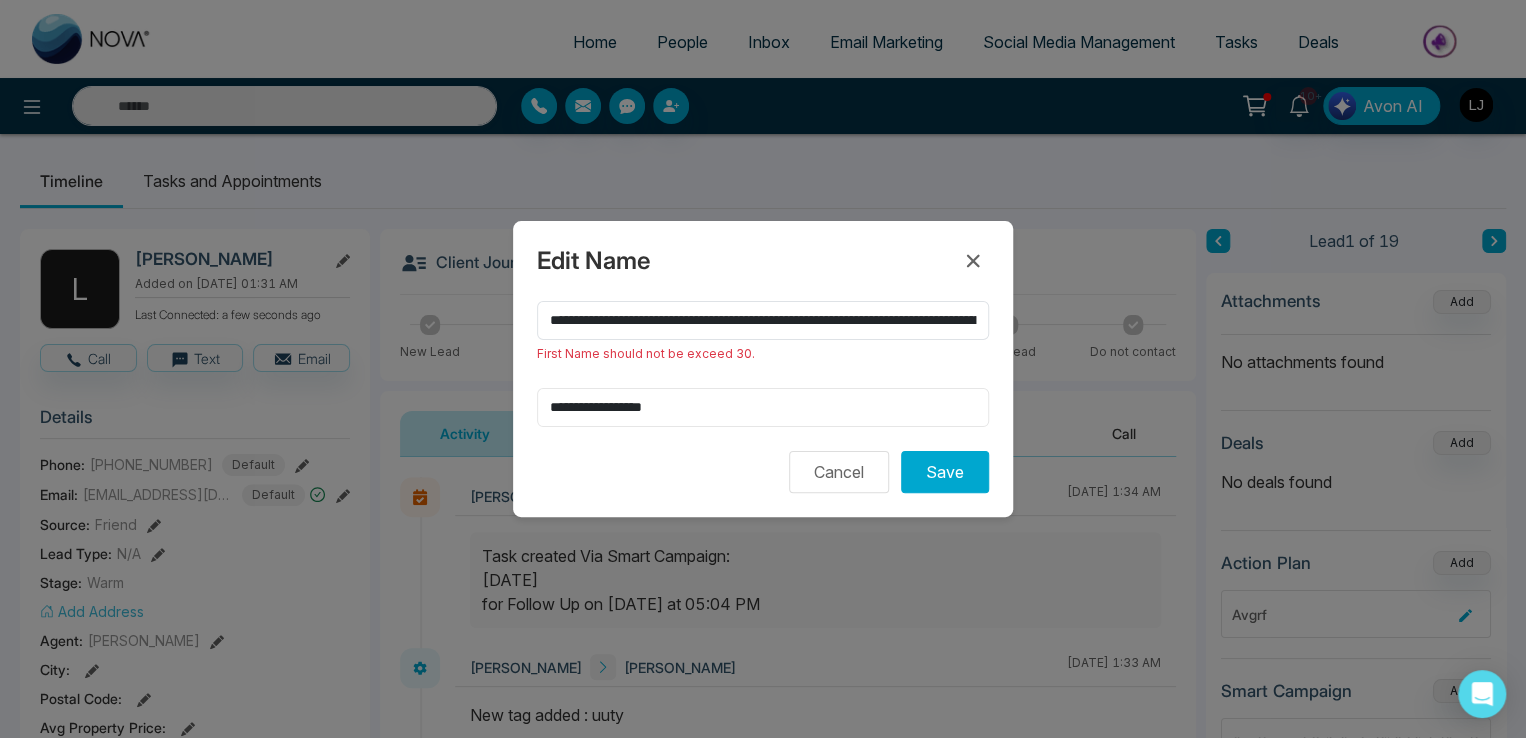 paste on "******" 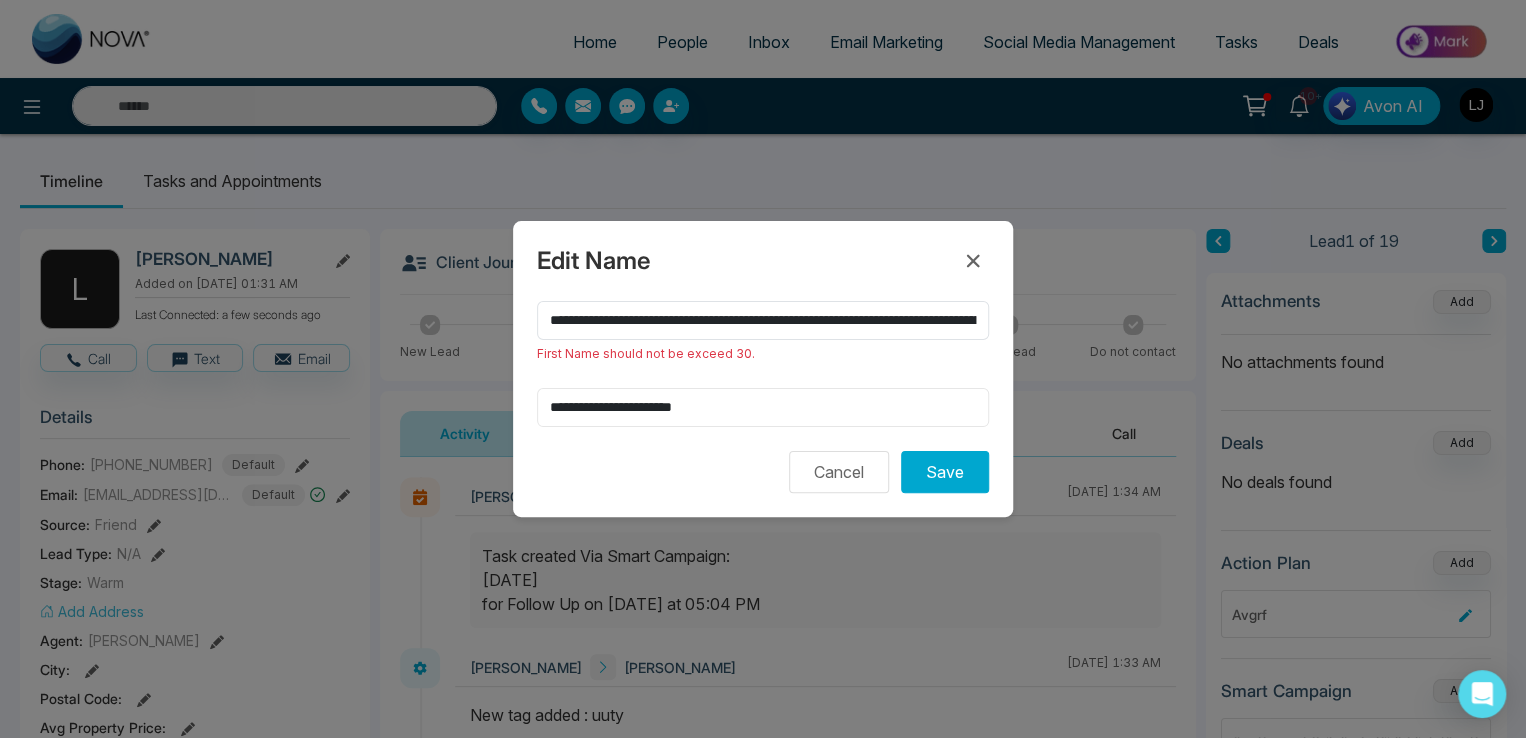 paste on "******" 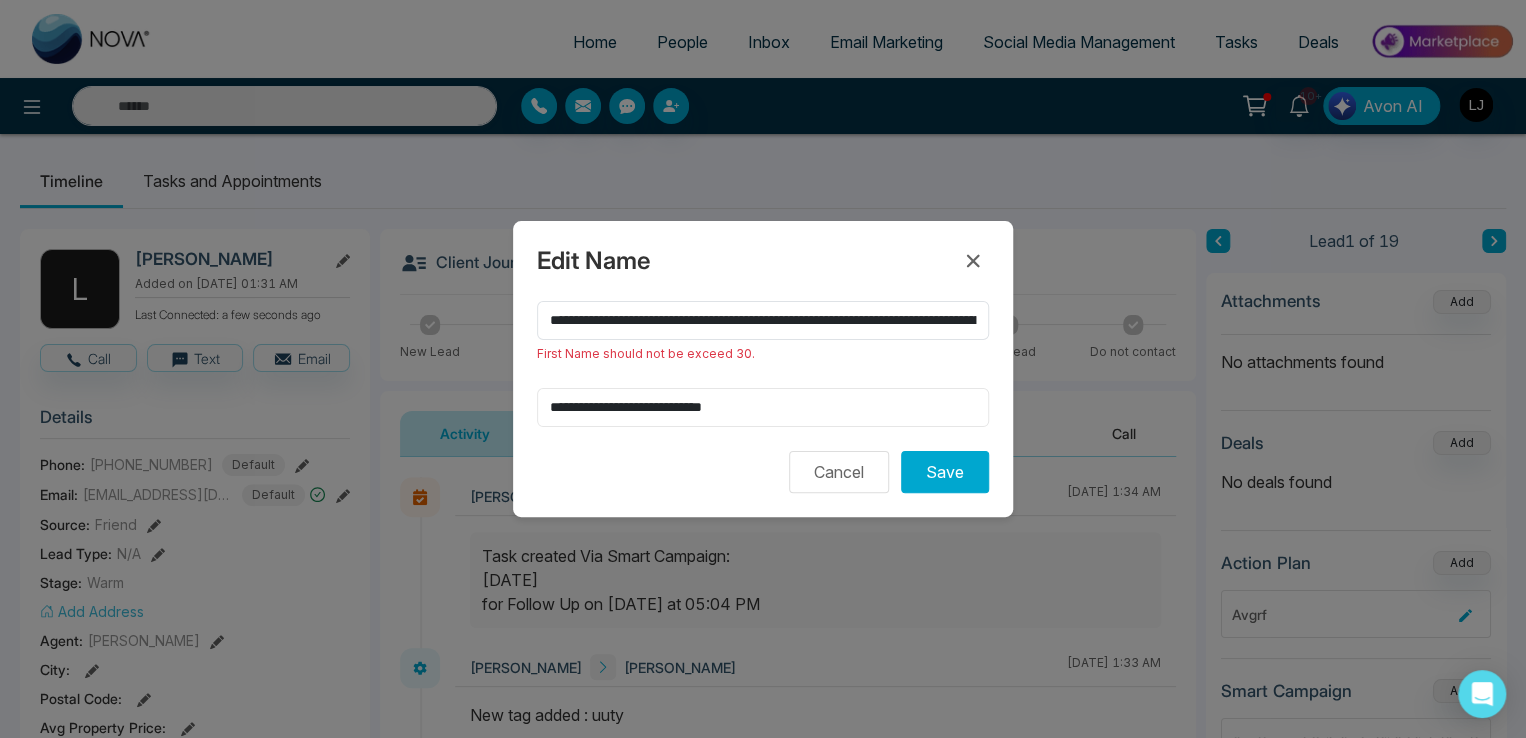 paste on "******" 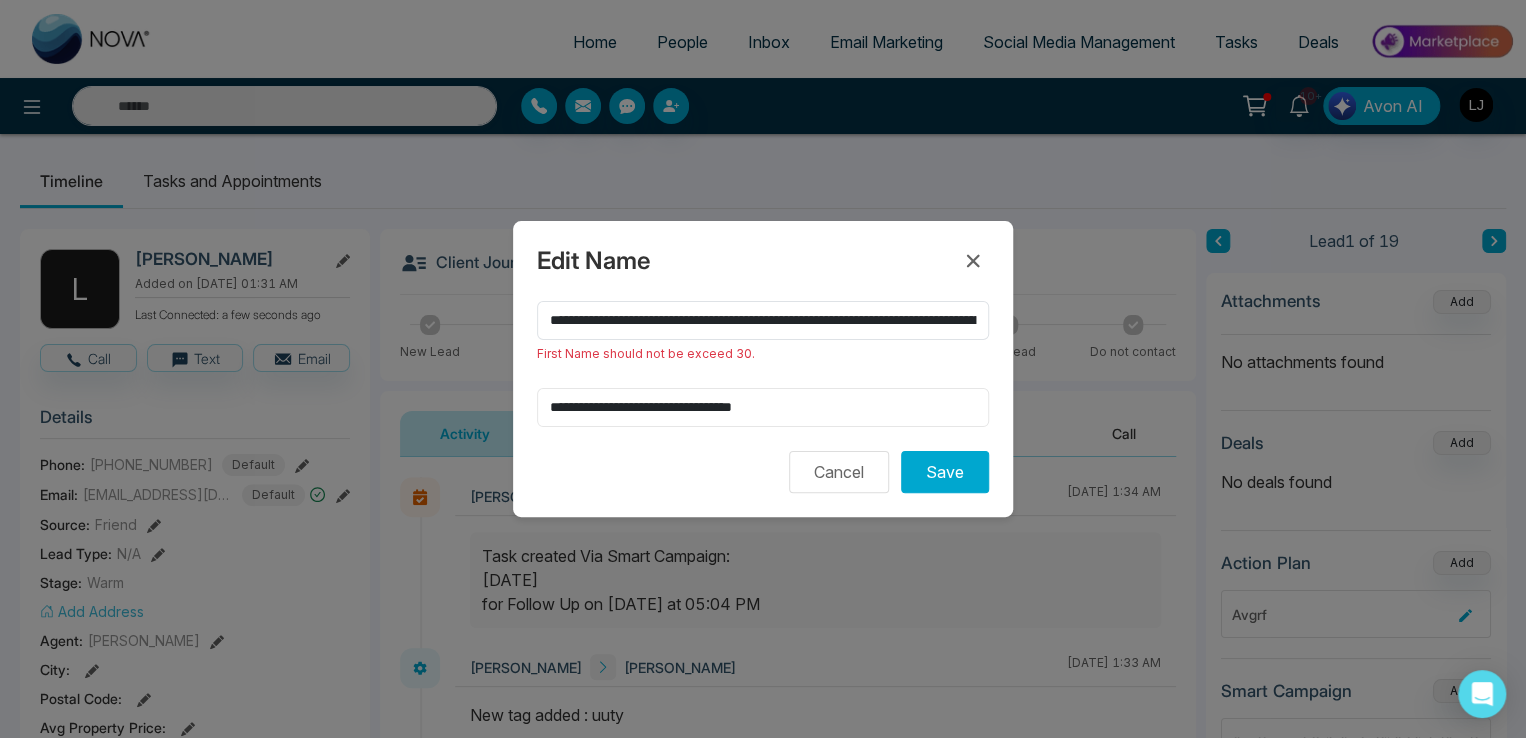 paste on "******" 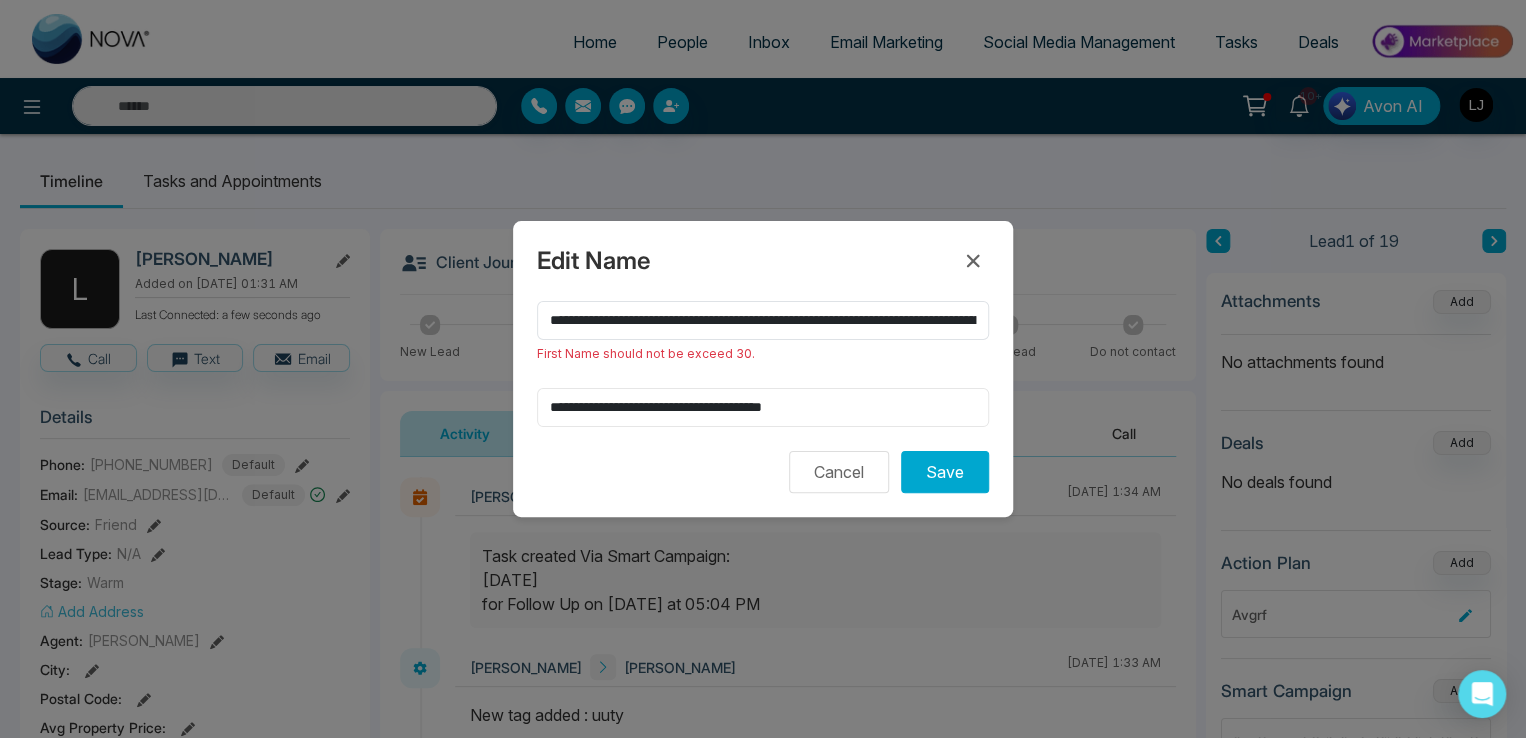 paste on "******" 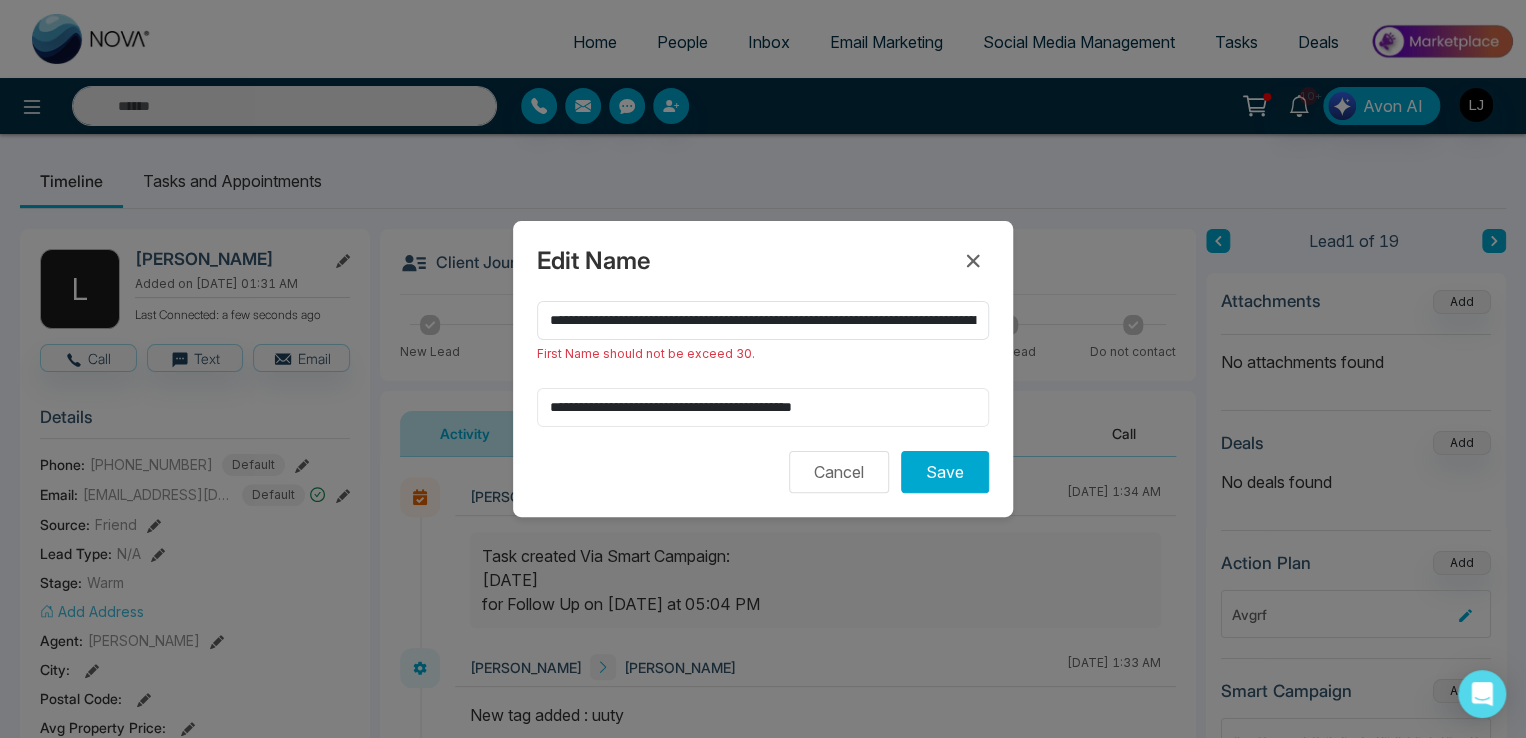 paste on "******" 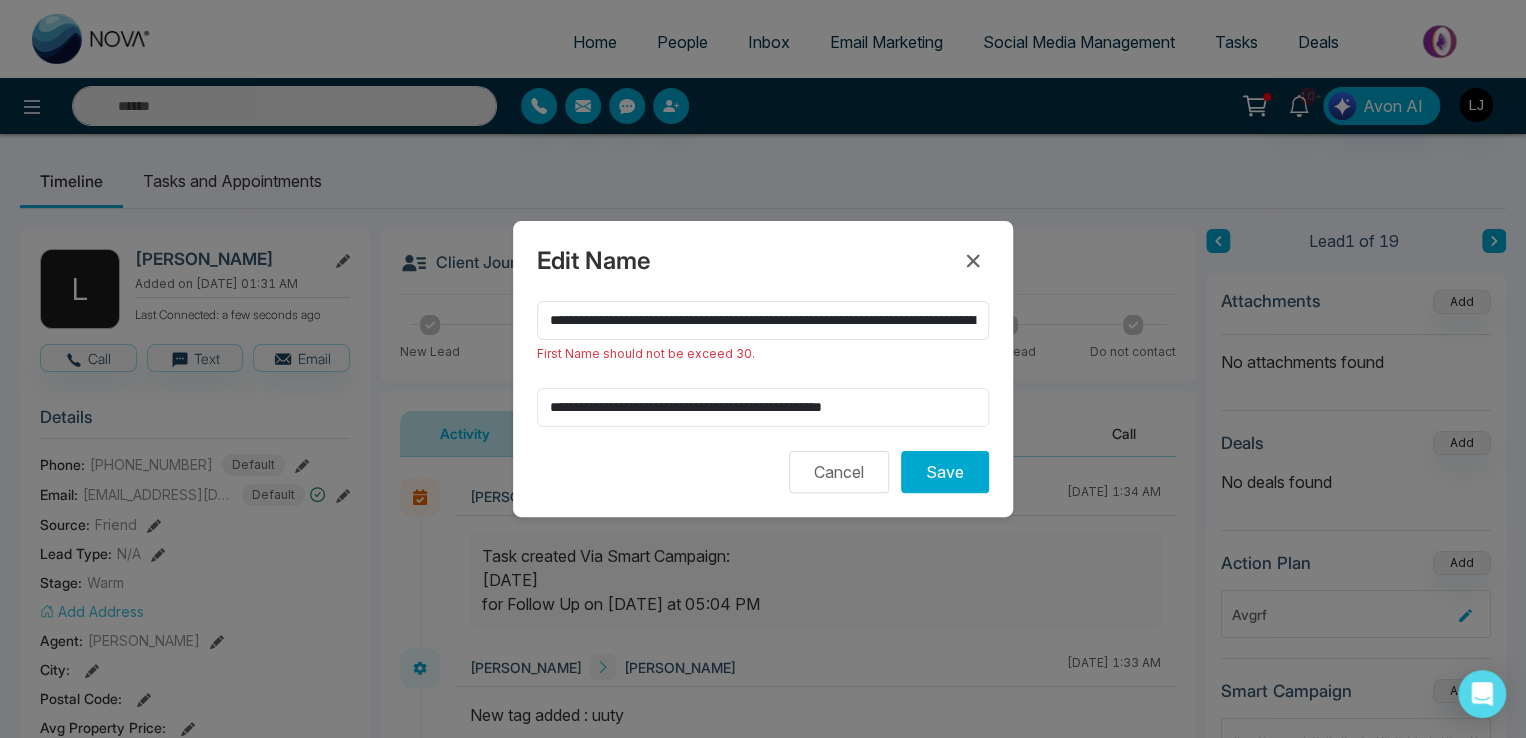paste on "******" 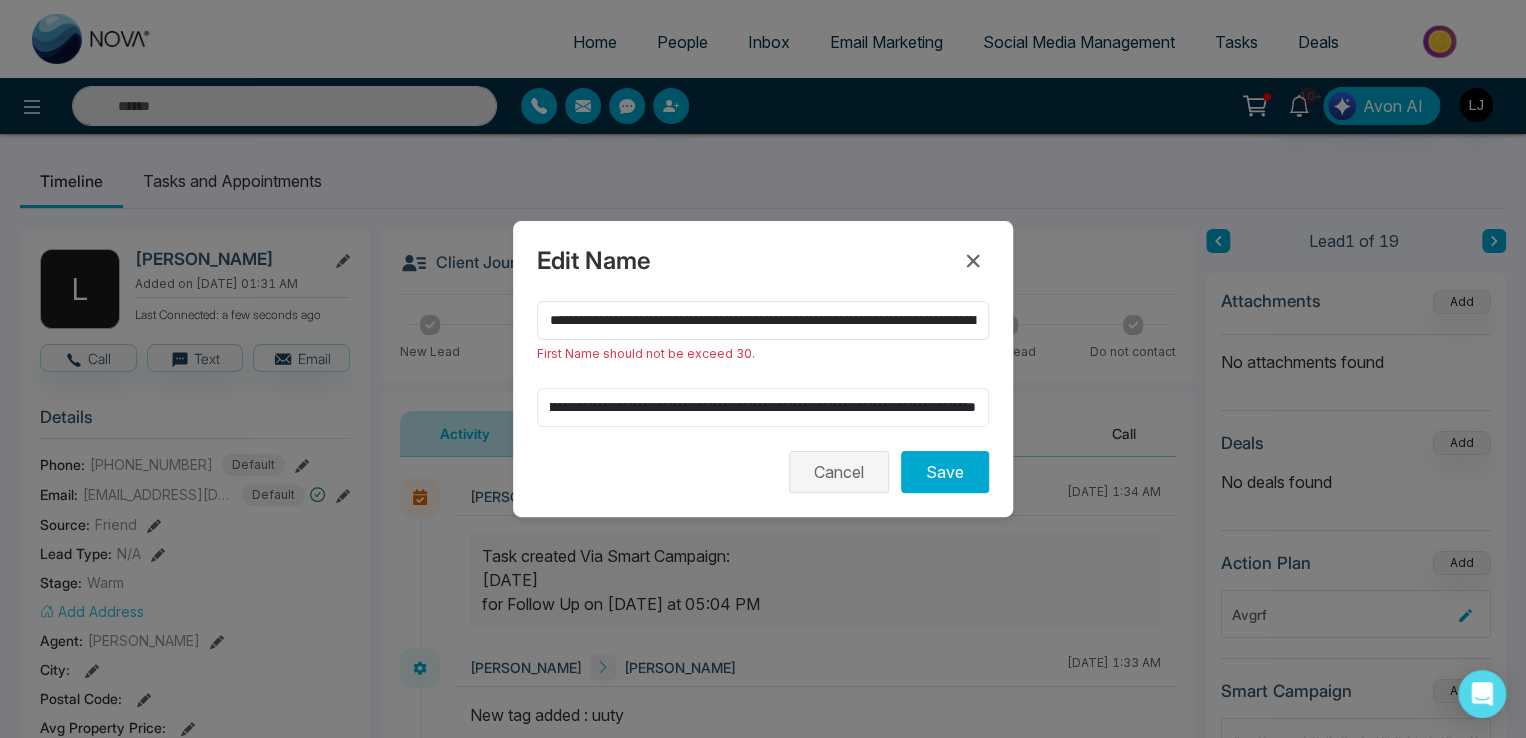 scroll, scrollTop: 0, scrollLeft: 381, axis: horizontal 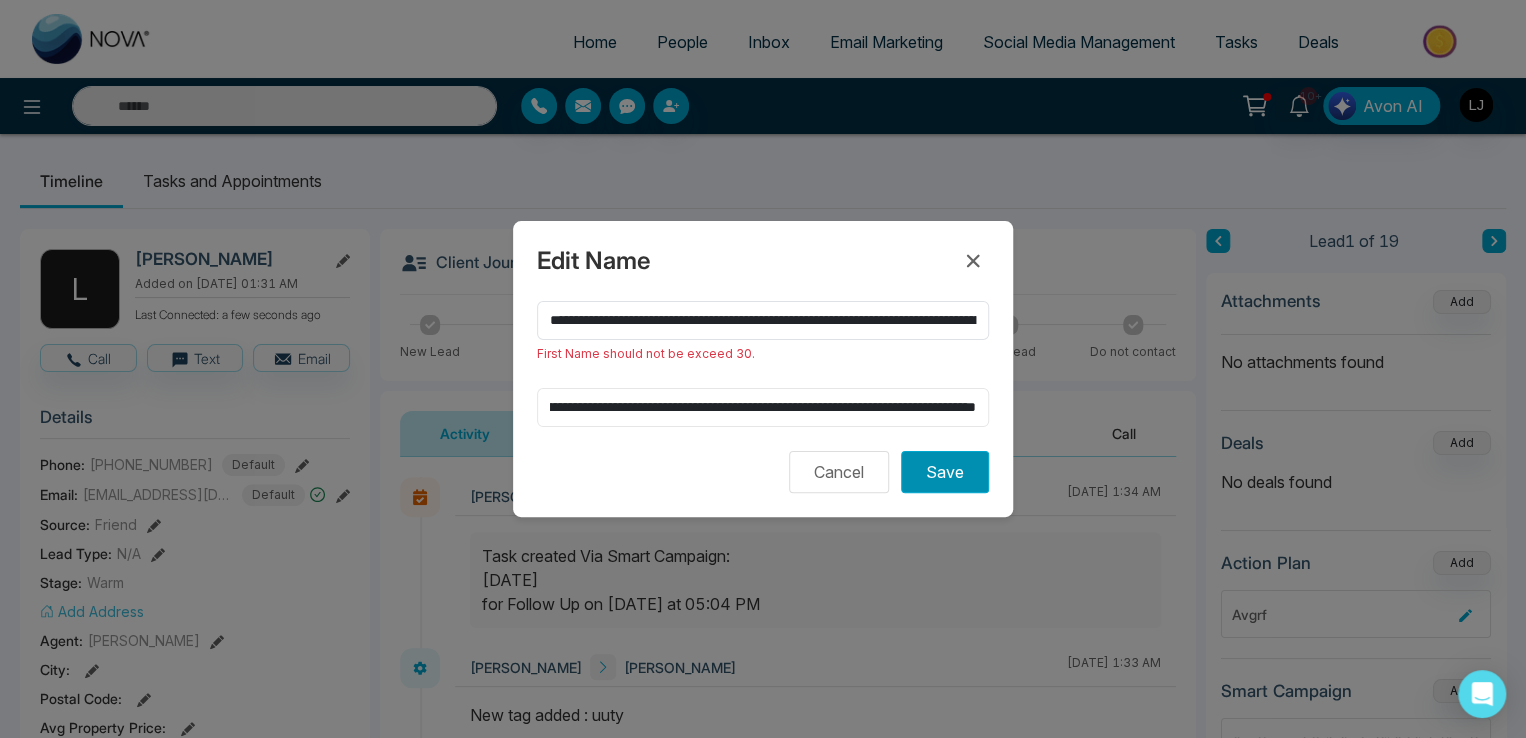 type on "**********" 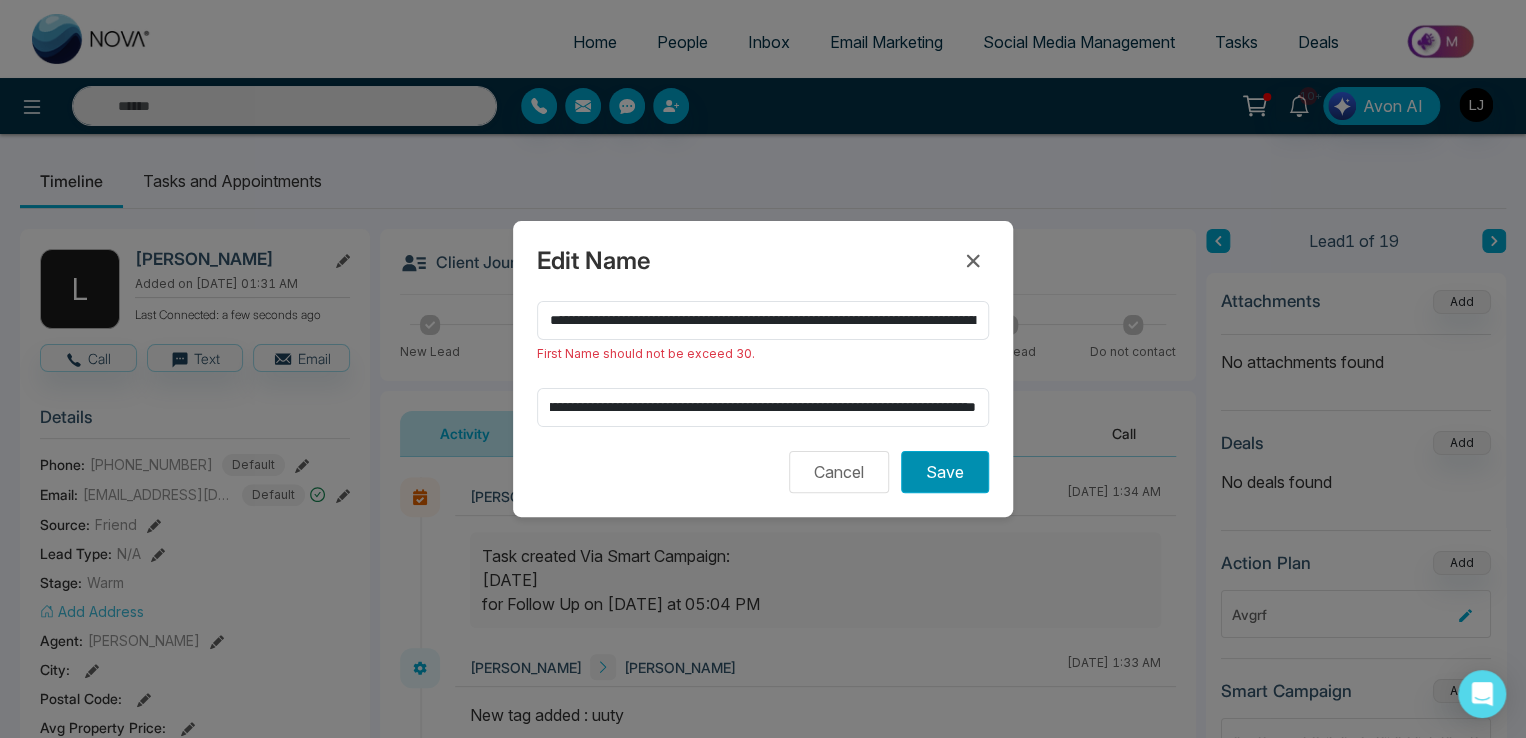 click on "Save" at bounding box center (945, 472) 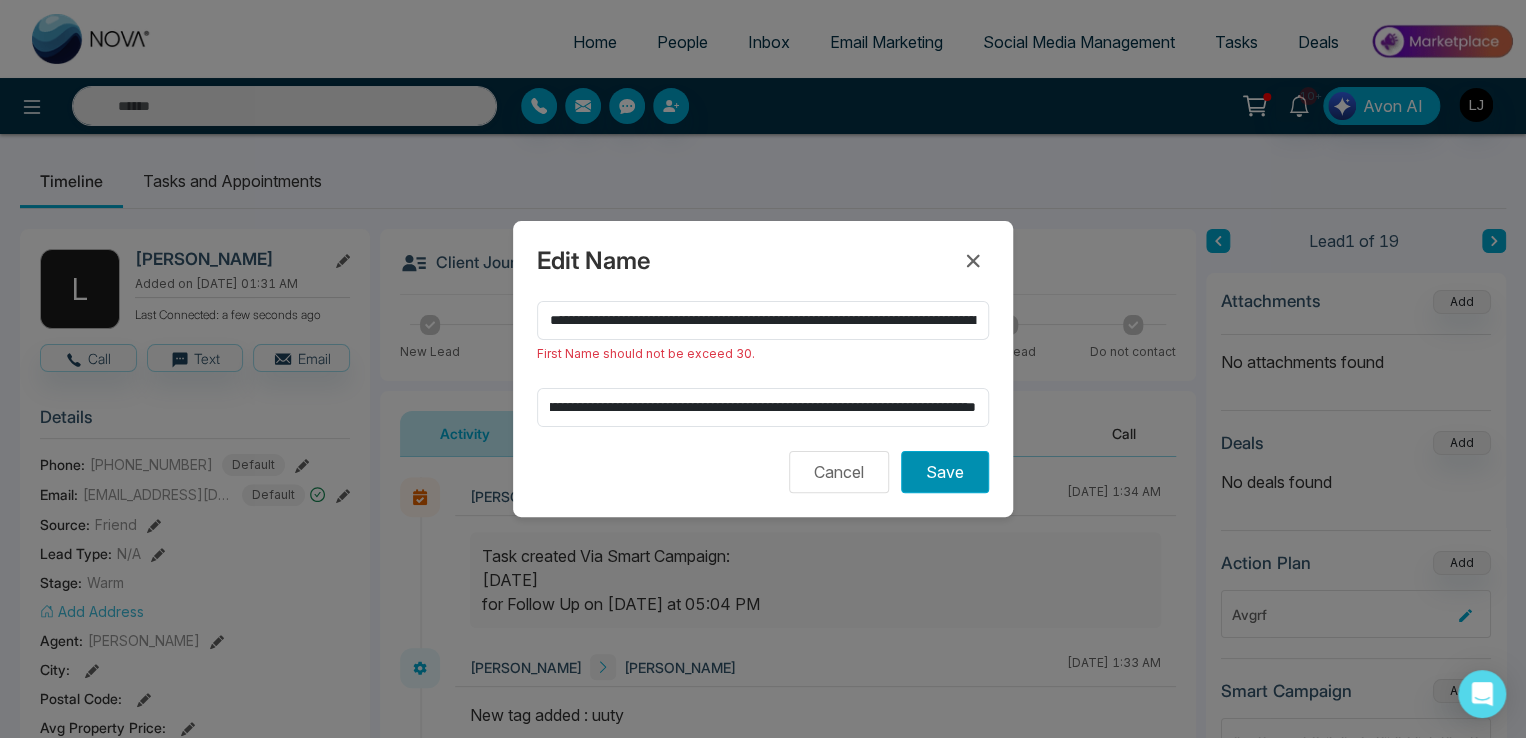 scroll, scrollTop: 0, scrollLeft: 0, axis: both 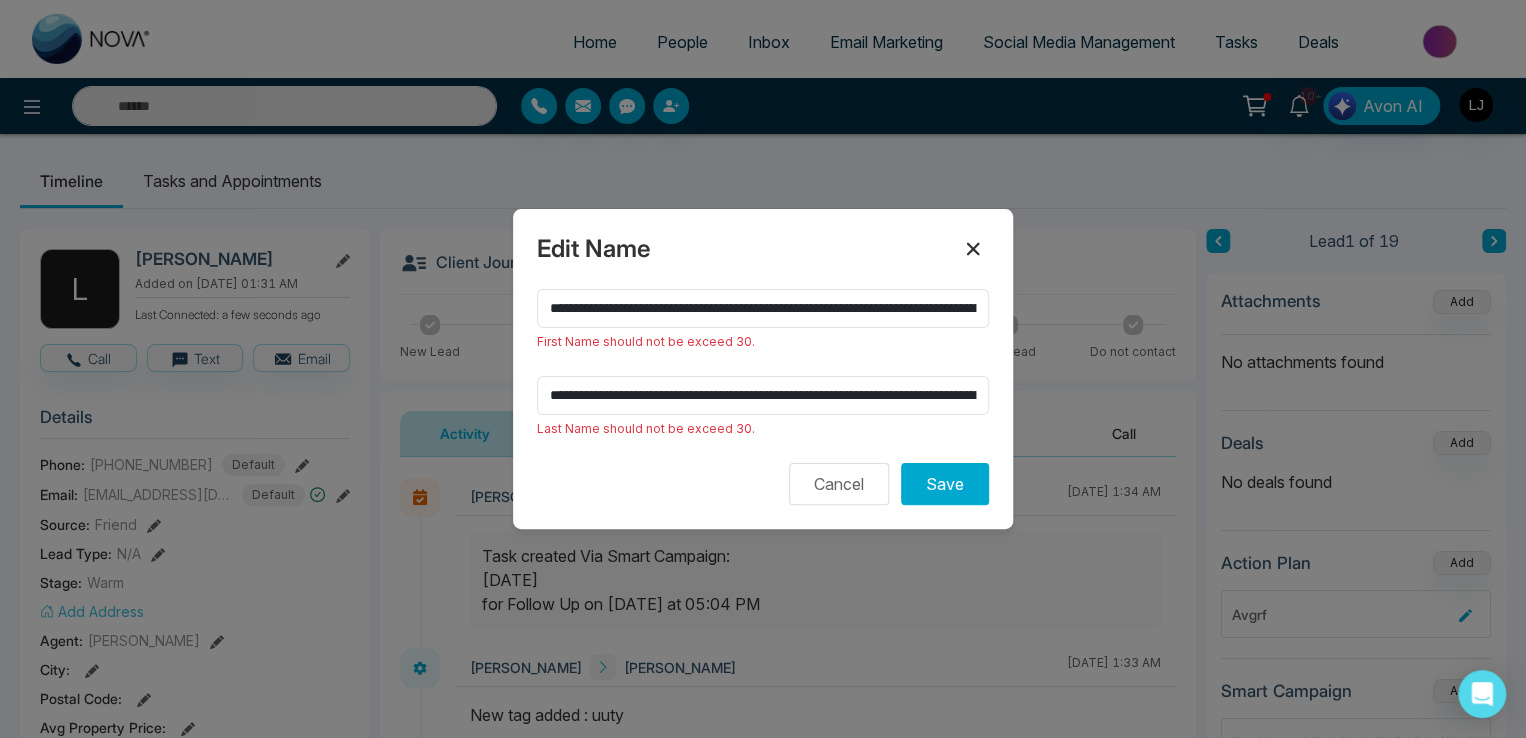 click 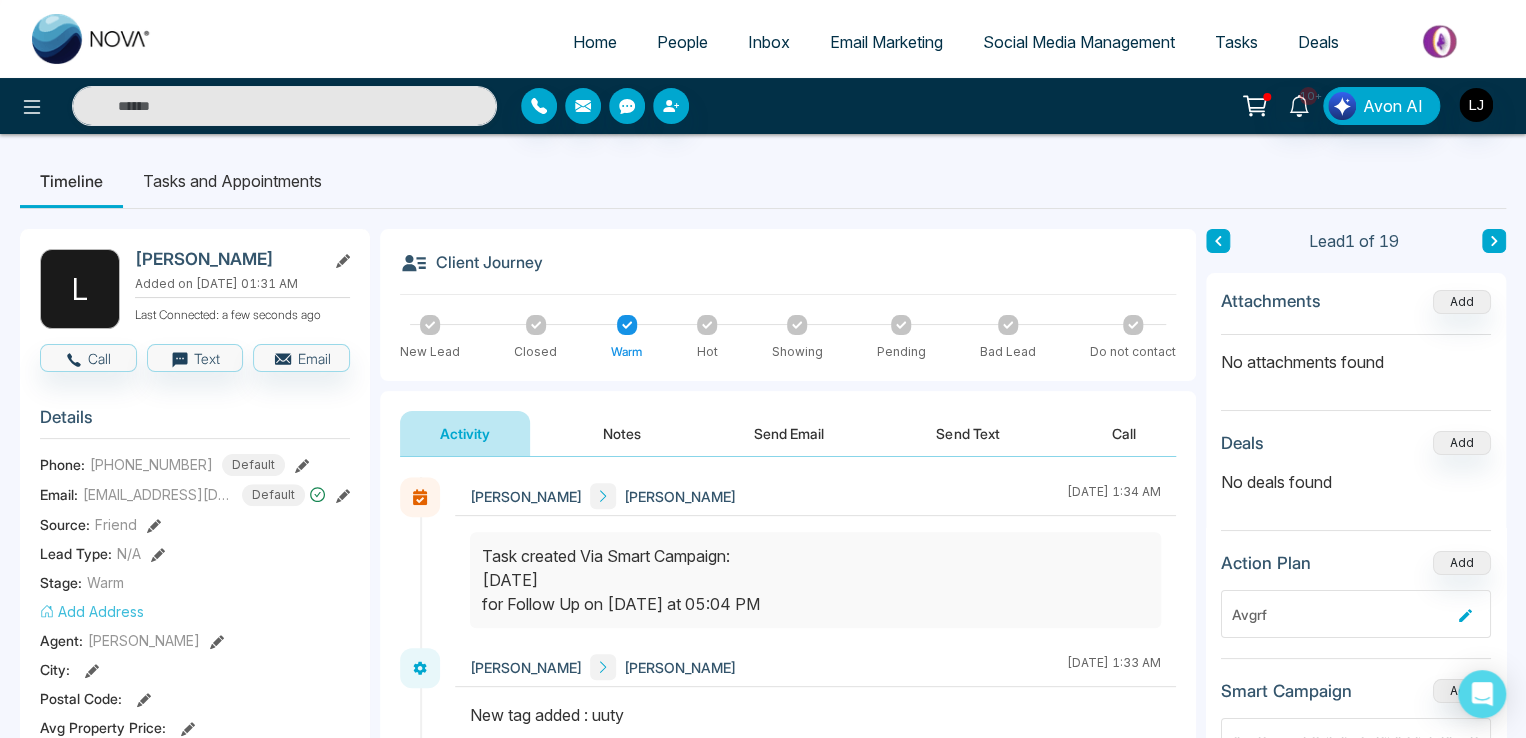 click at bounding box center (254, 106) 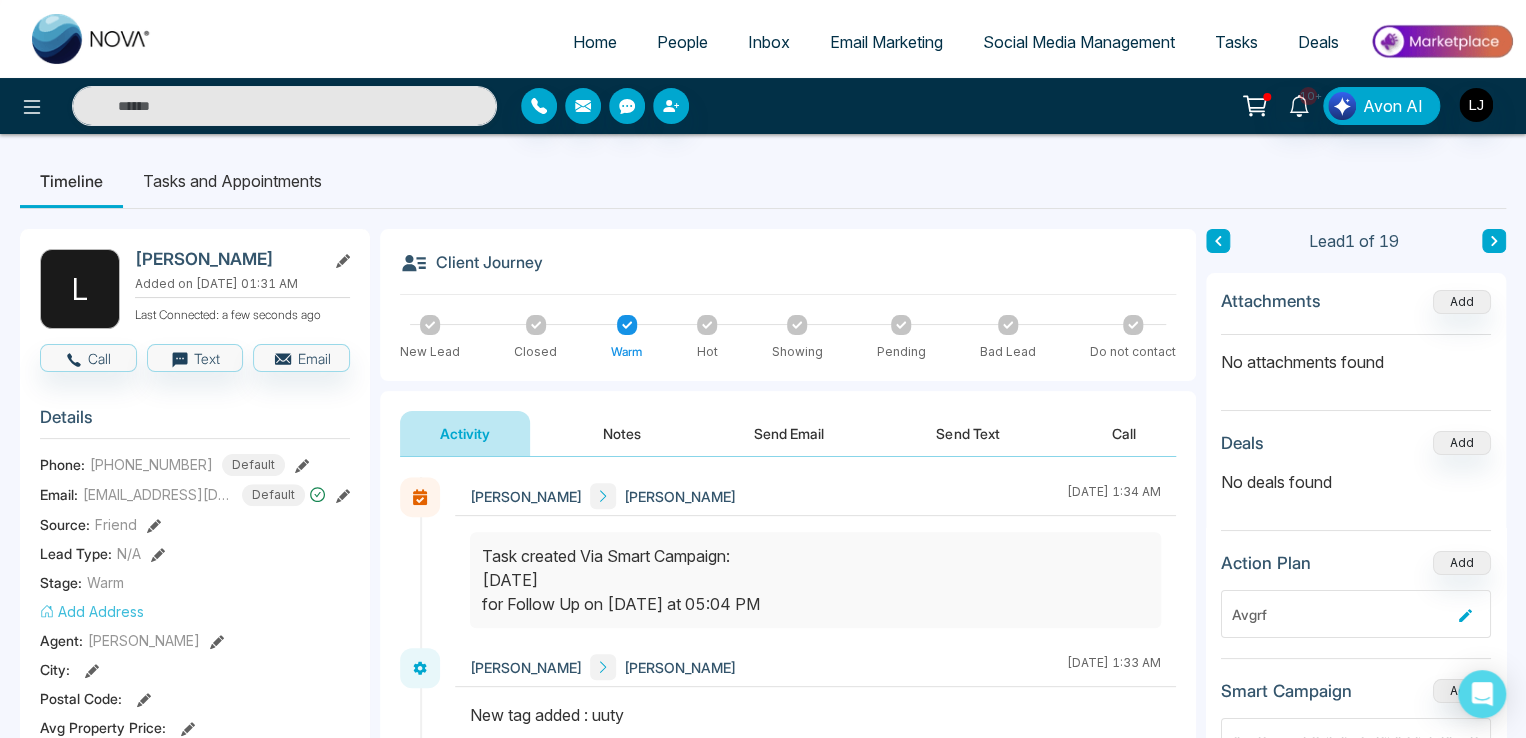 click at bounding box center (274, 106) 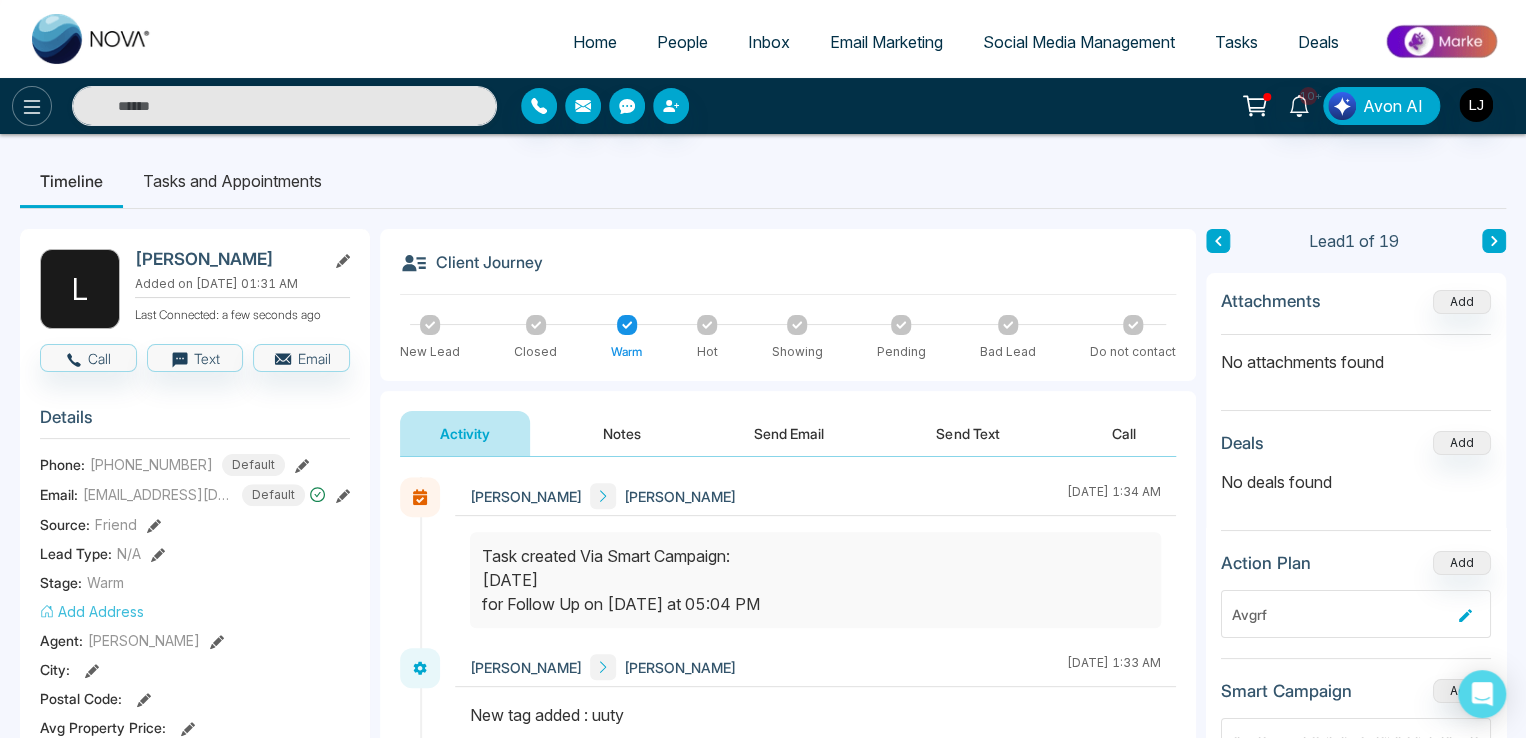 click 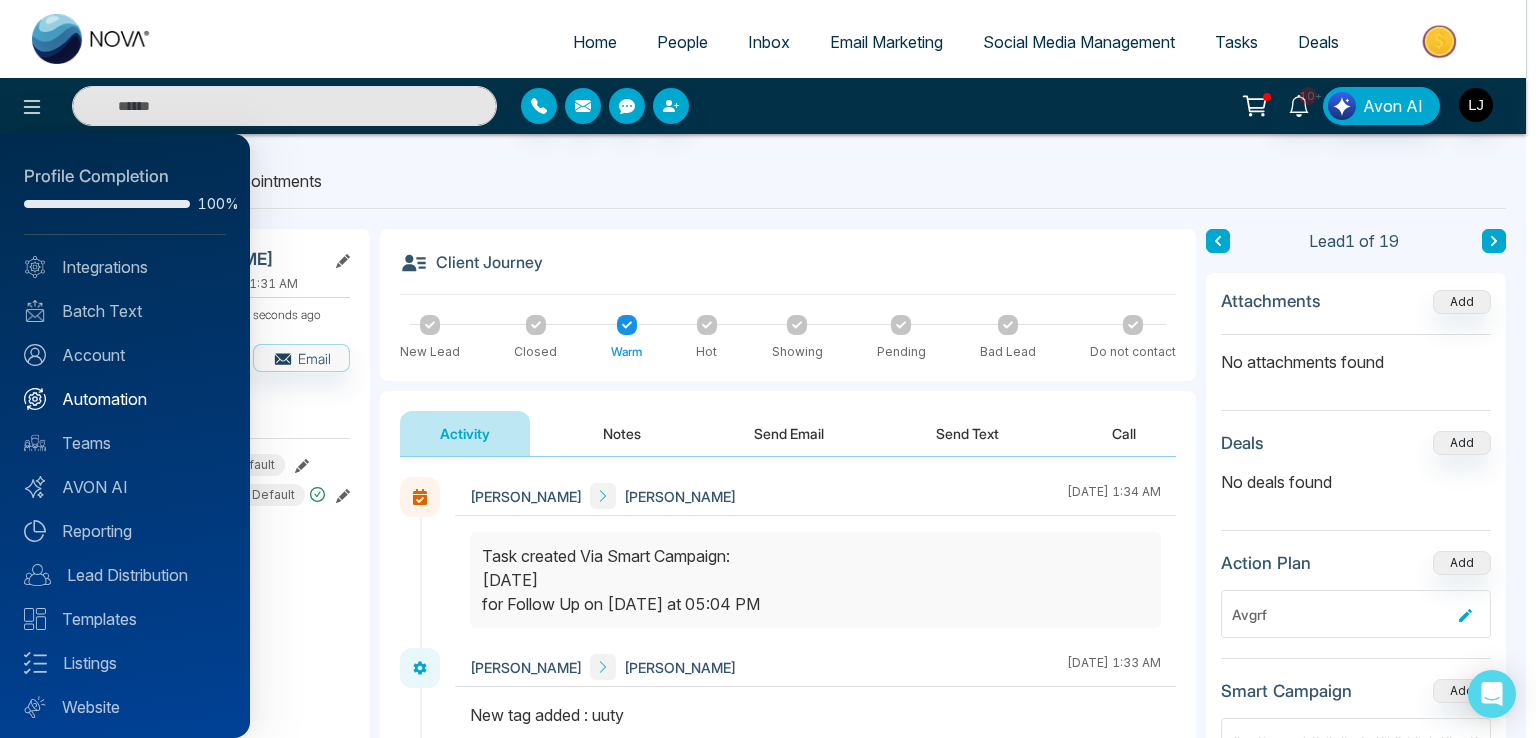 click on "Automation" at bounding box center [125, 399] 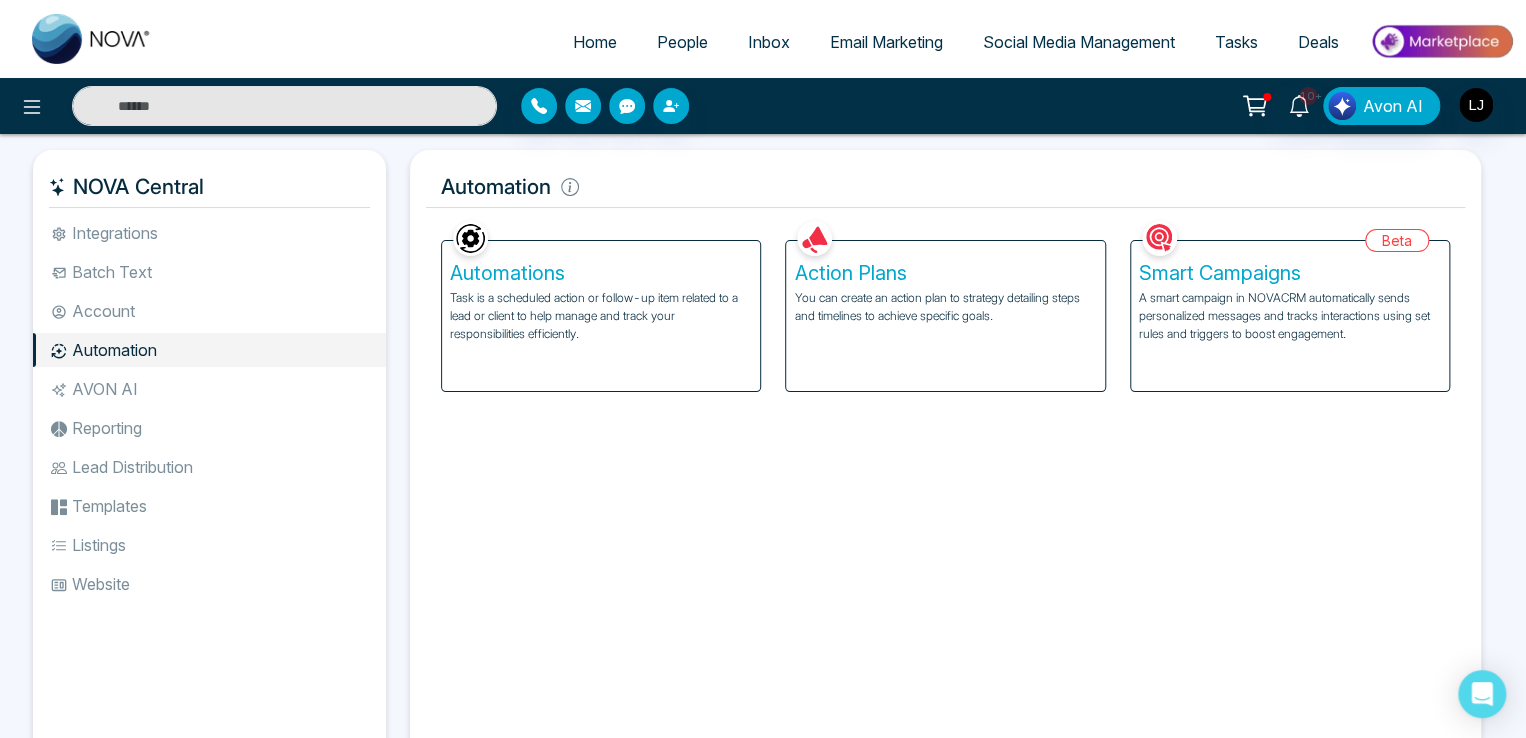 click on "A smart campaign in NOVACRM automatically sends personalized messages and tracks interactions using set rules and triggers to boost engagement." at bounding box center [1290, 316] 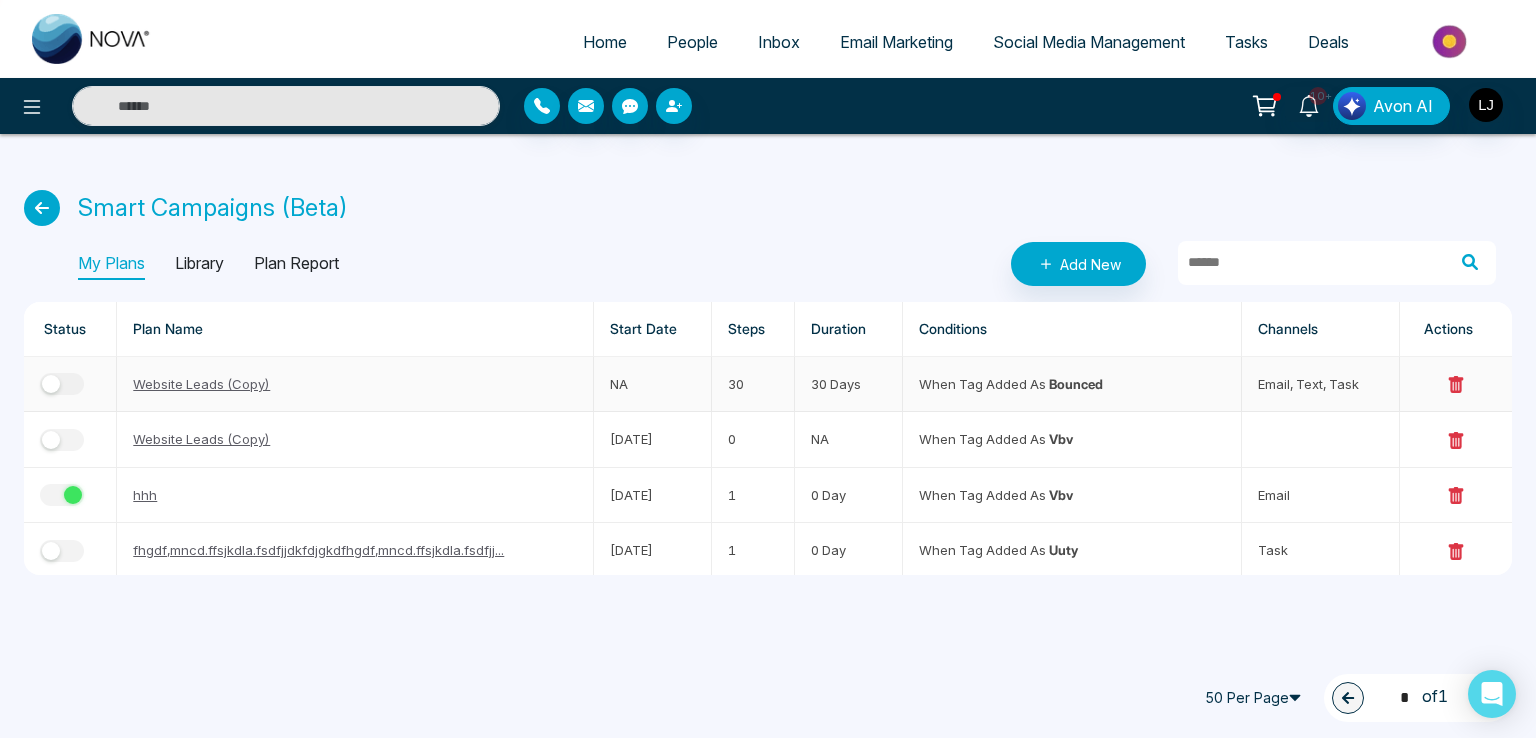 click on "Website Leads (Copy)" at bounding box center (201, 384) 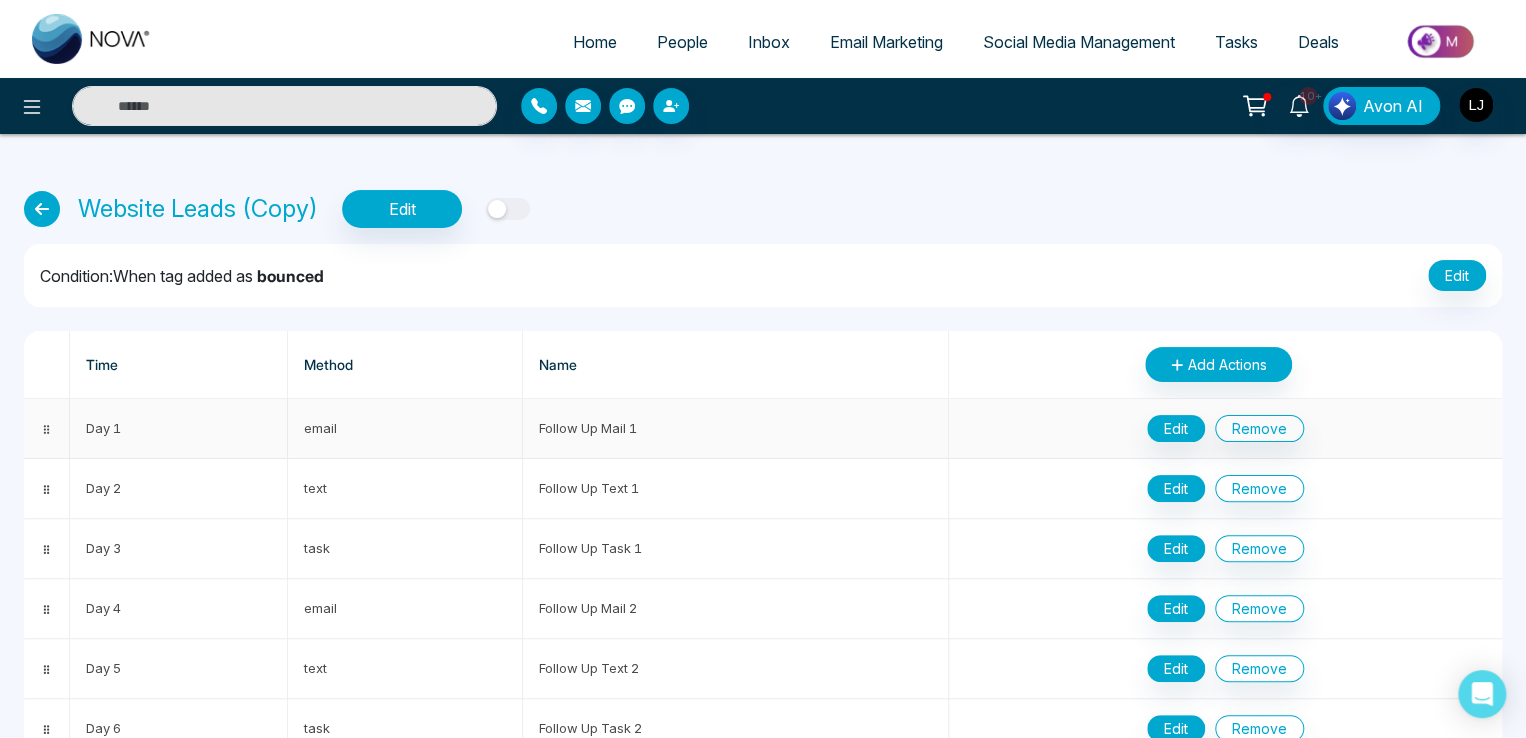 click on "Day 1" at bounding box center (179, 429) 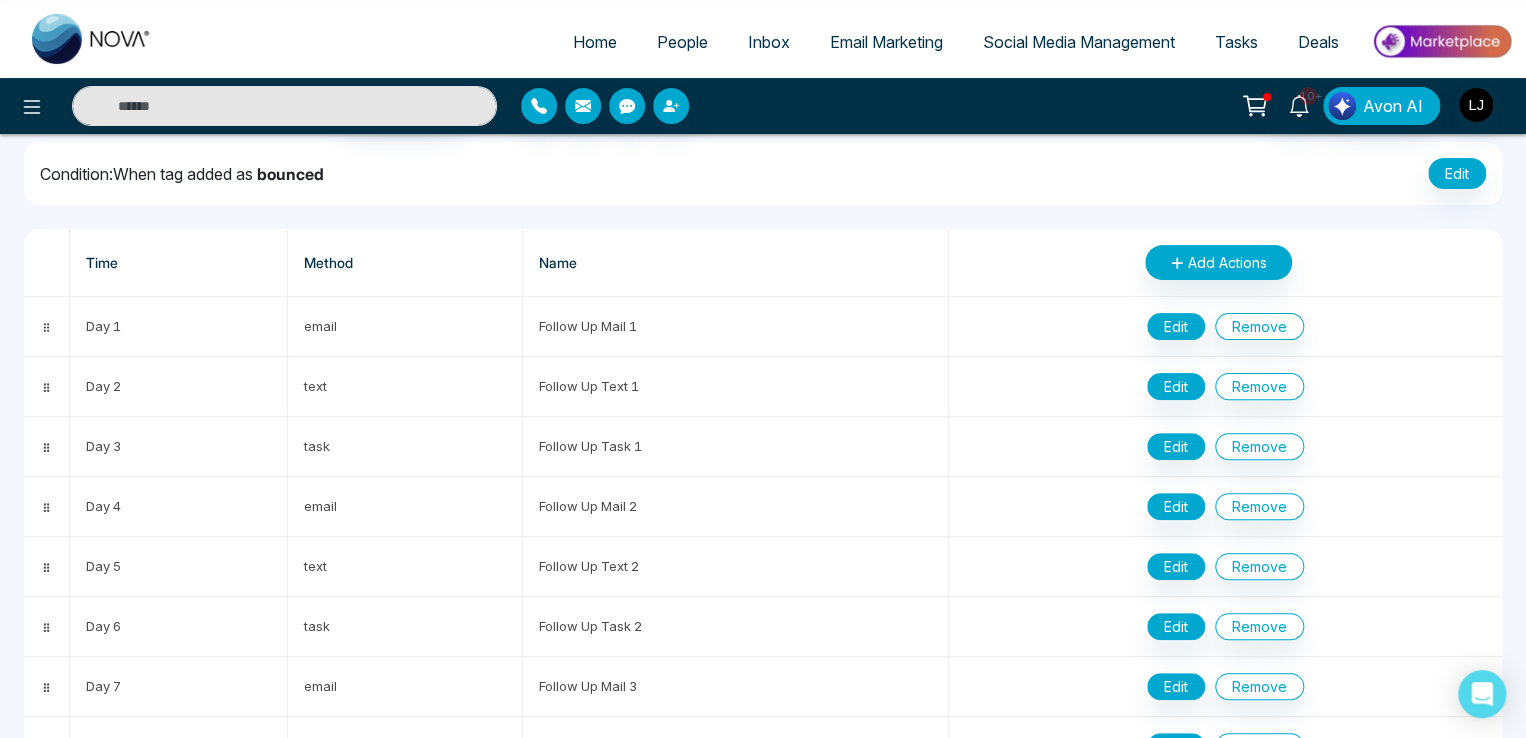scroll, scrollTop: 0, scrollLeft: 0, axis: both 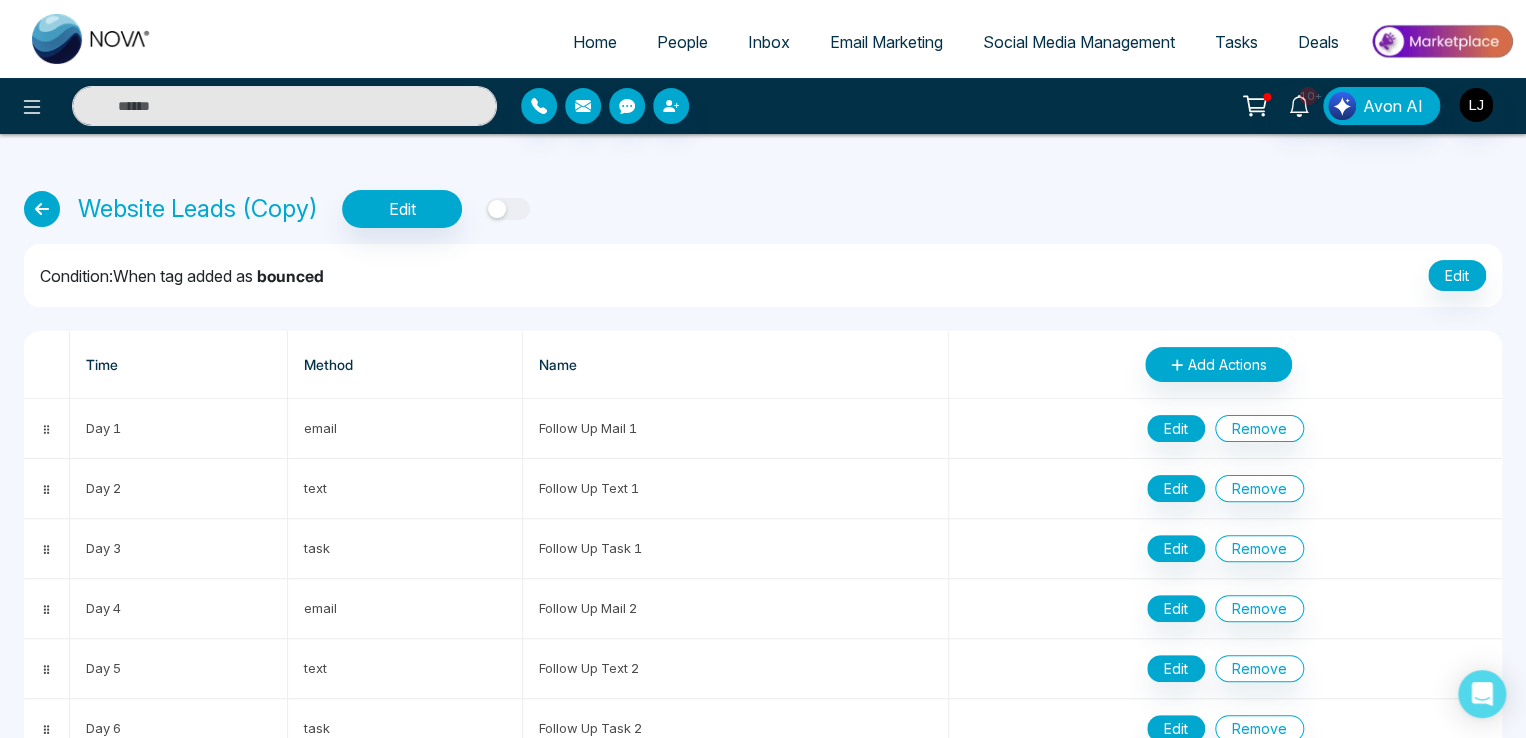 click on "People" at bounding box center [682, 42] 